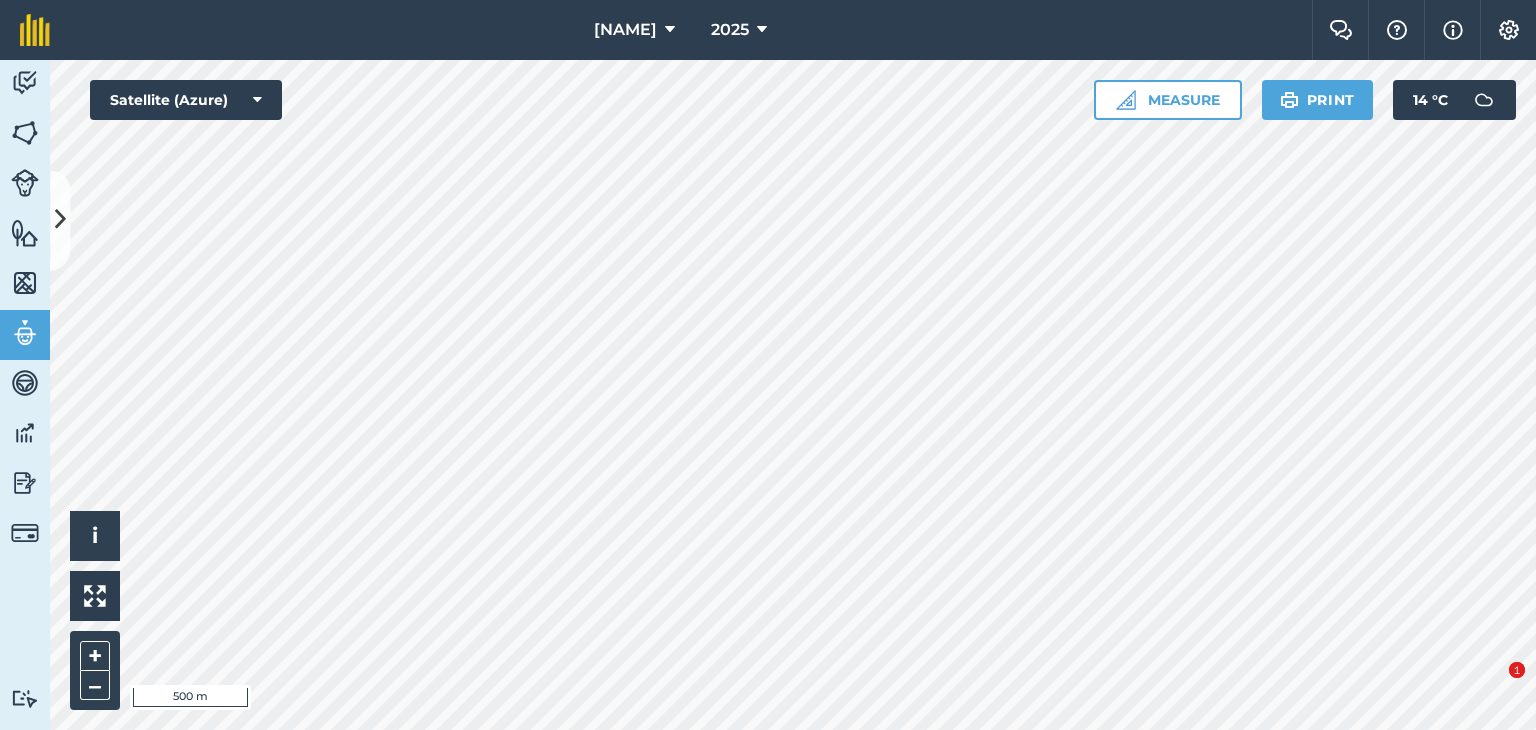 scroll, scrollTop: 0, scrollLeft: 0, axis: both 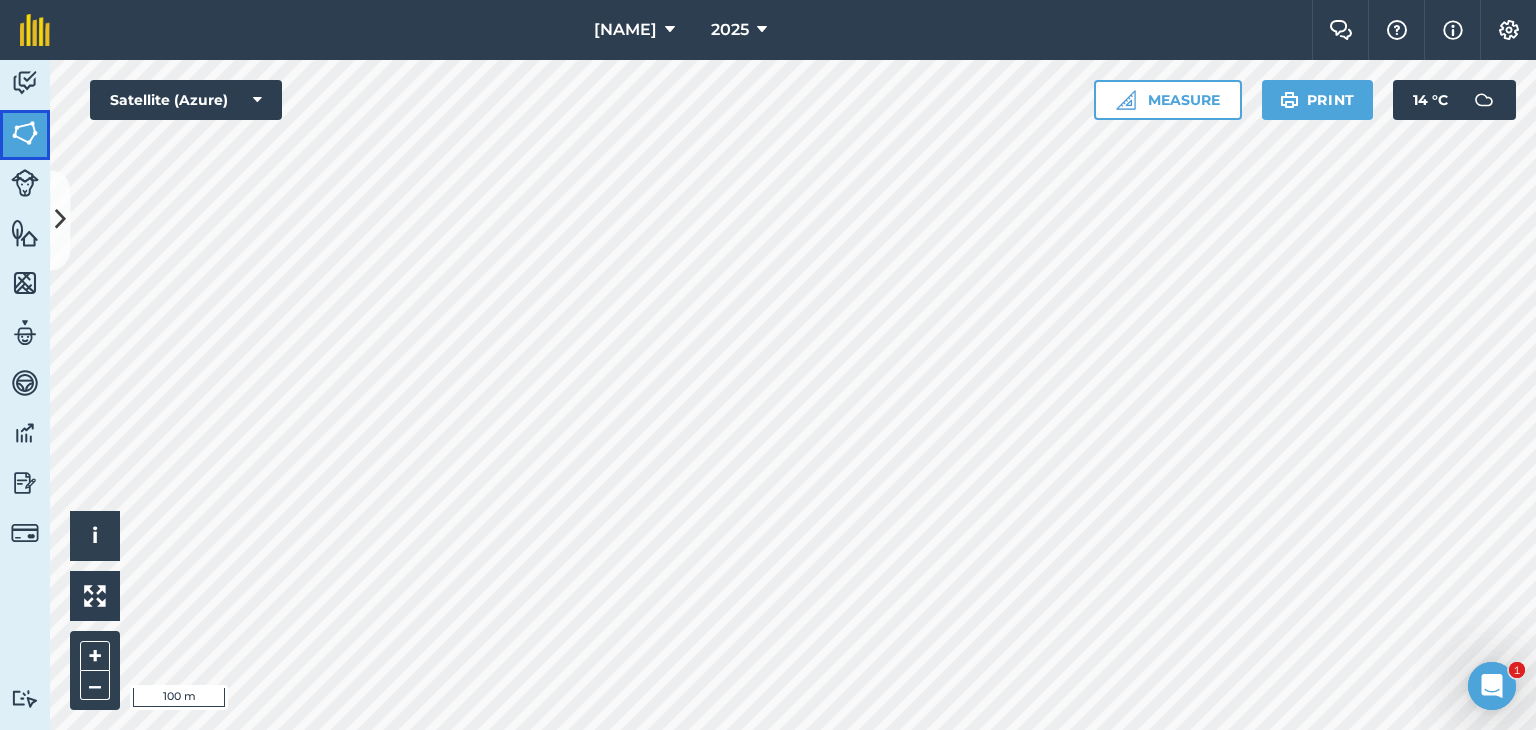 click at bounding box center (25, 133) 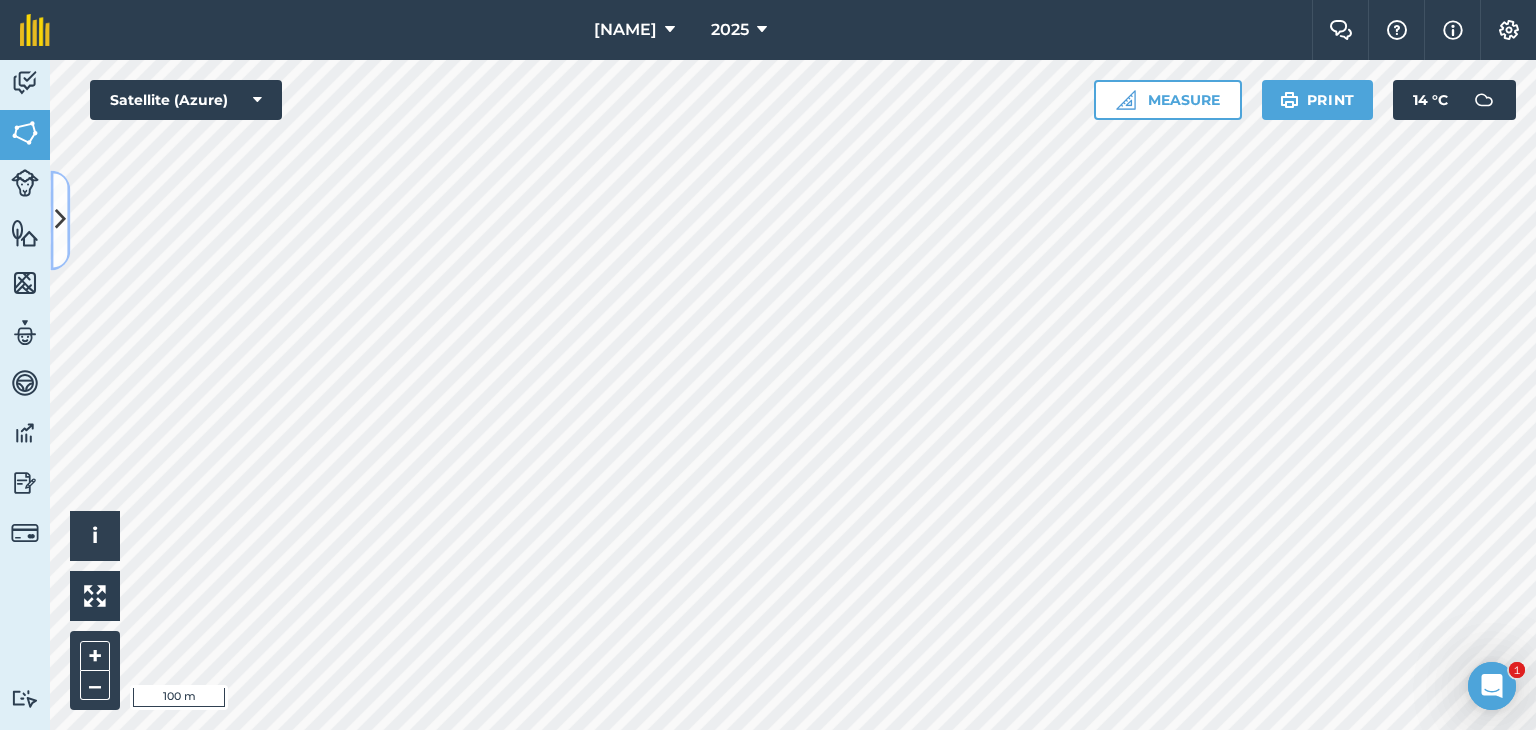 click at bounding box center (60, 220) 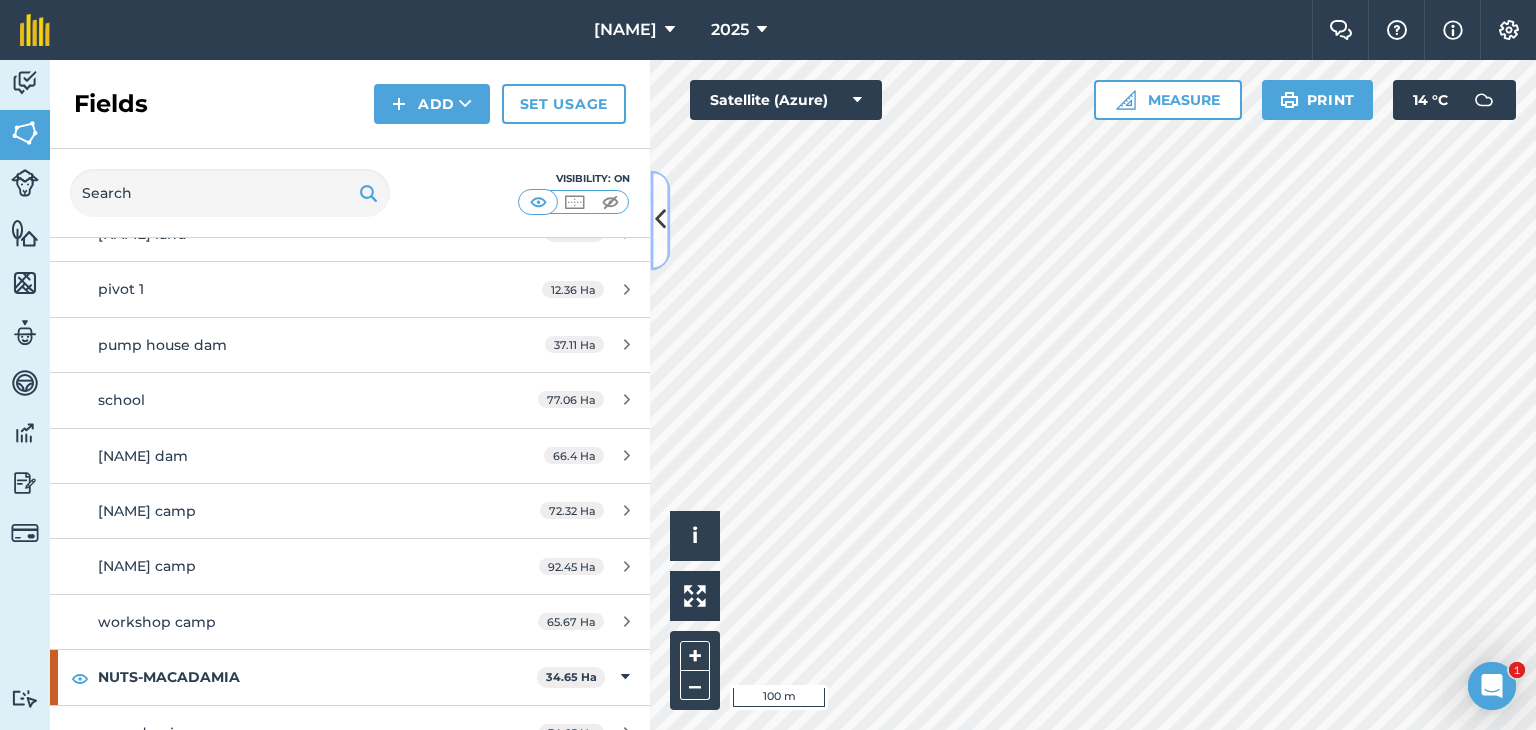 scroll, scrollTop: 1022, scrollLeft: 0, axis: vertical 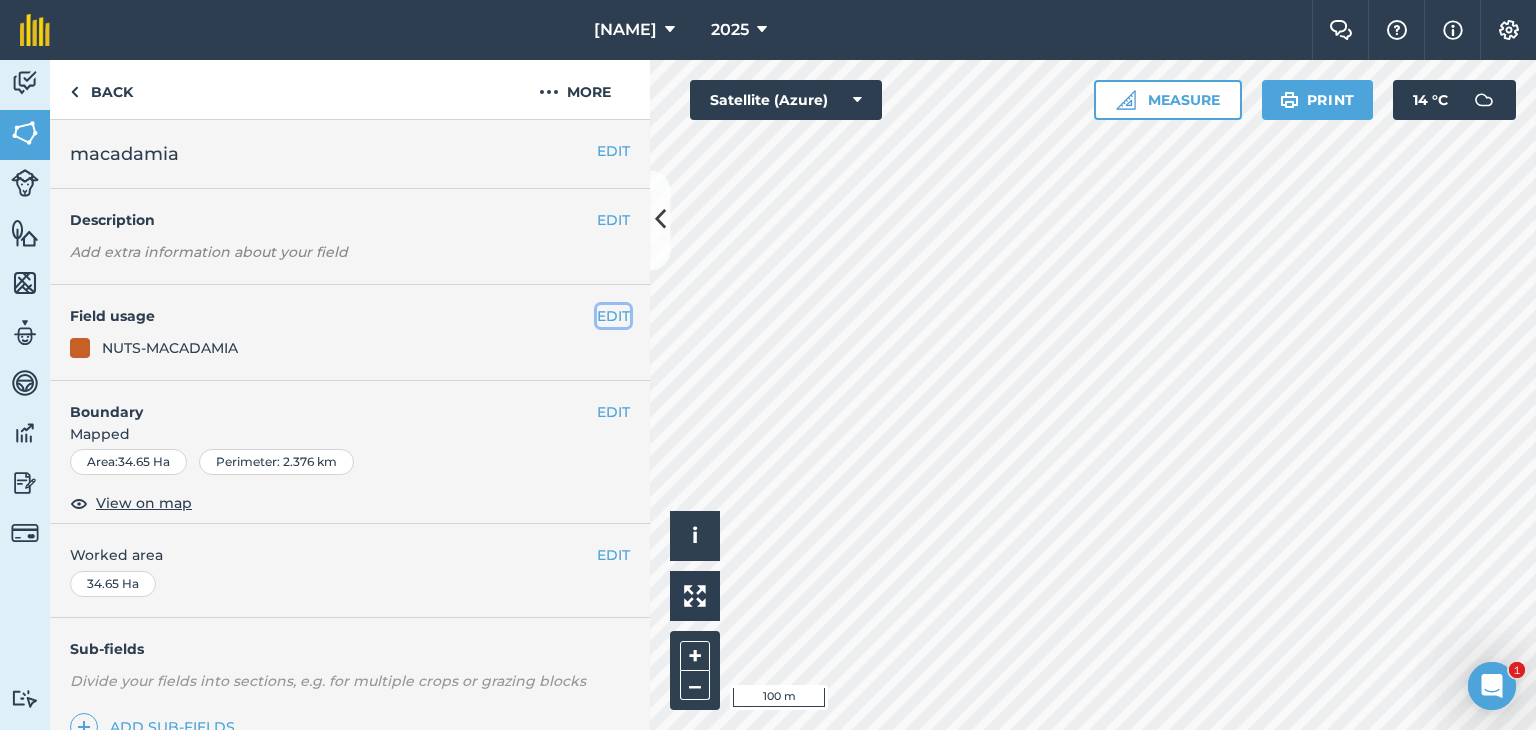 click on "EDIT" at bounding box center [613, 316] 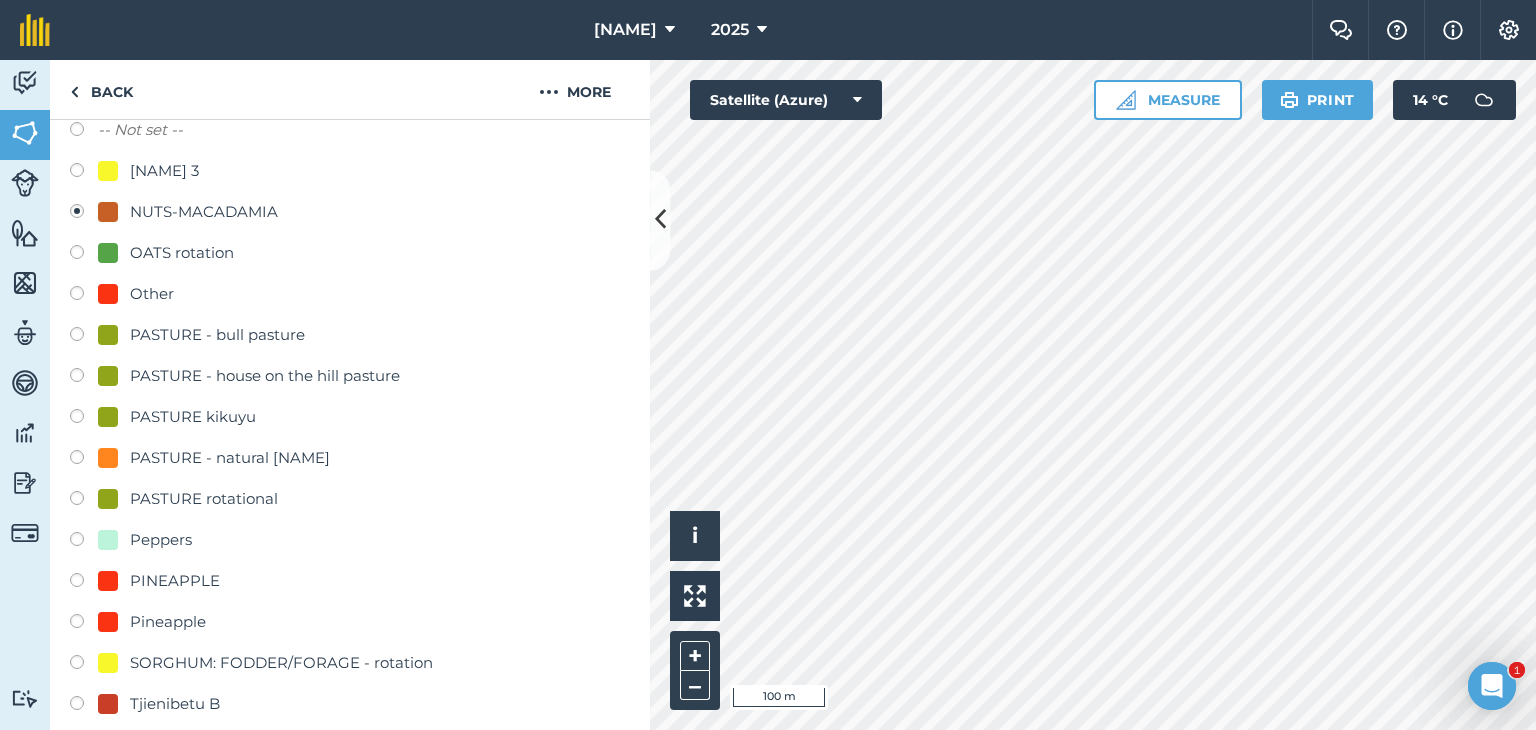 scroll, scrollTop: 252, scrollLeft: 0, axis: vertical 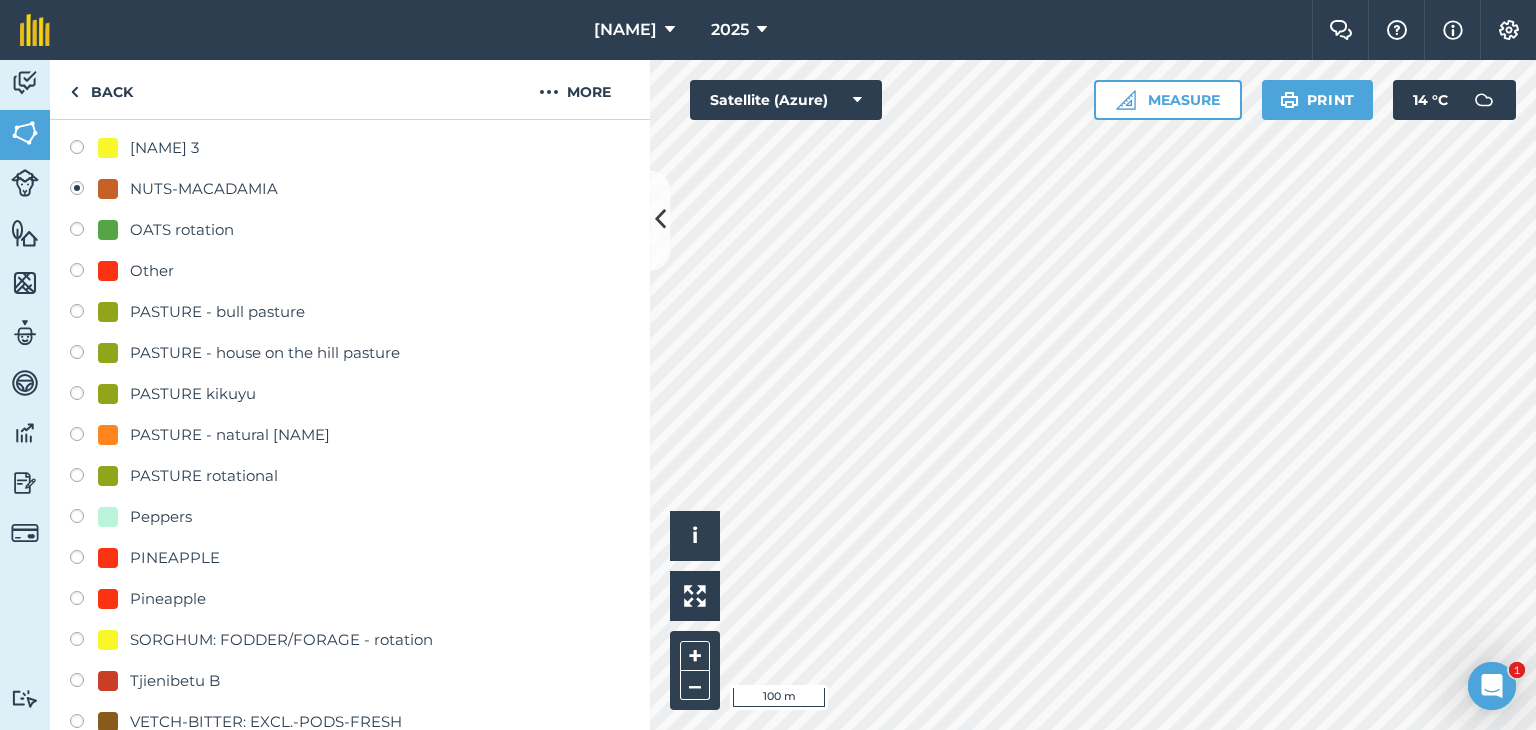 drag, startPoint x: 624, startPoint y: 365, endPoint x: 620, endPoint y: 394, distance: 29.274563 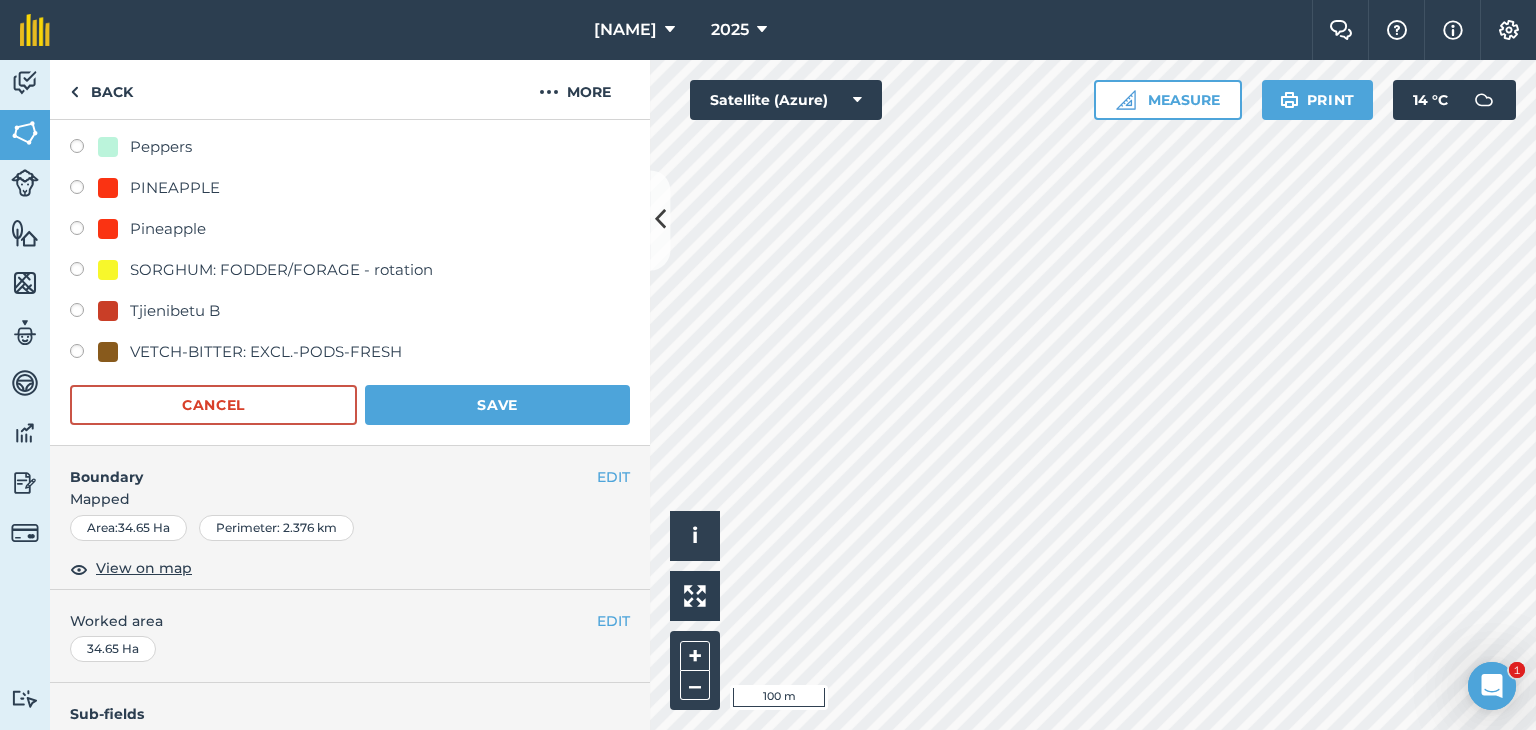 scroll, scrollTop: 624, scrollLeft: 0, axis: vertical 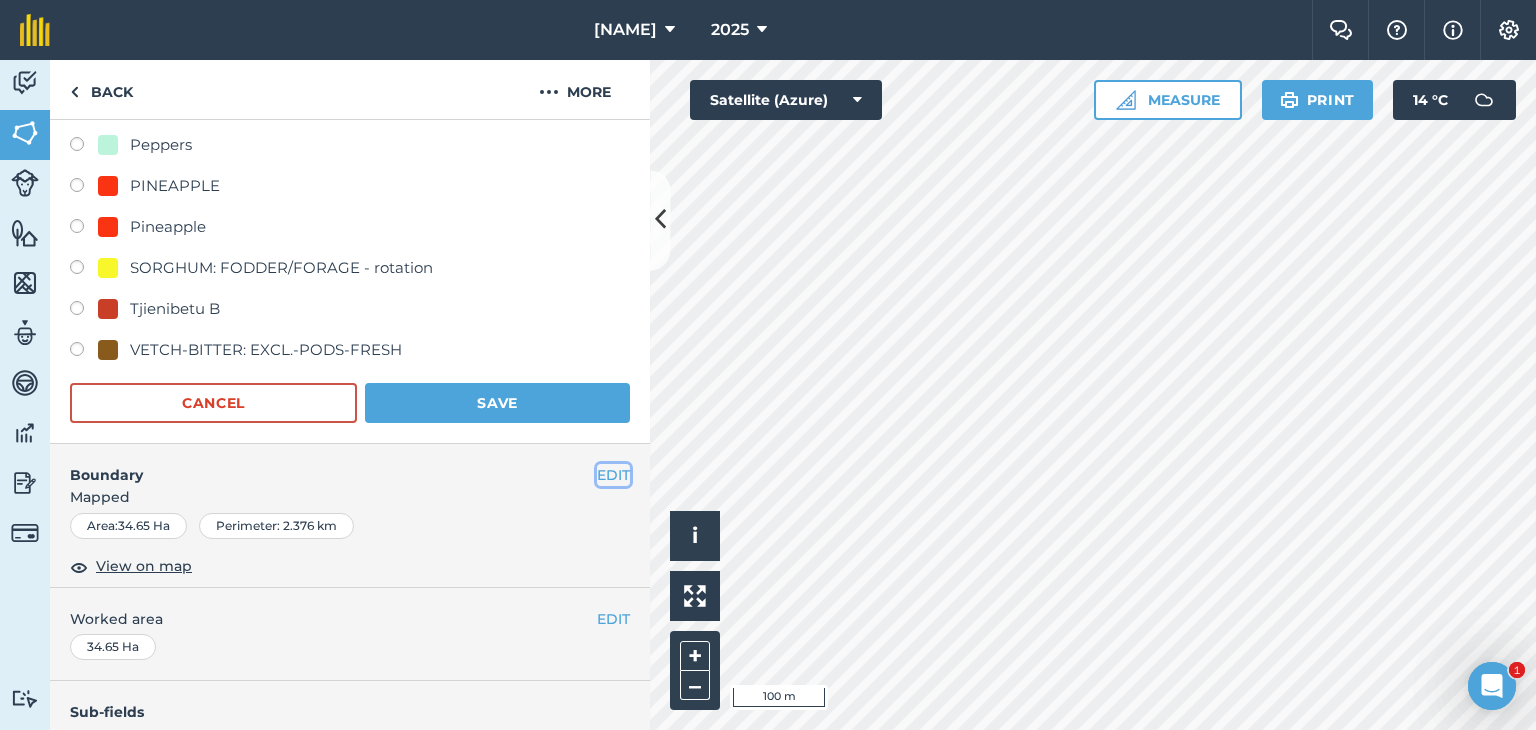 click on "EDIT" at bounding box center (613, 475) 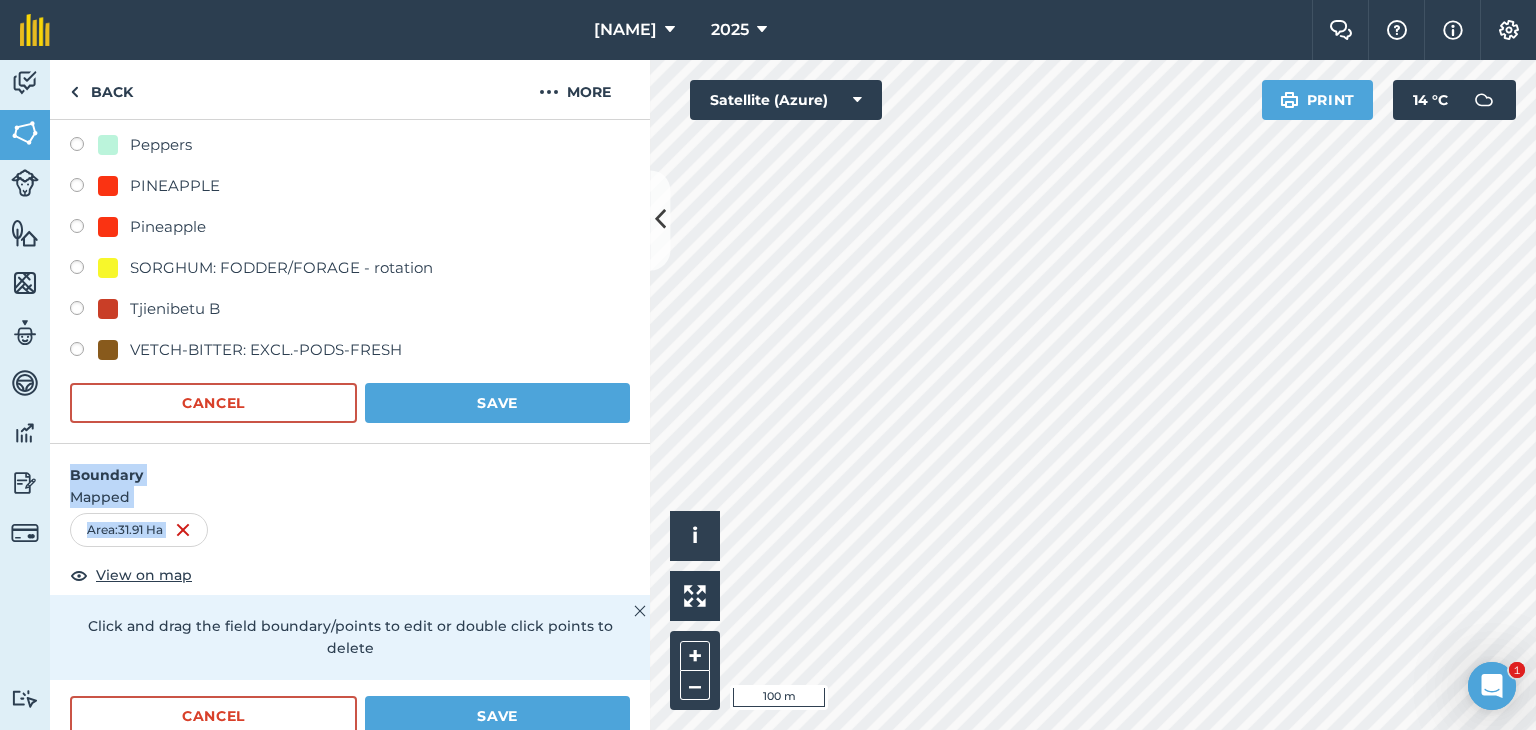 drag, startPoint x: 422, startPoint y: 545, endPoint x: 486, endPoint y: 337, distance: 217.62354 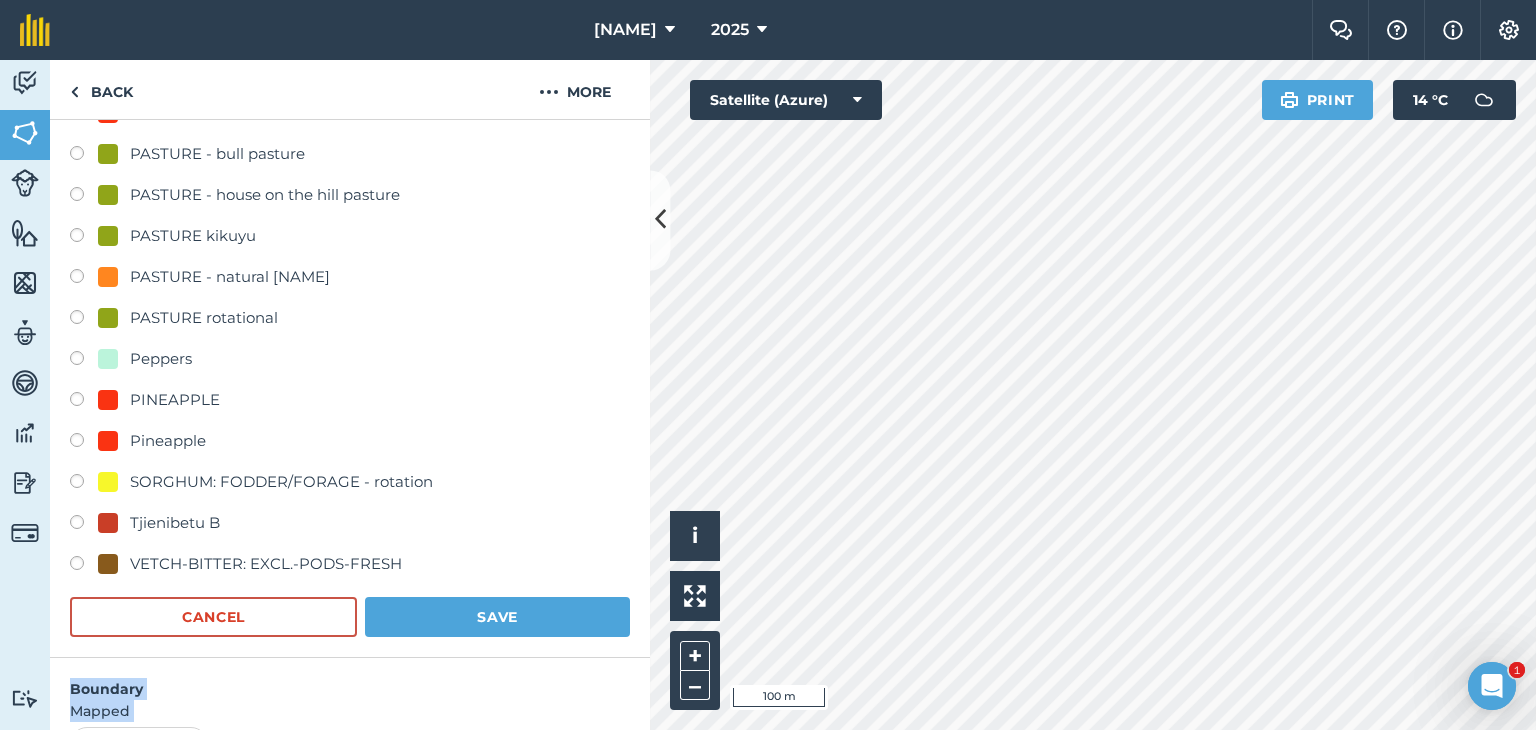 scroll, scrollTop: 661, scrollLeft: 0, axis: vertical 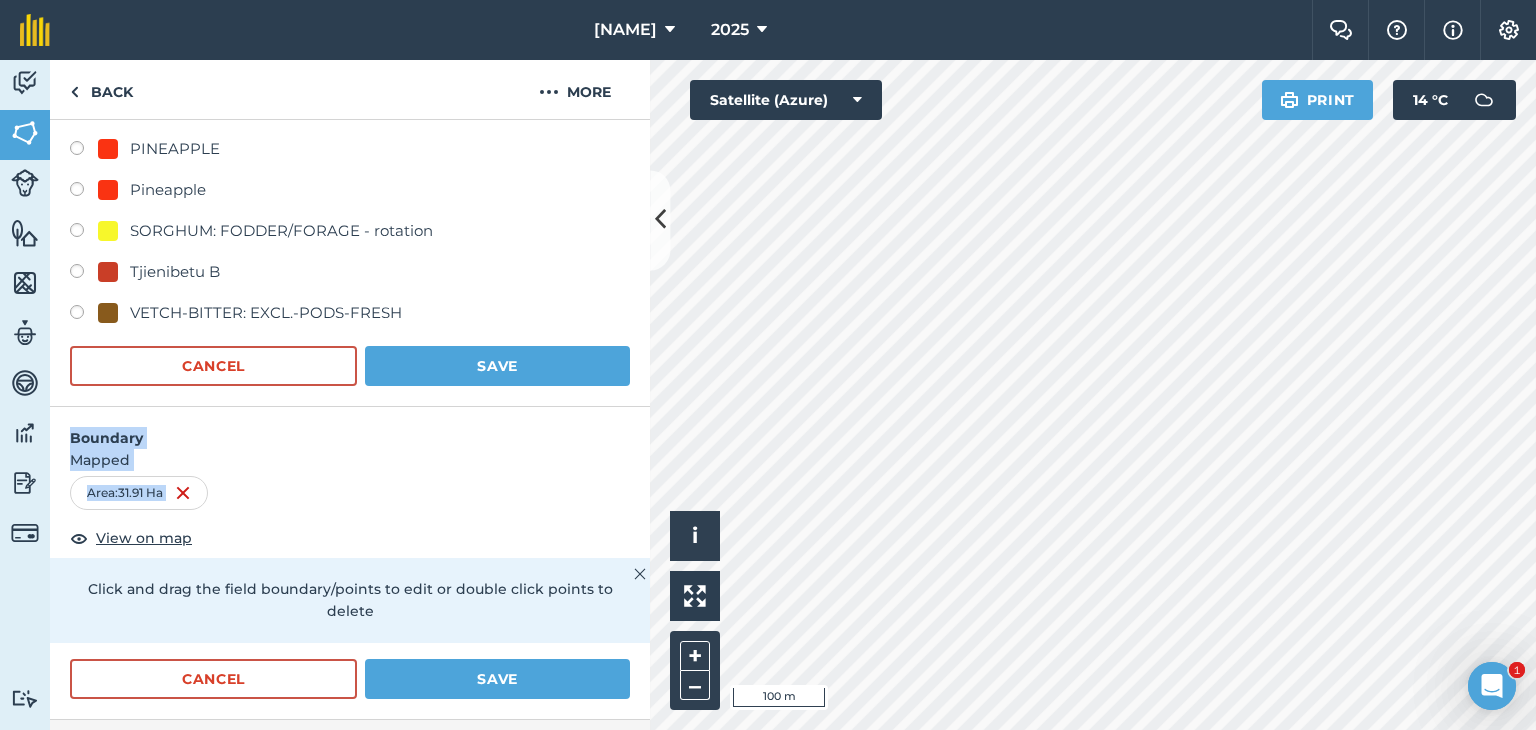 click on "Boundary" at bounding box center (350, 428) 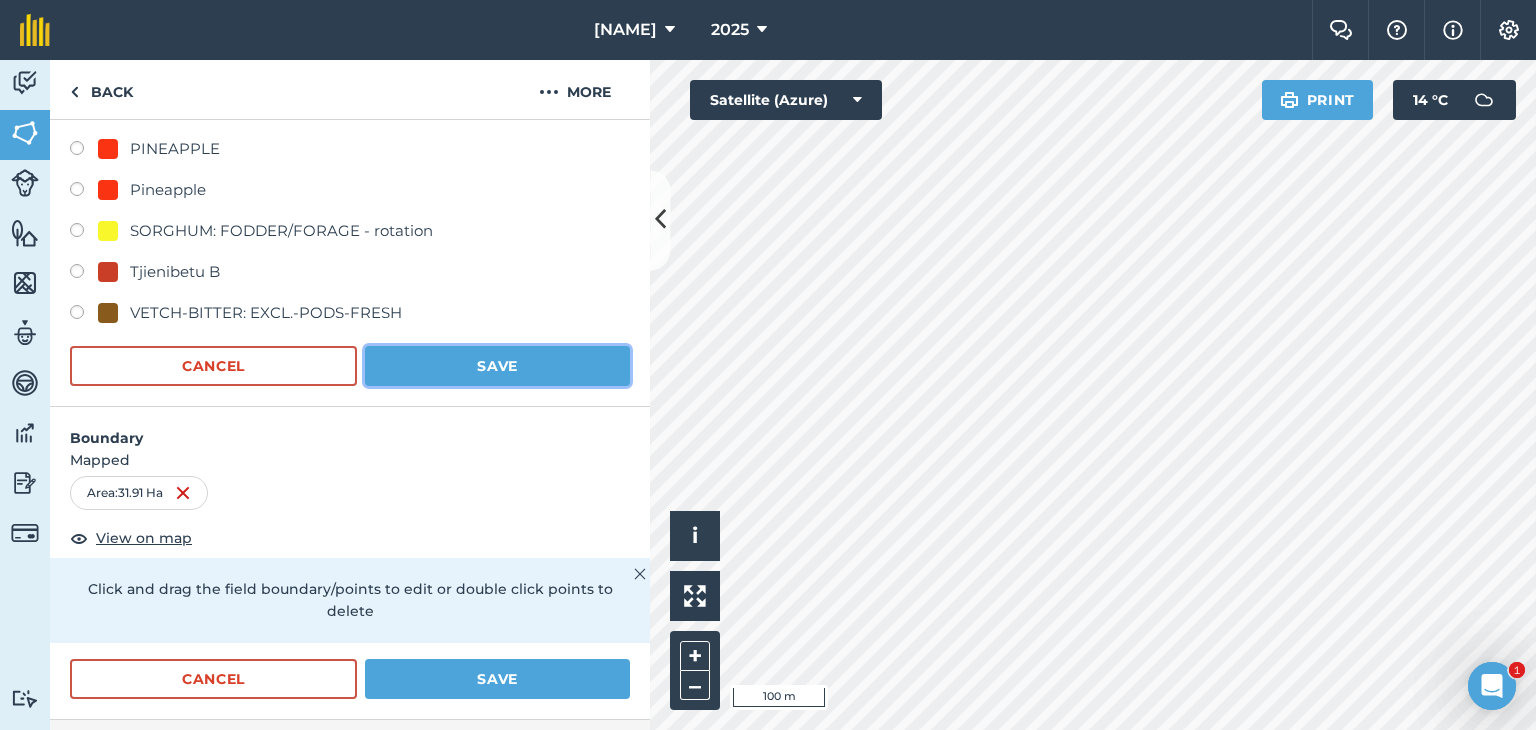 click on "Save" at bounding box center (497, 366) 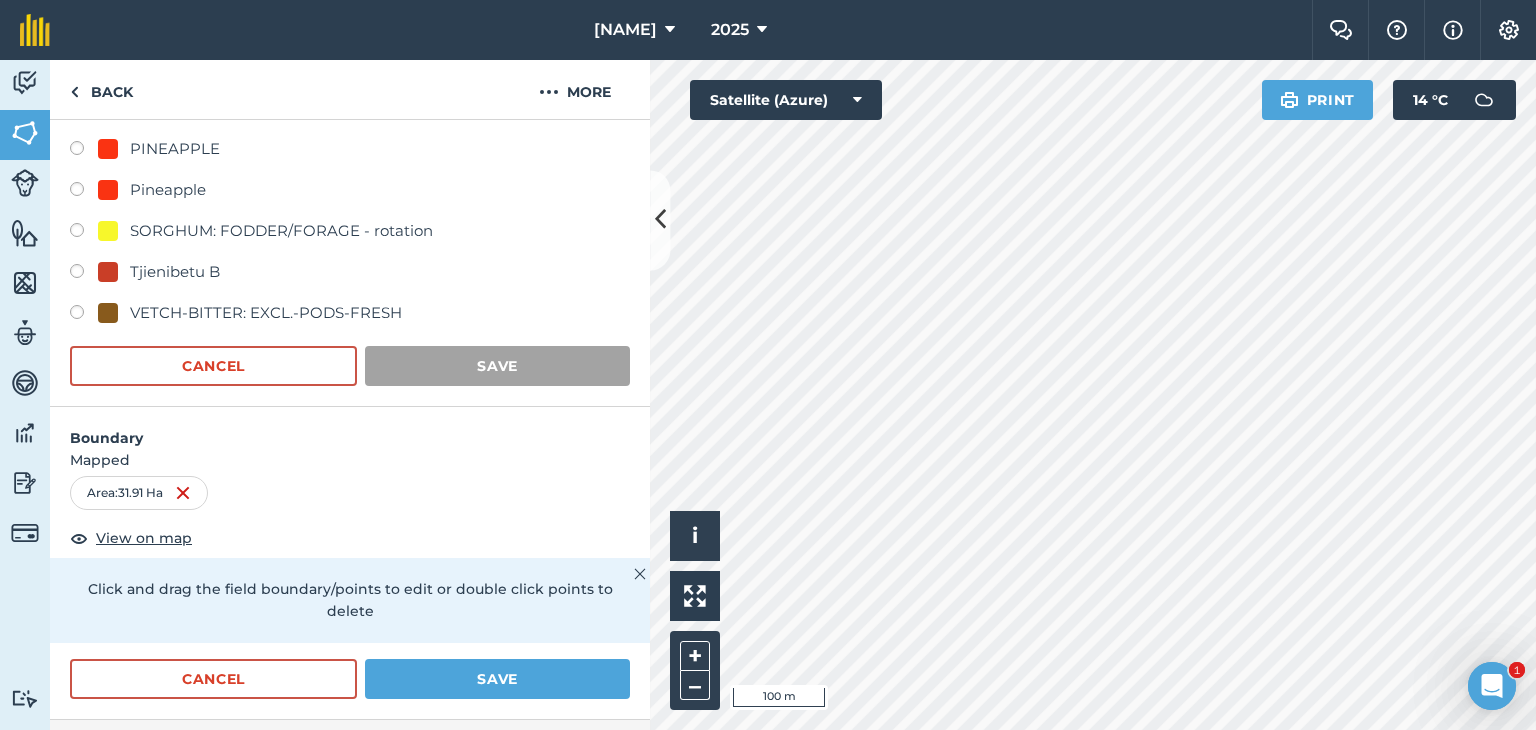 scroll, scrollTop: 490, scrollLeft: 0, axis: vertical 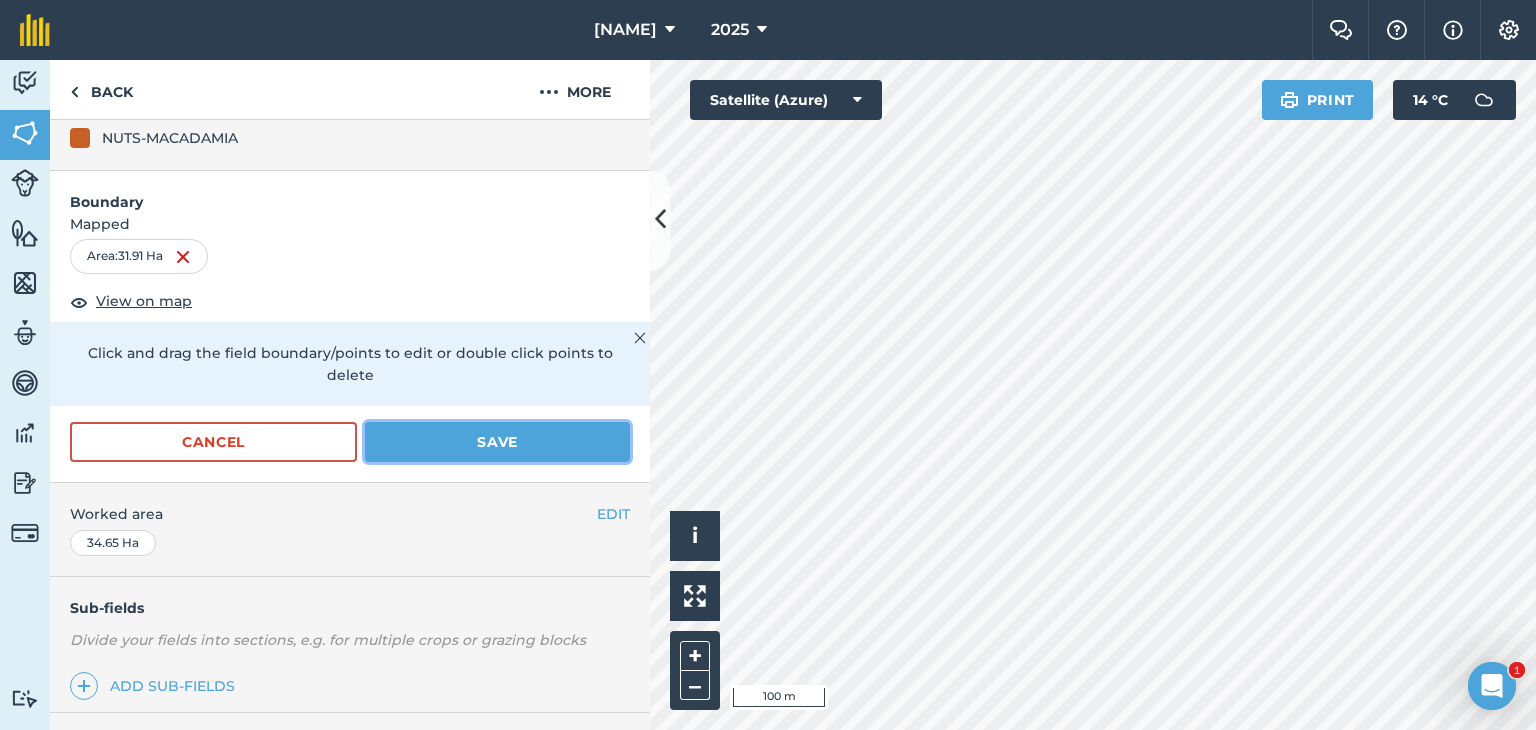 click on "Save" at bounding box center [497, 442] 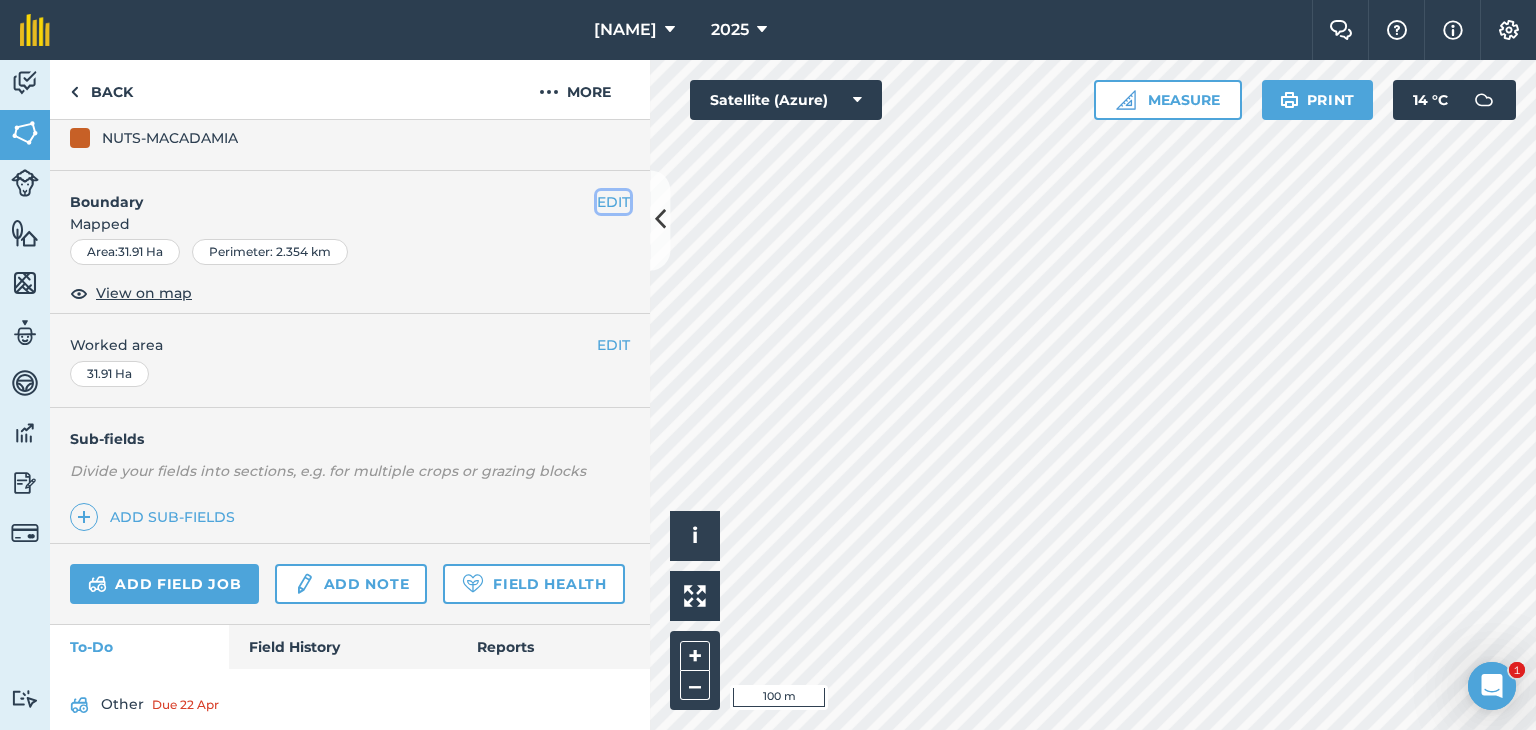 click on "EDIT" at bounding box center [613, 202] 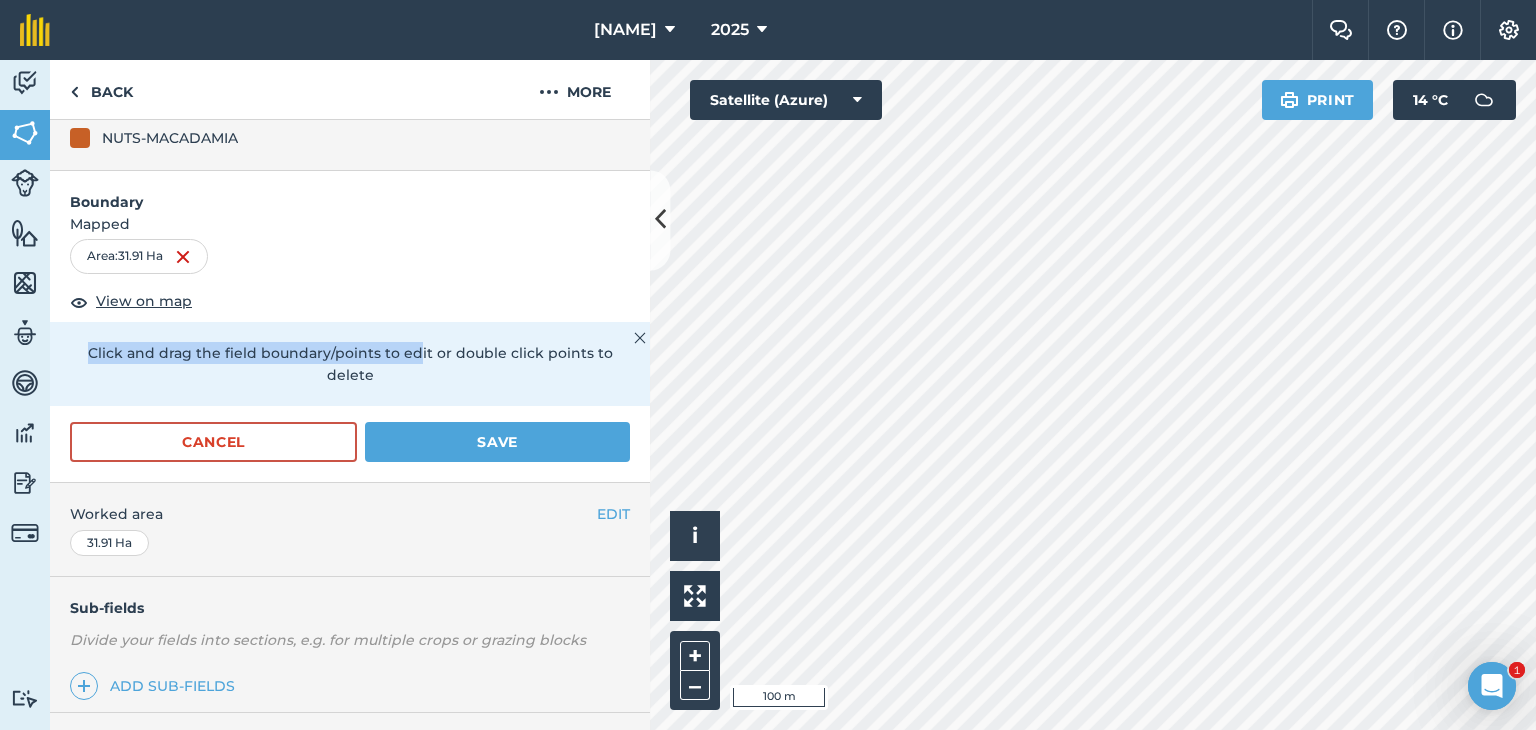 drag, startPoint x: 399, startPoint y: 238, endPoint x: 408, endPoint y: 325, distance: 87.46428 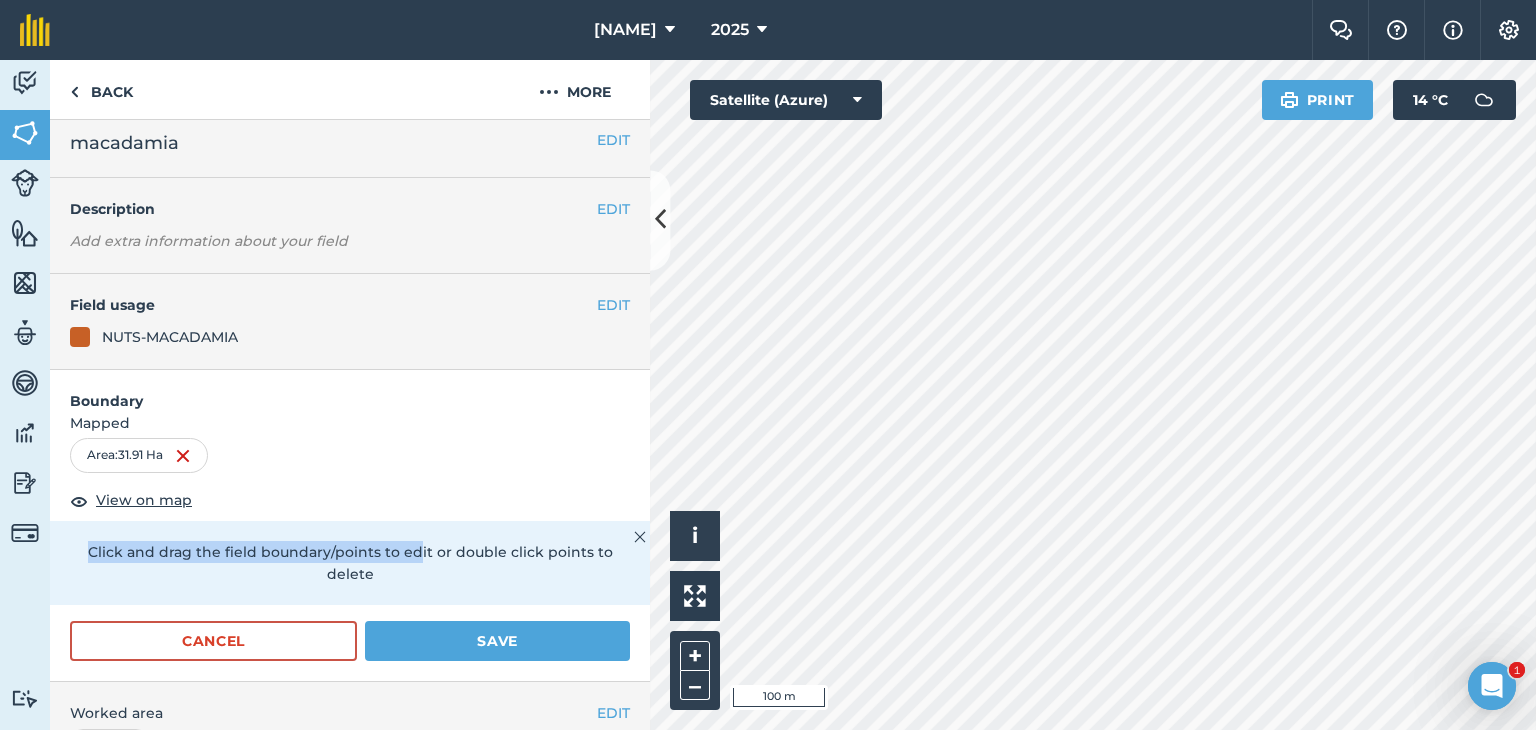scroll, scrollTop: 0, scrollLeft: 0, axis: both 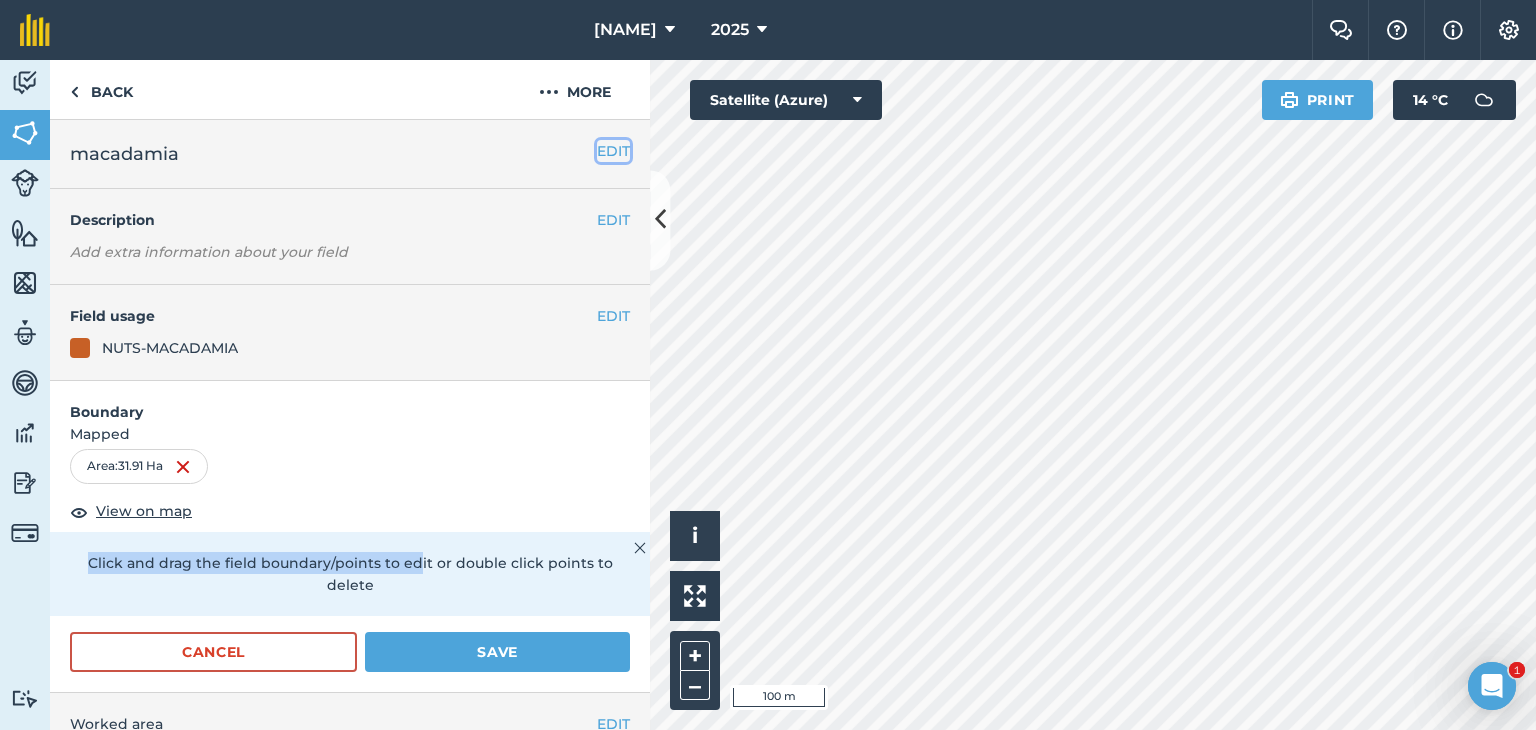 click on "EDIT" at bounding box center [613, 151] 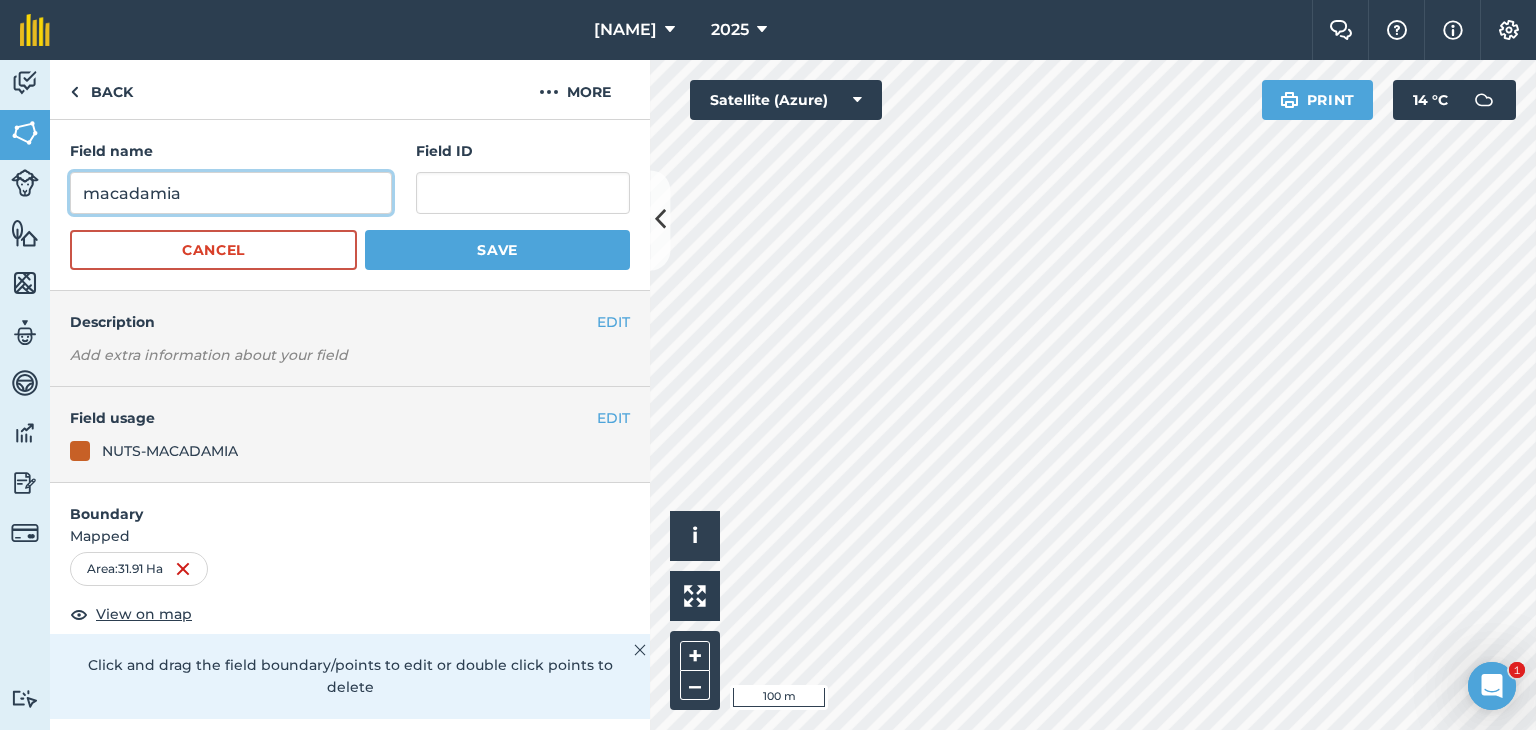 click on "macadamia" at bounding box center [231, 193] 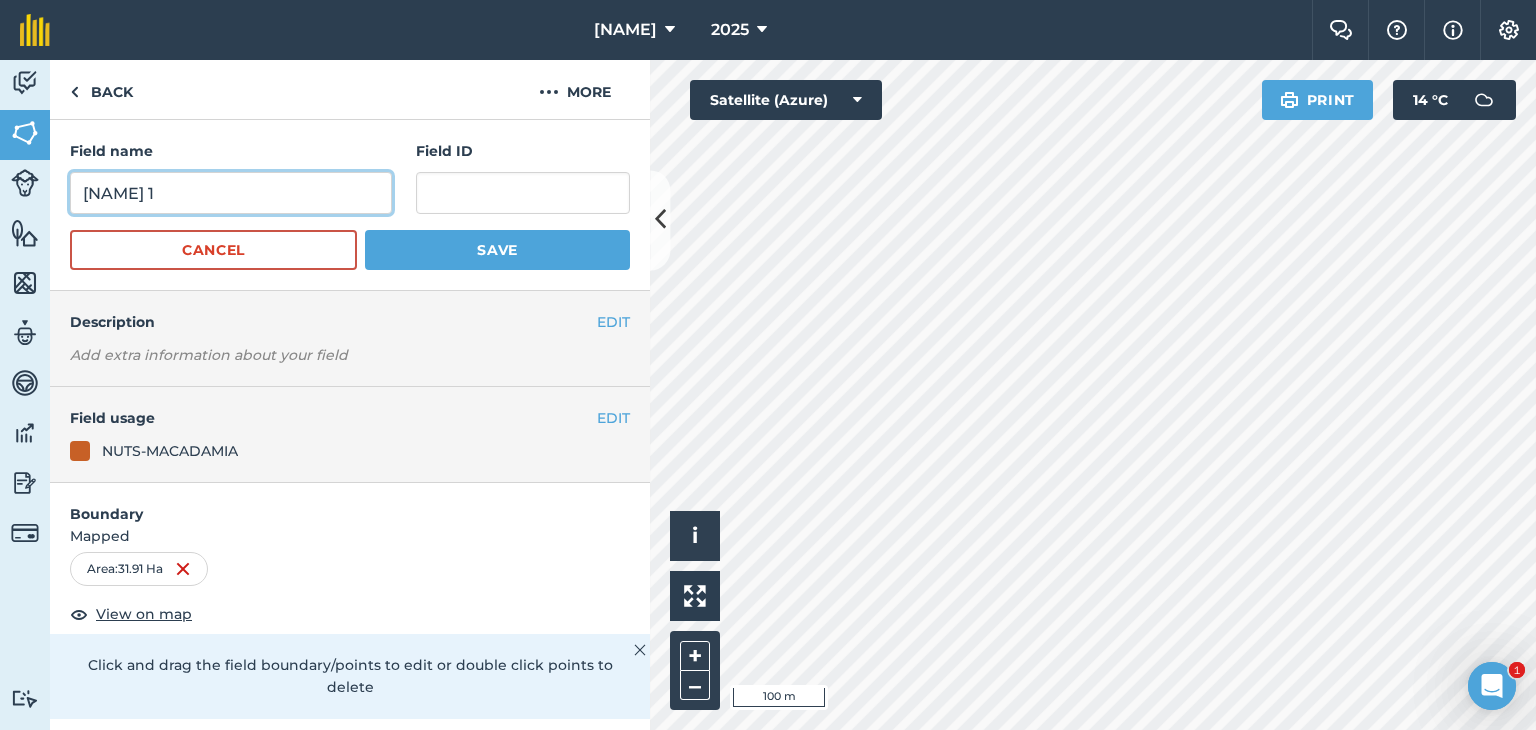 type on "[NAME] 1" 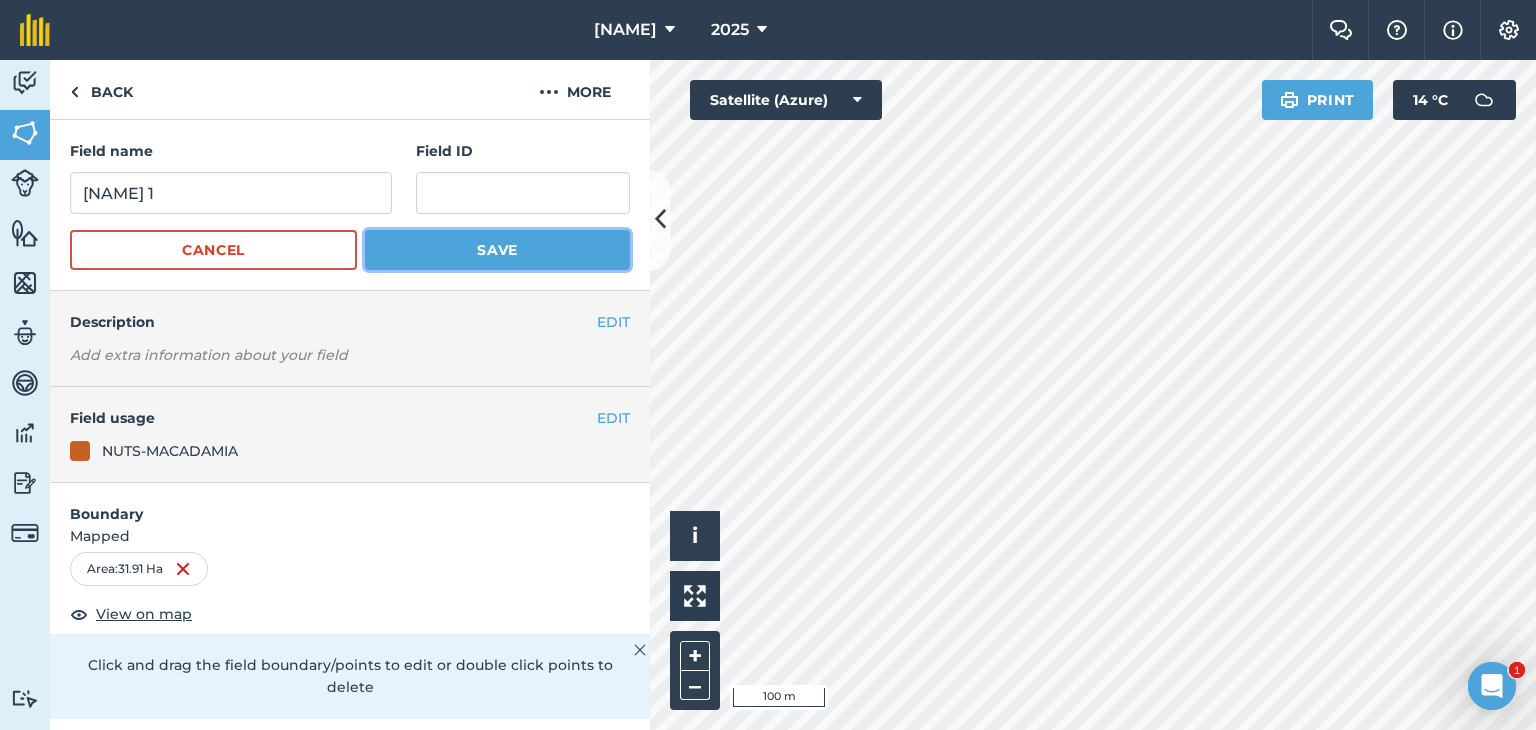 click on "Save" at bounding box center [497, 250] 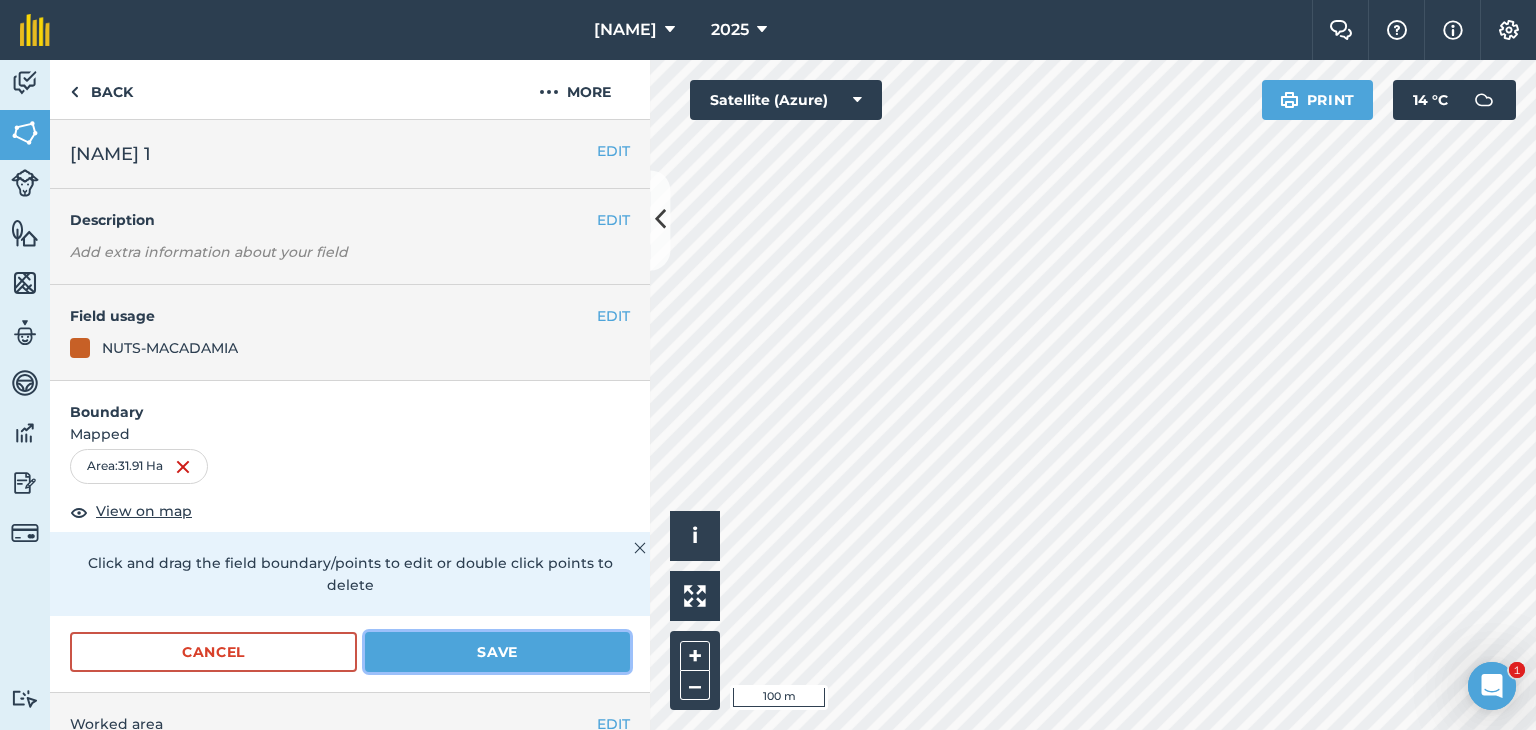 click on "Save" at bounding box center (497, 652) 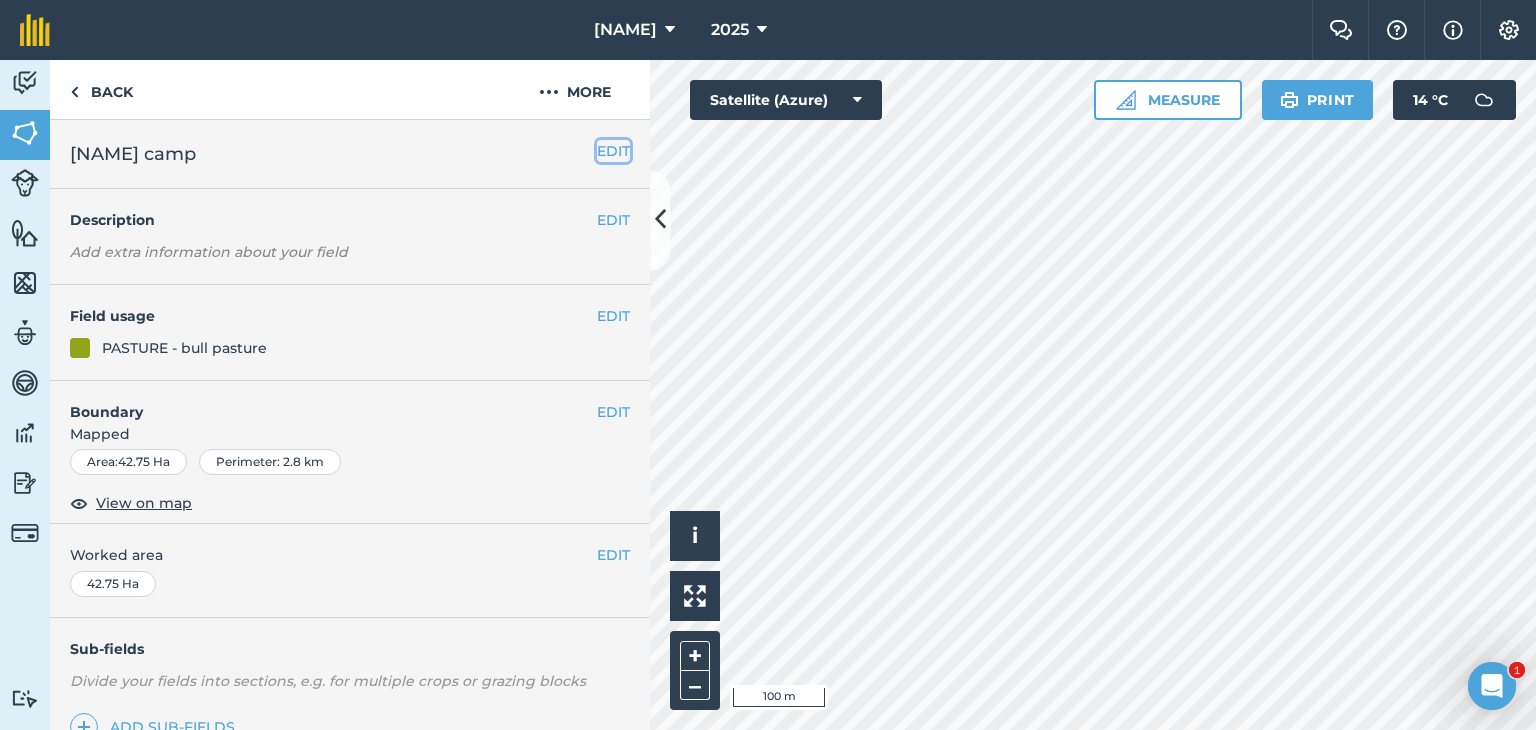 click on "EDIT" at bounding box center [613, 151] 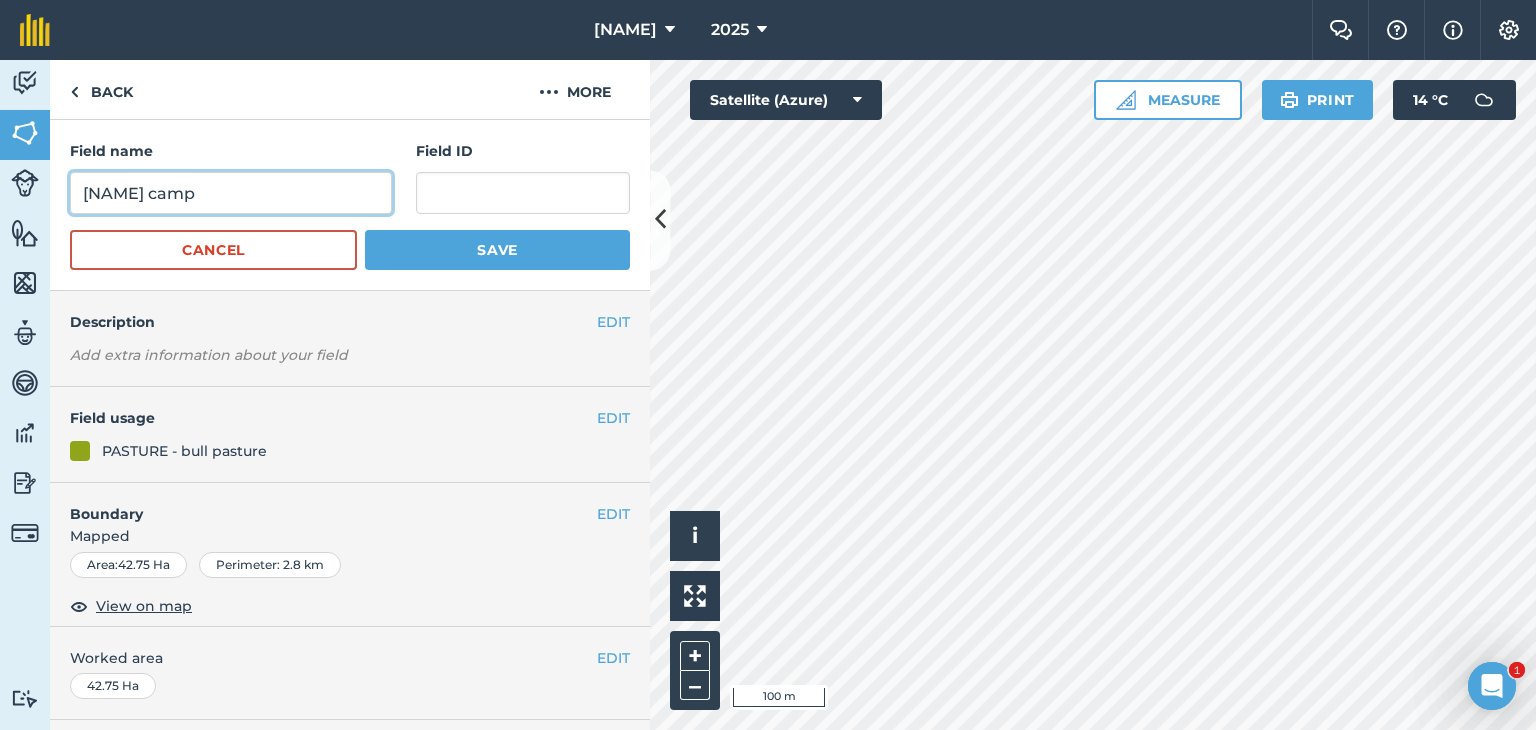 click on "[NAME] camp" at bounding box center (231, 193) 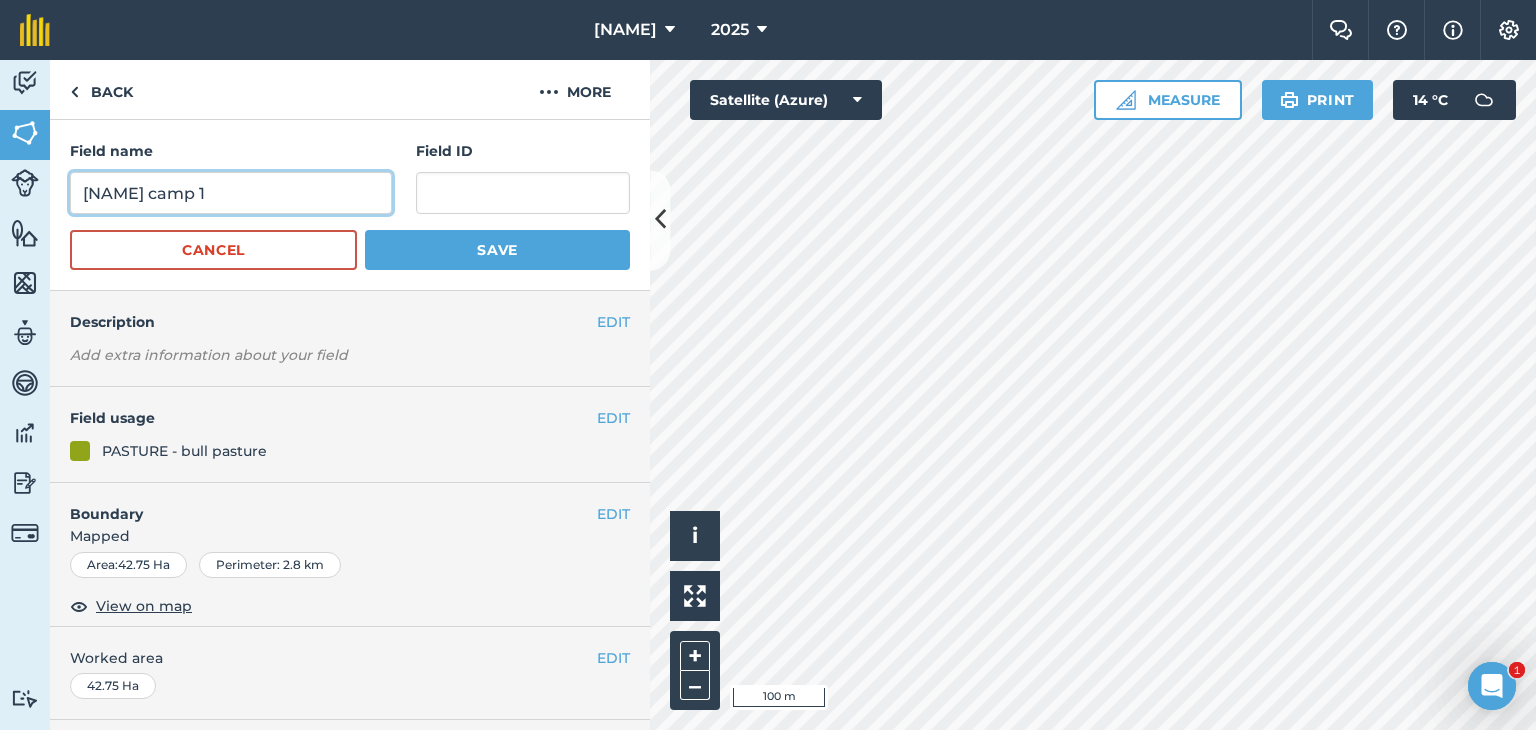 type on "[NAME] camp 1" 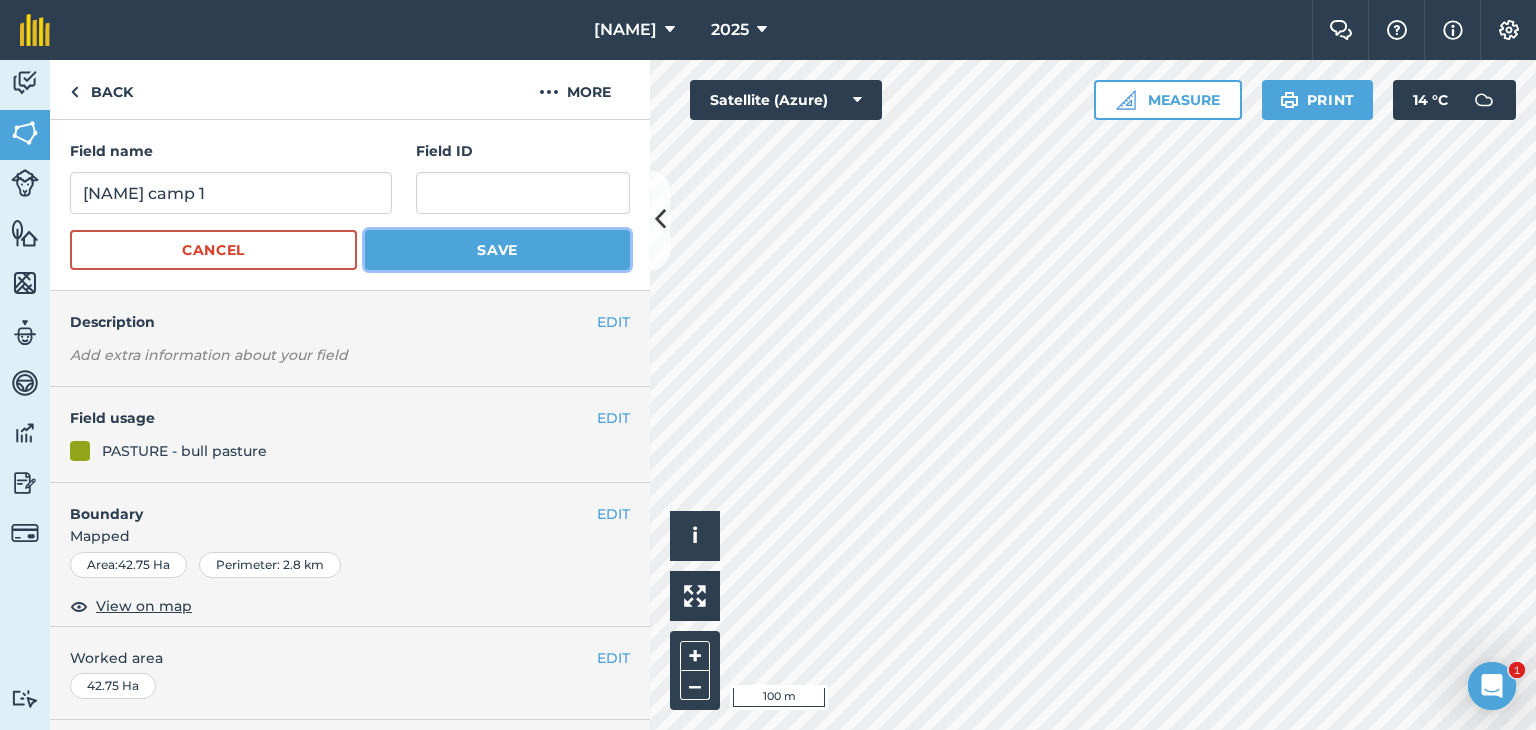 click on "Save" at bounding box center (497, 250) 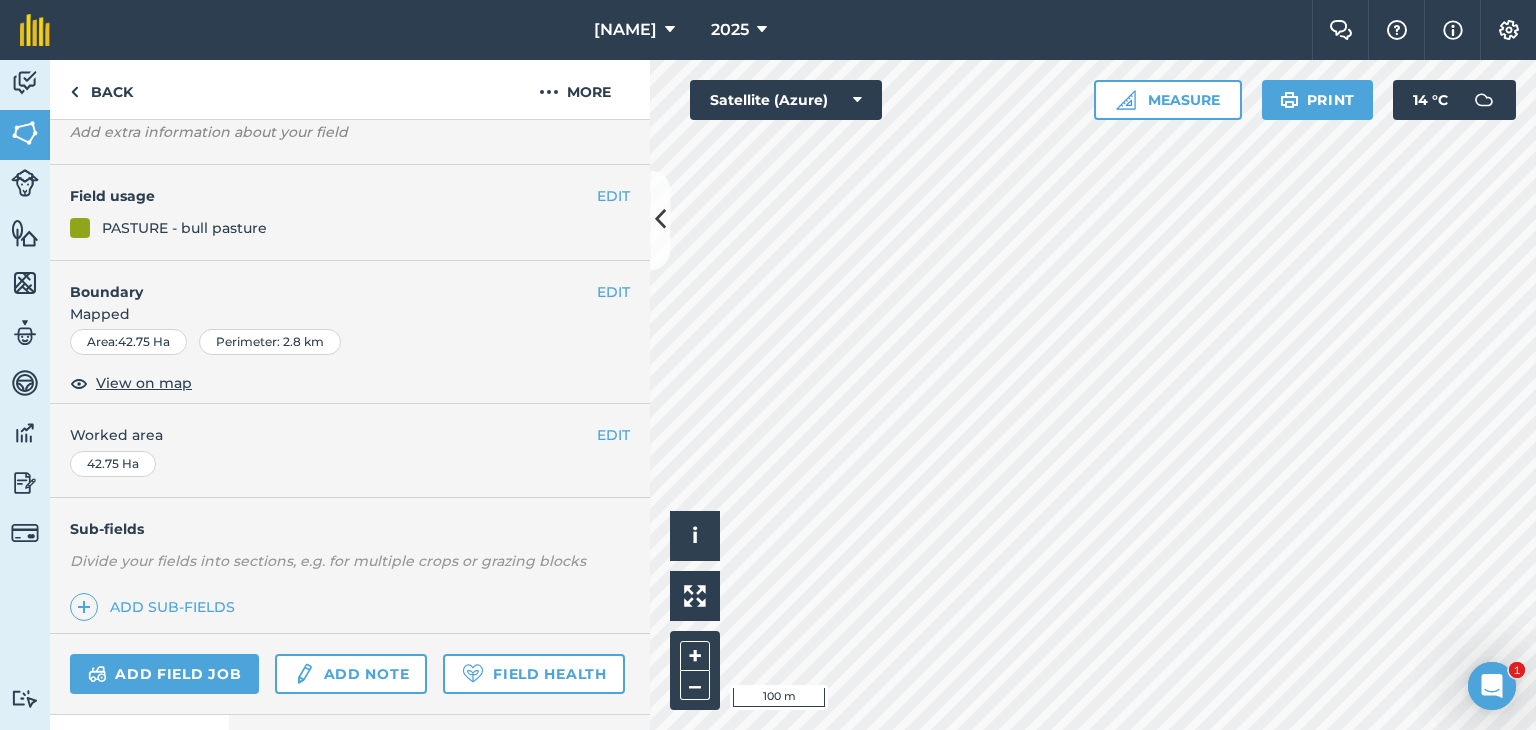 scroll, scrollTop: 123, scrollLeft: 0, axis: vertical 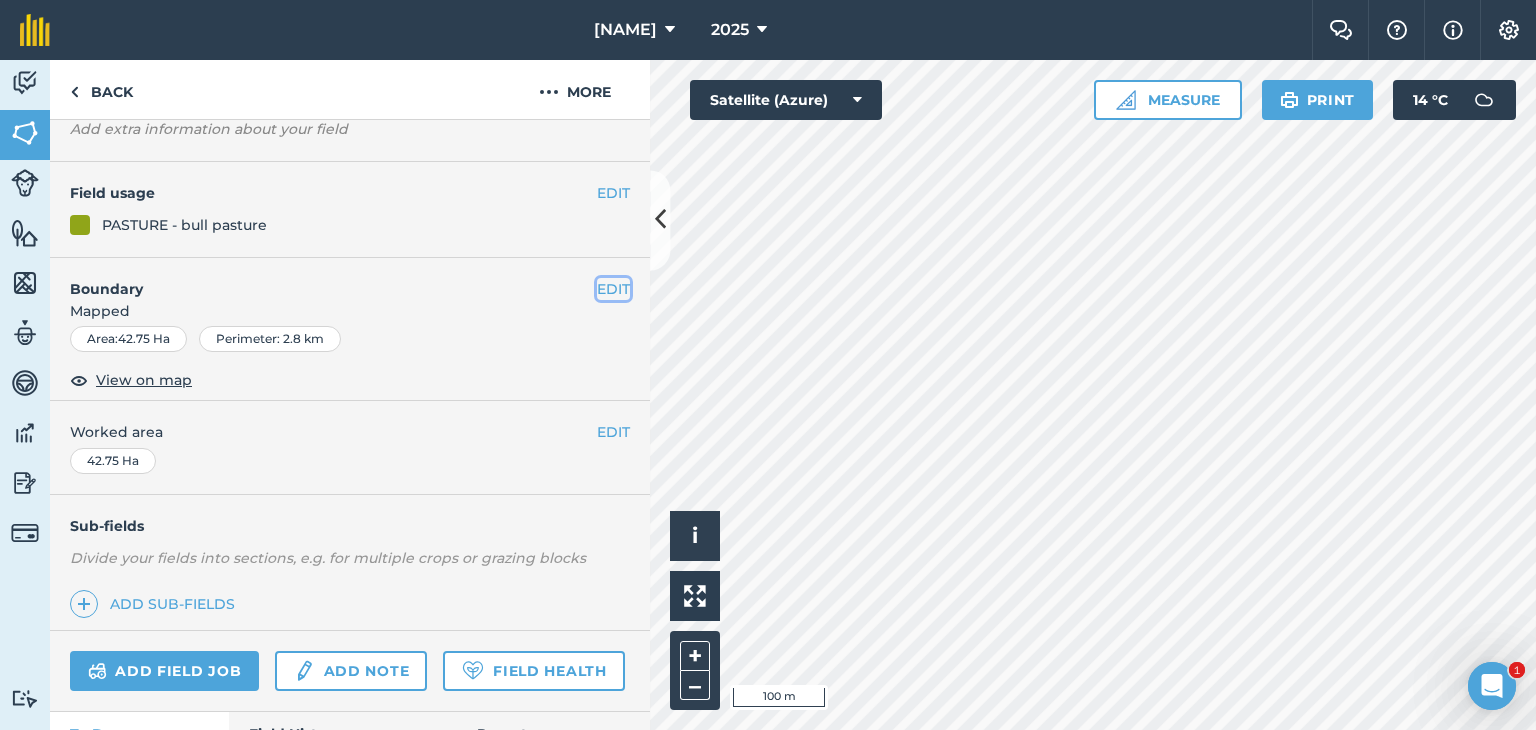click on "EDIT" at bounding box center (613, 289) 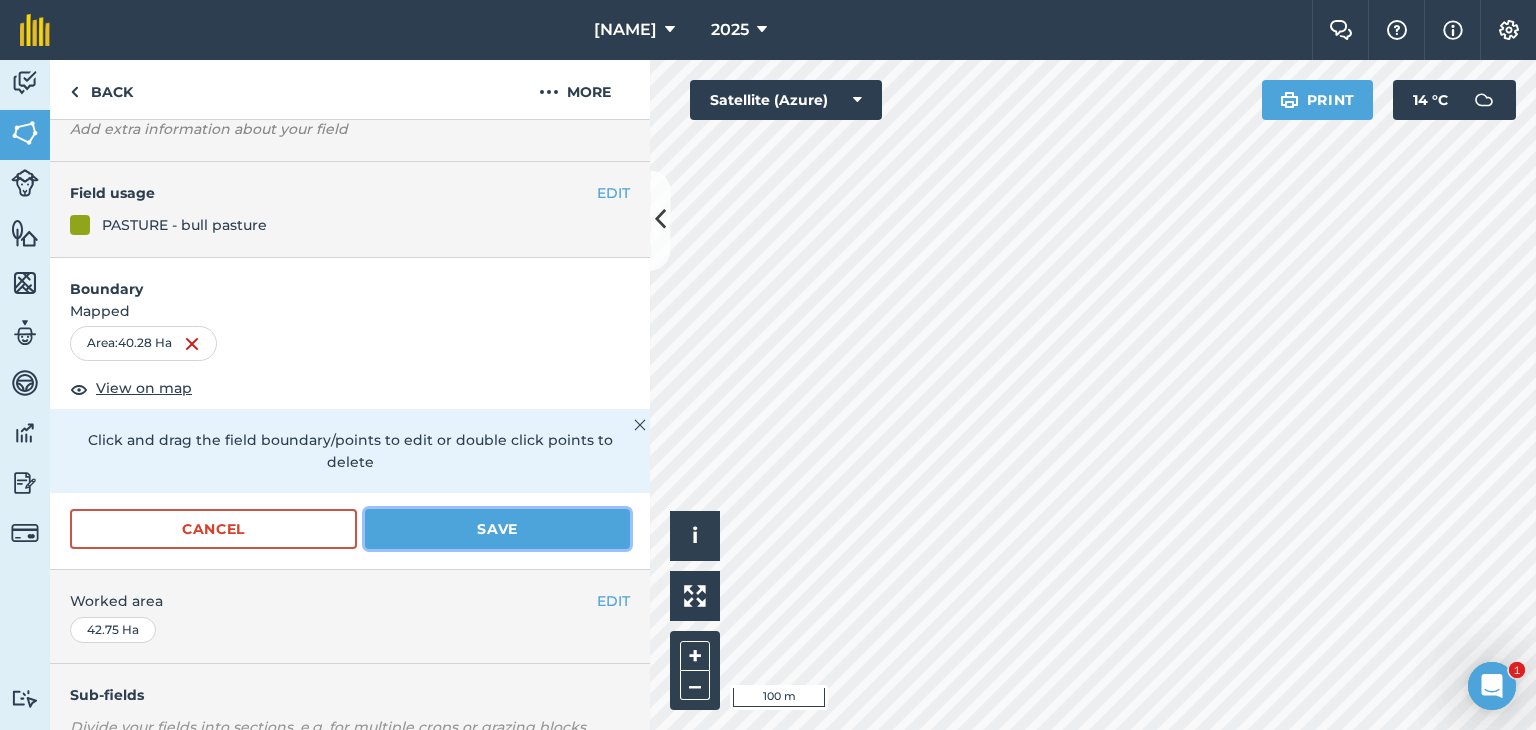 click on "Save" at bounding box center [497, 529] 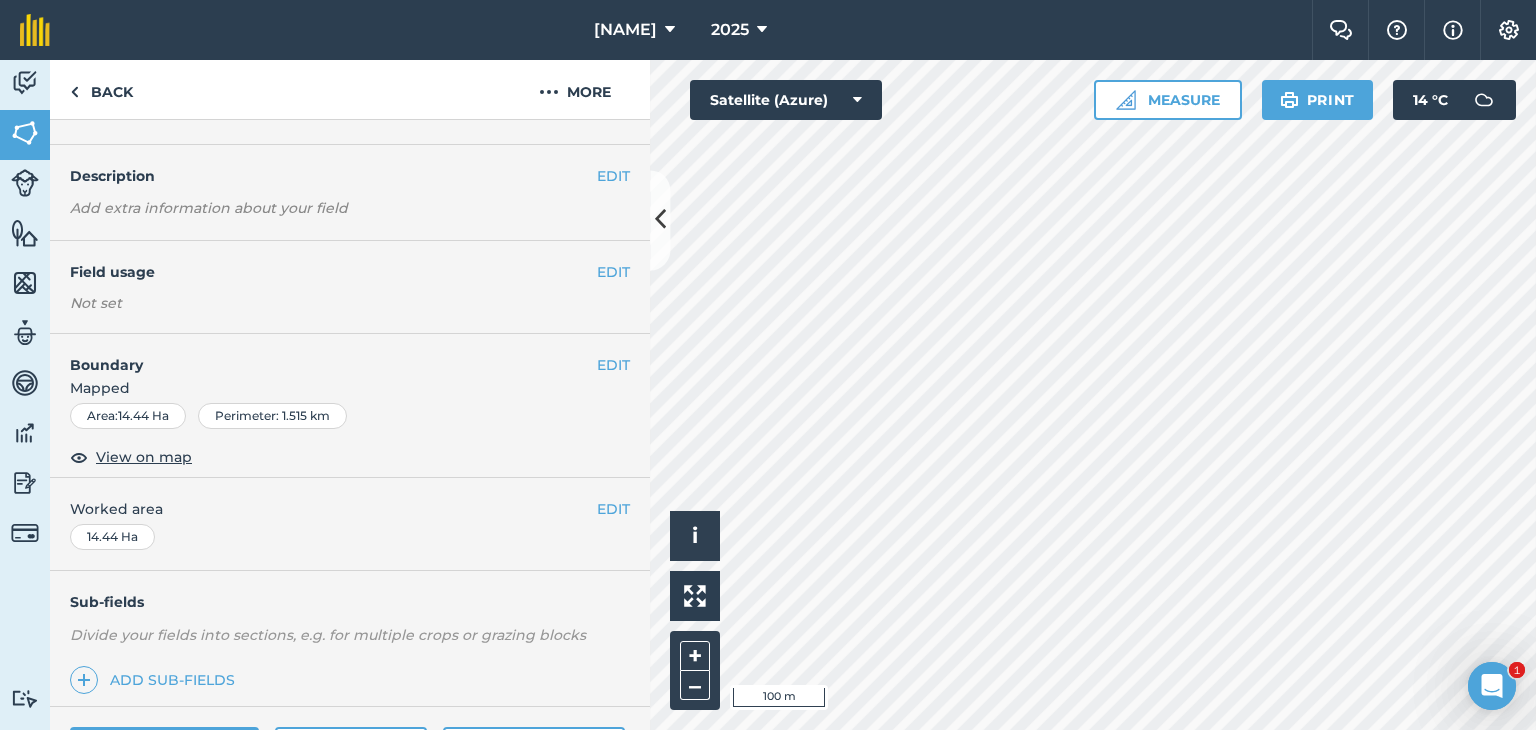 scroll, scrollTop: 17, scrollLeft: 0, axis: vertical 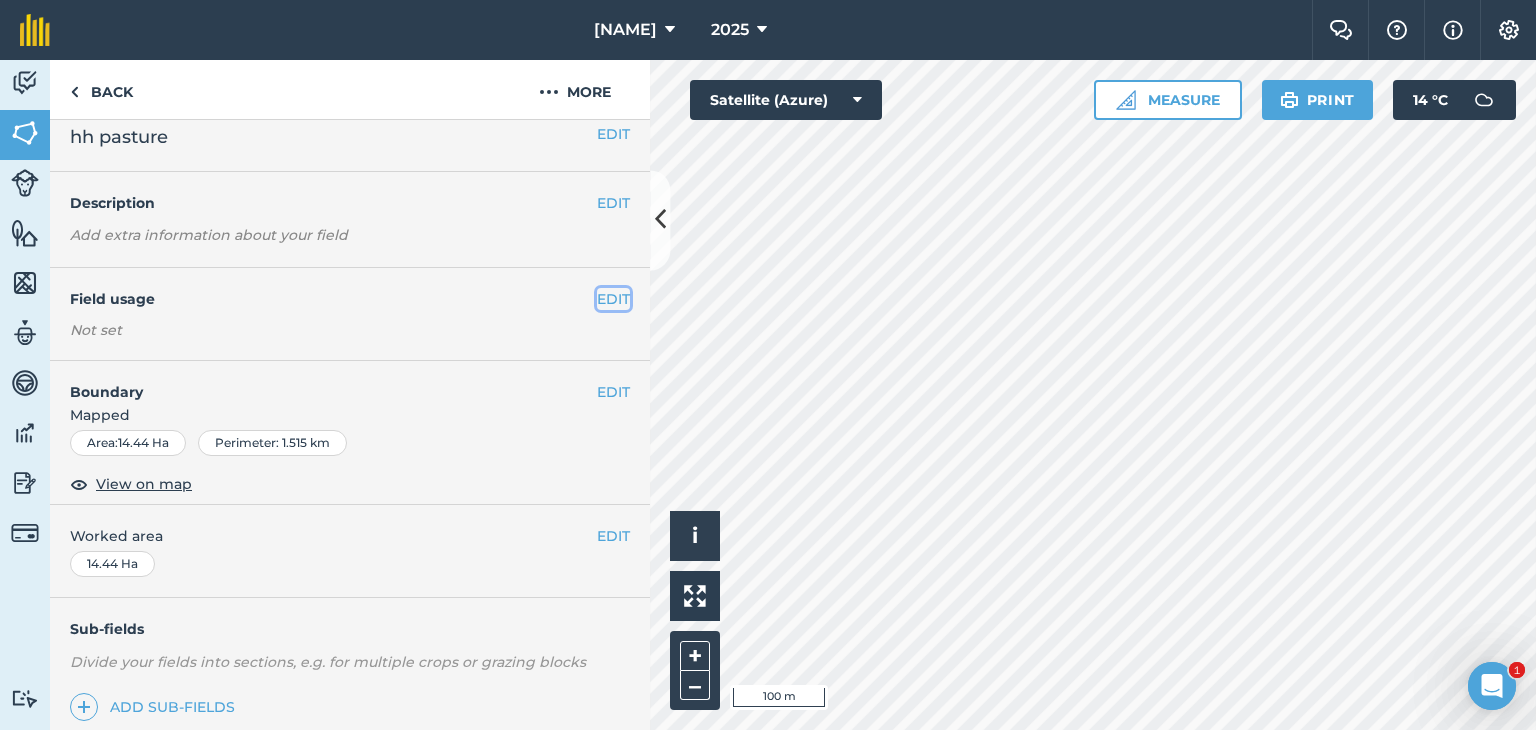 click on "EDIT" at bounding box center [613, 299] 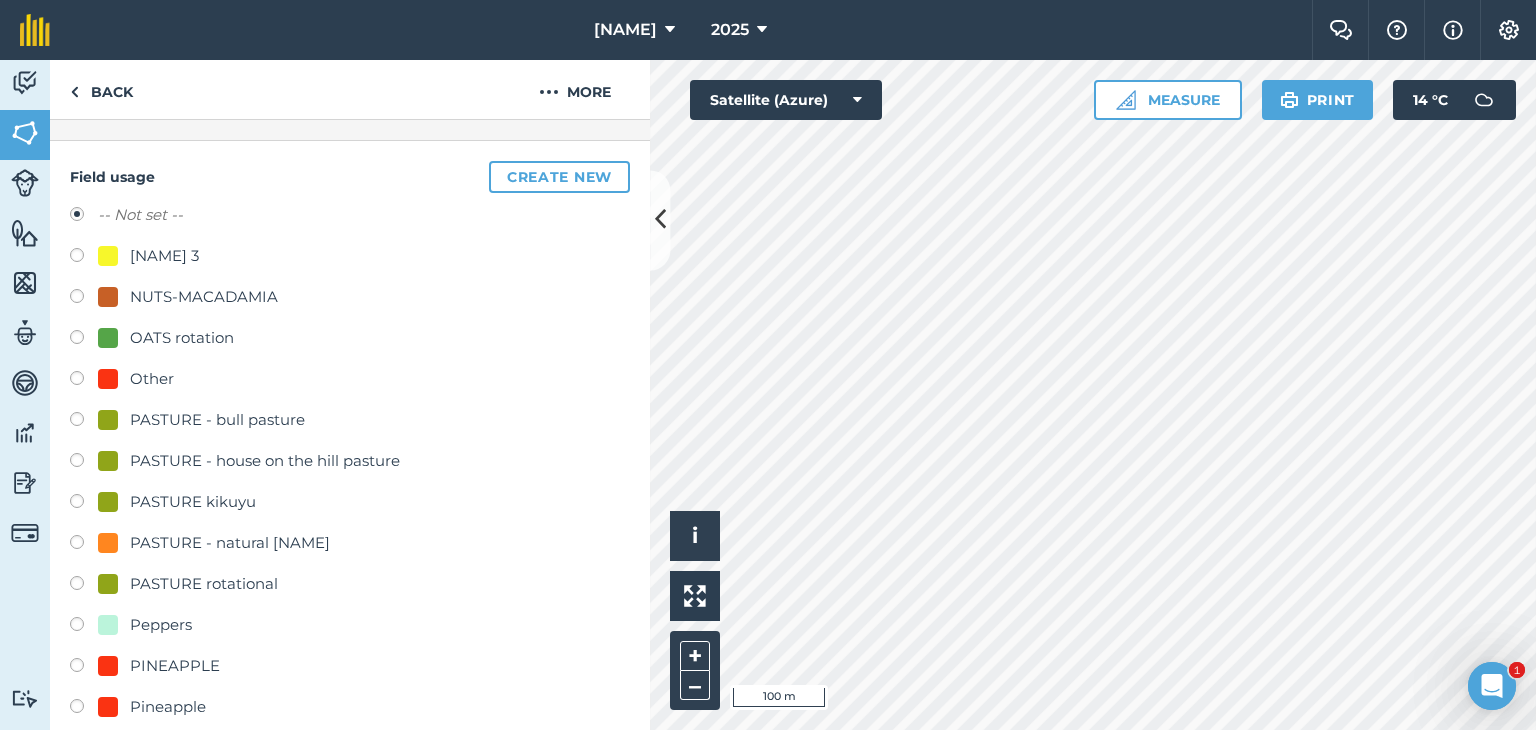 scroll, scrollTop: 145, scrollLeft: 0, axis: vertical 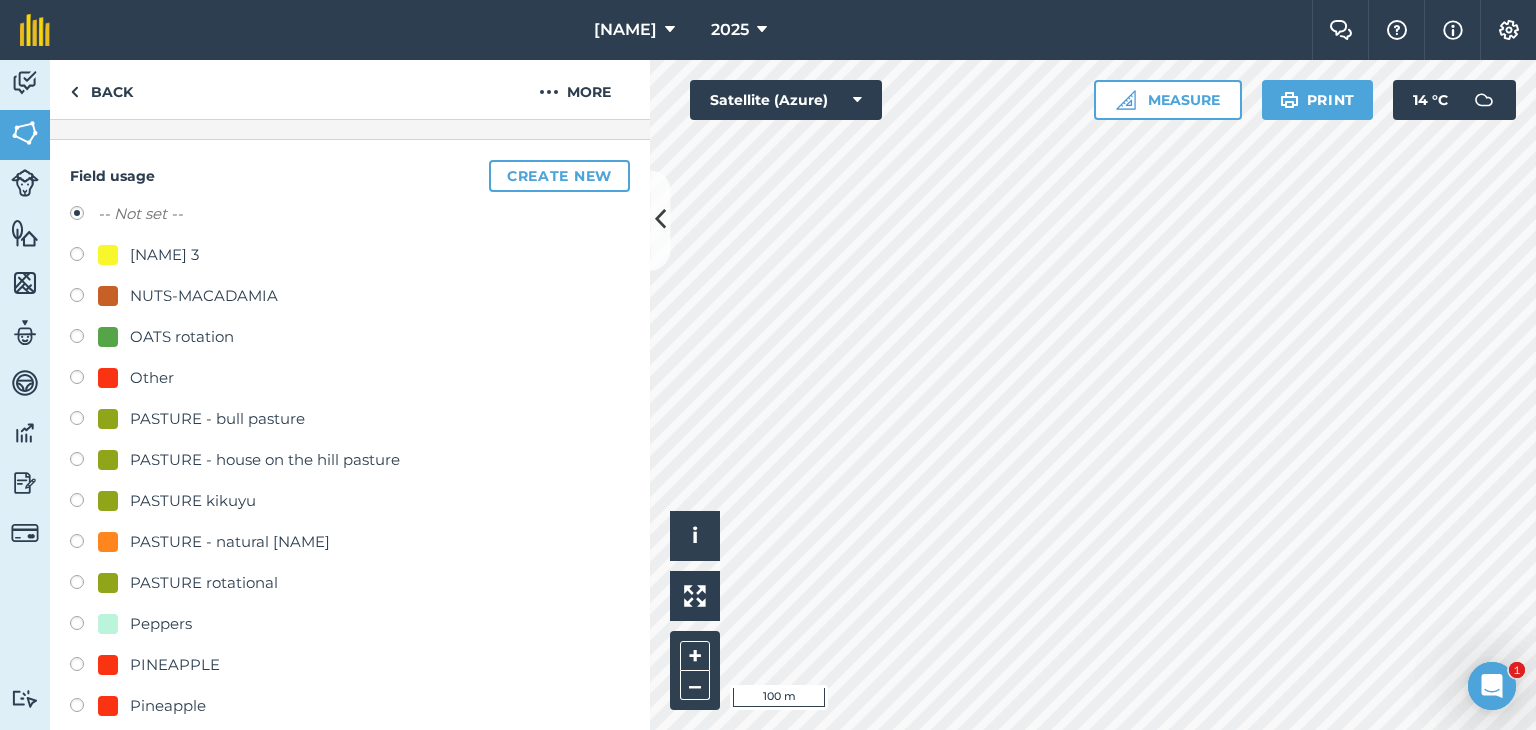 click at bounding box center [84, 462] 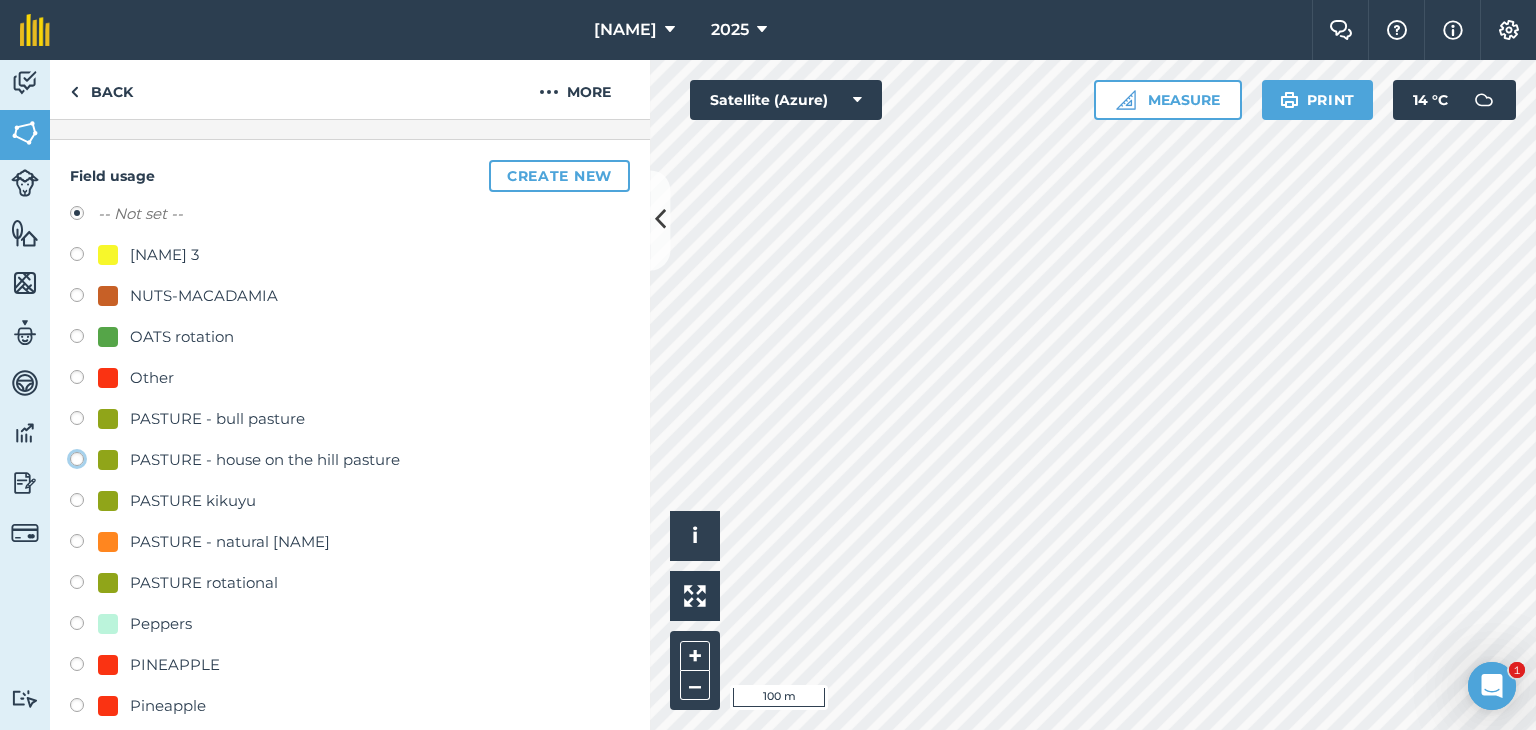 click on "PASTURE - house on the hill pasture" at bounding box center (-9923, 458) 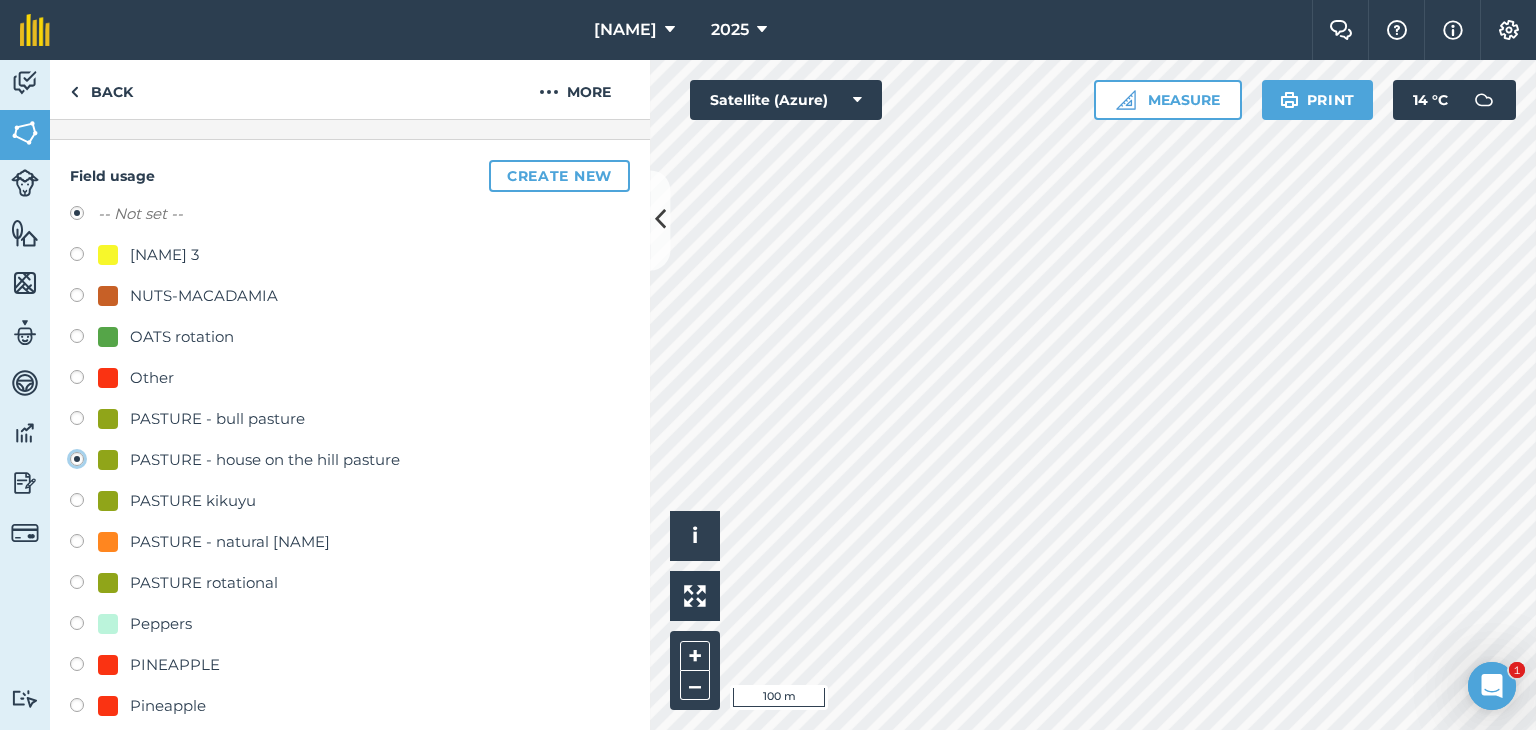 radio on "true" 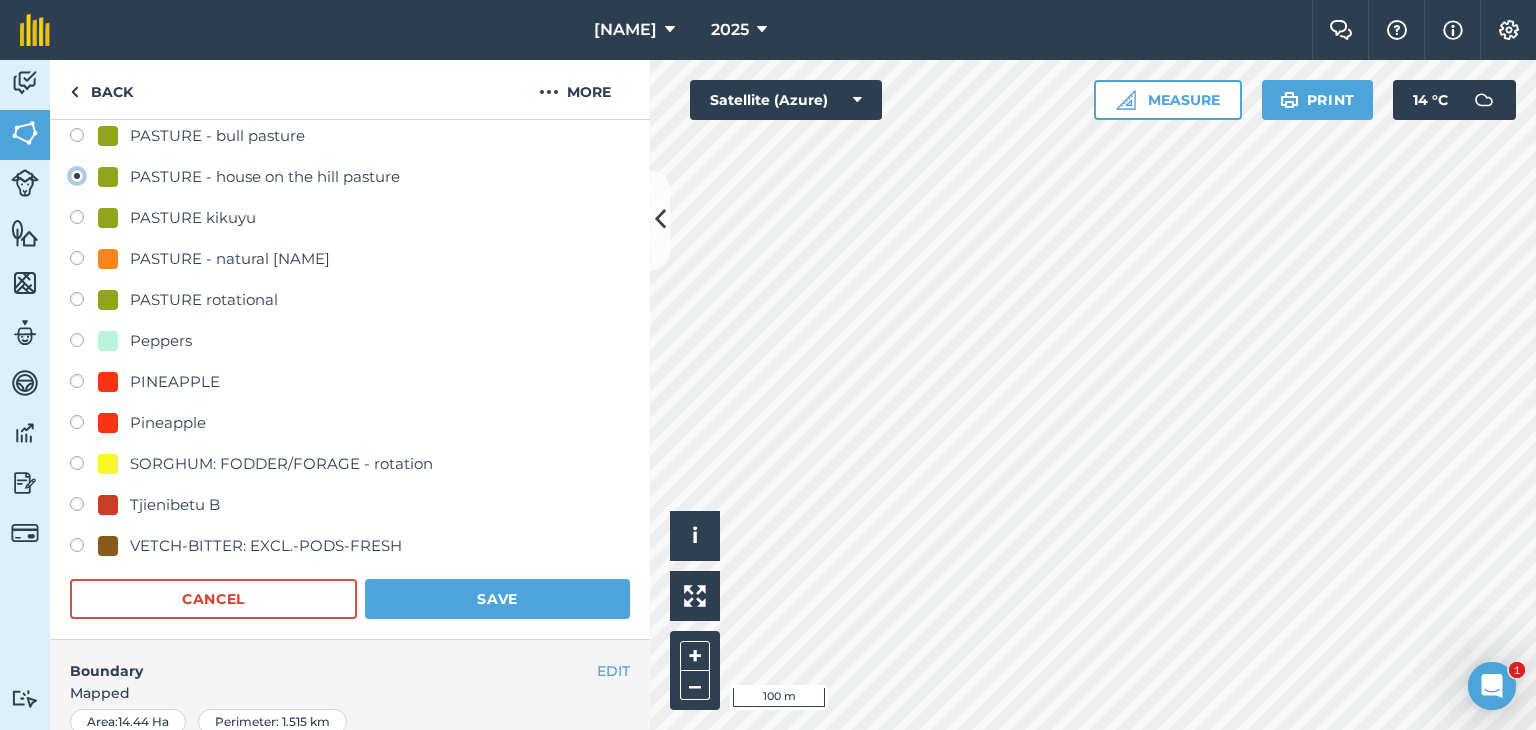scroll, scrollTop: 459, scrollLeft: 0, axis: vertical 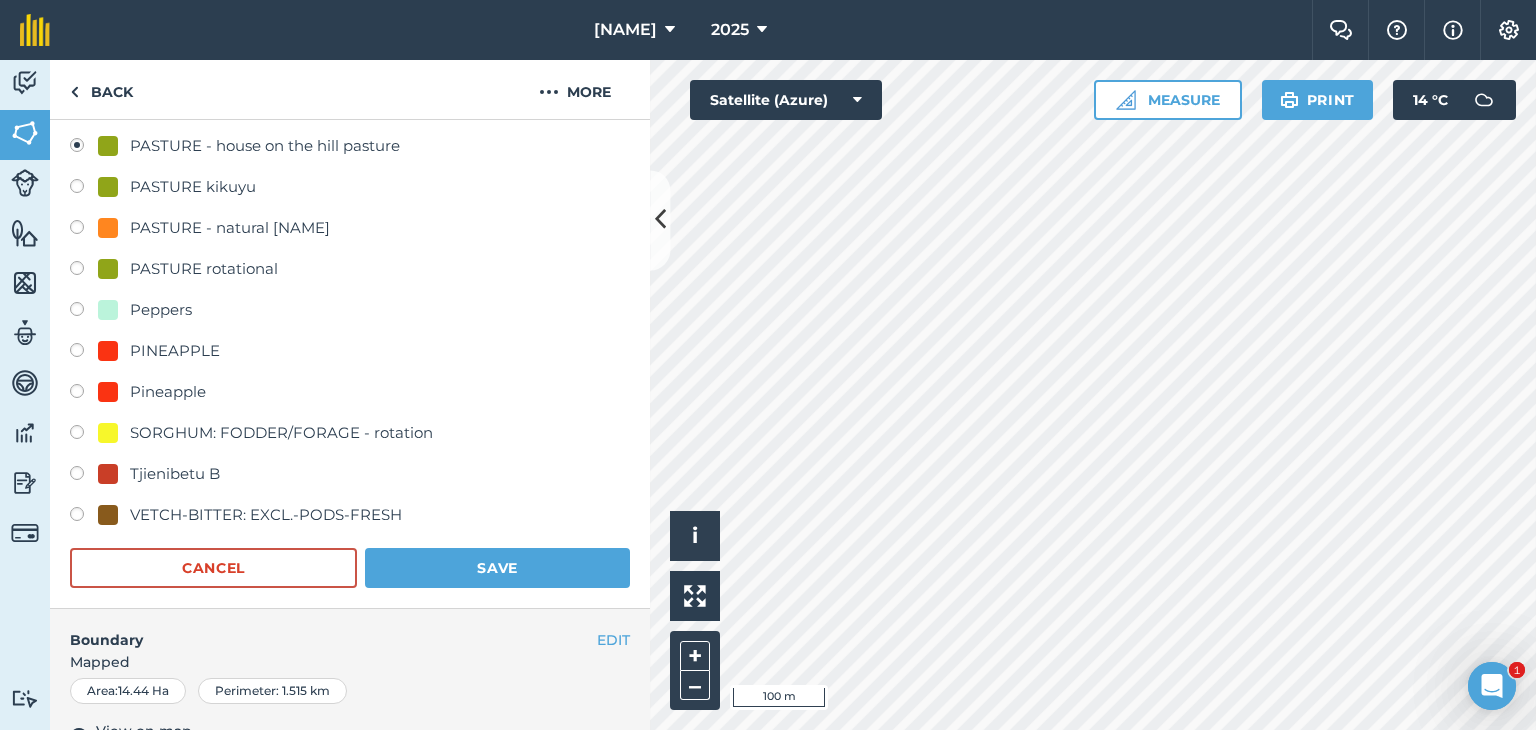 click at bounding box center (84, 271) 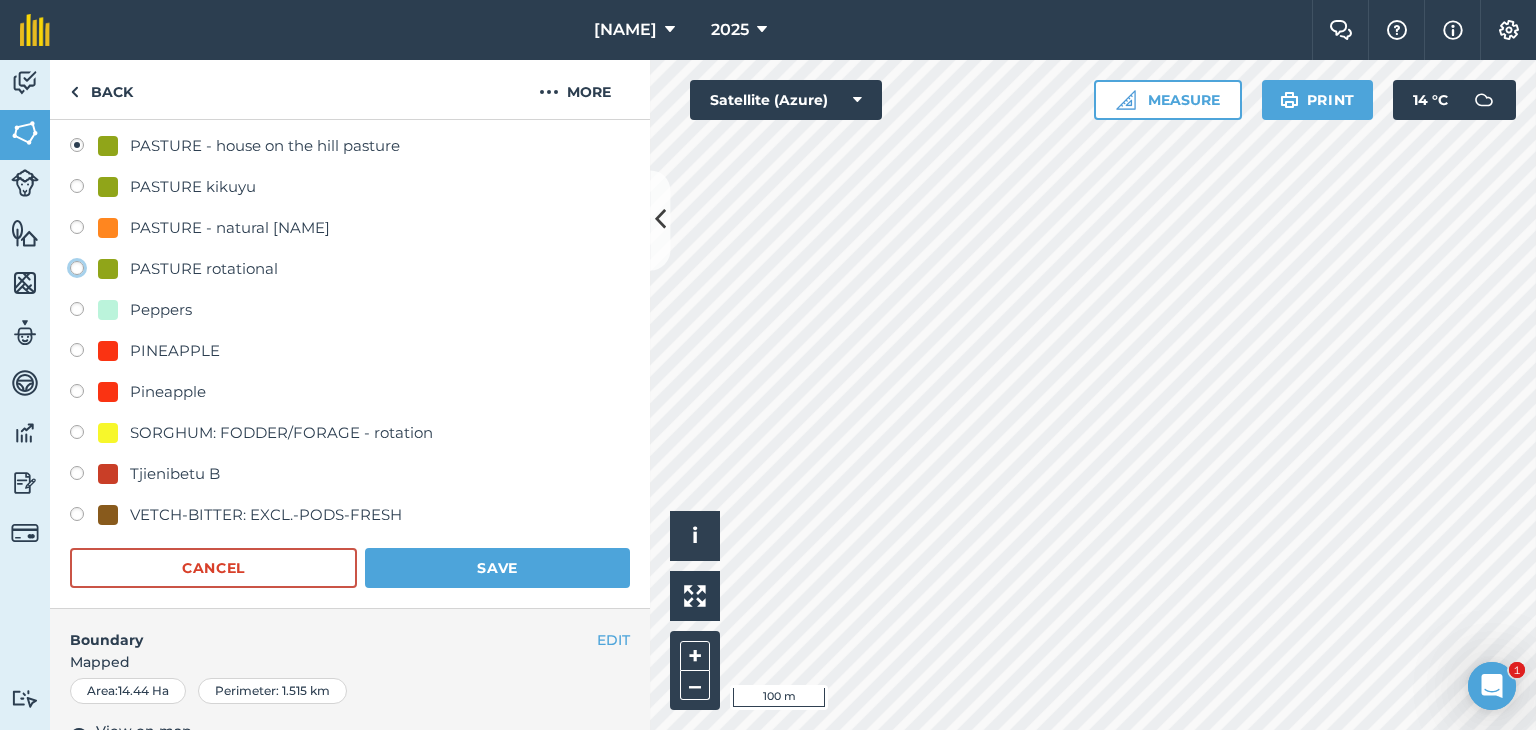 click on "PASTURE rotational" at bounding box center [-9923, 267] 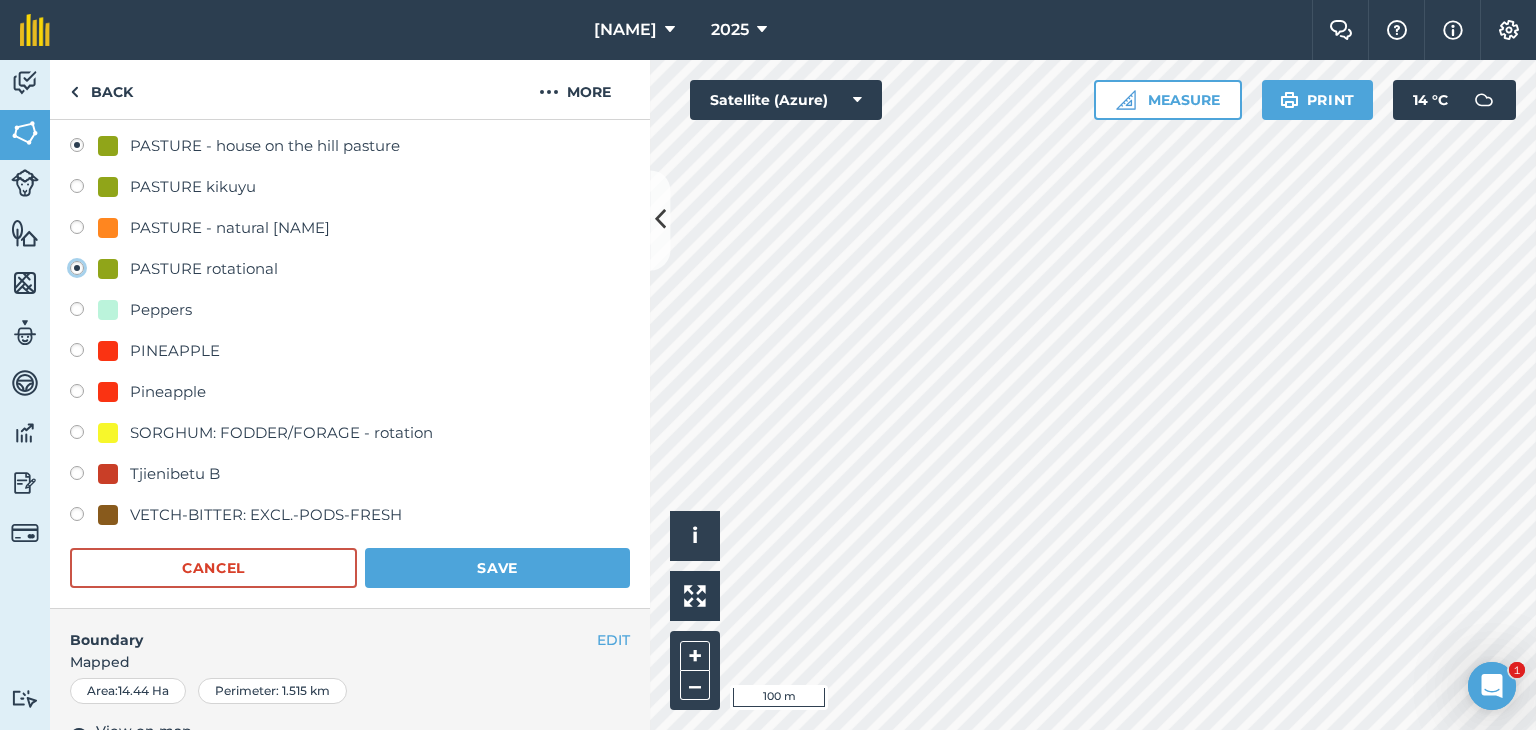 radio on "true" 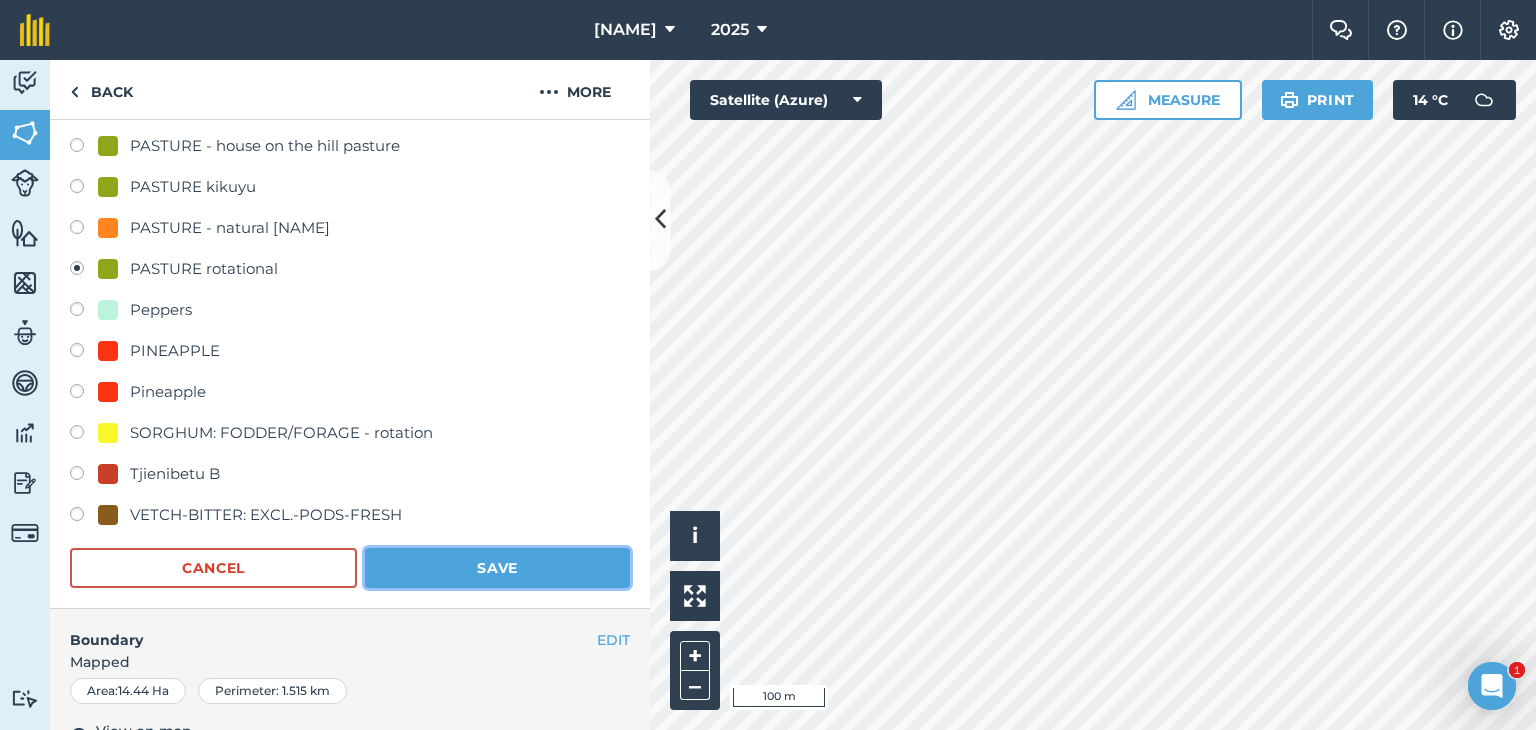 click on "Save" at bounding box center [497, 568] 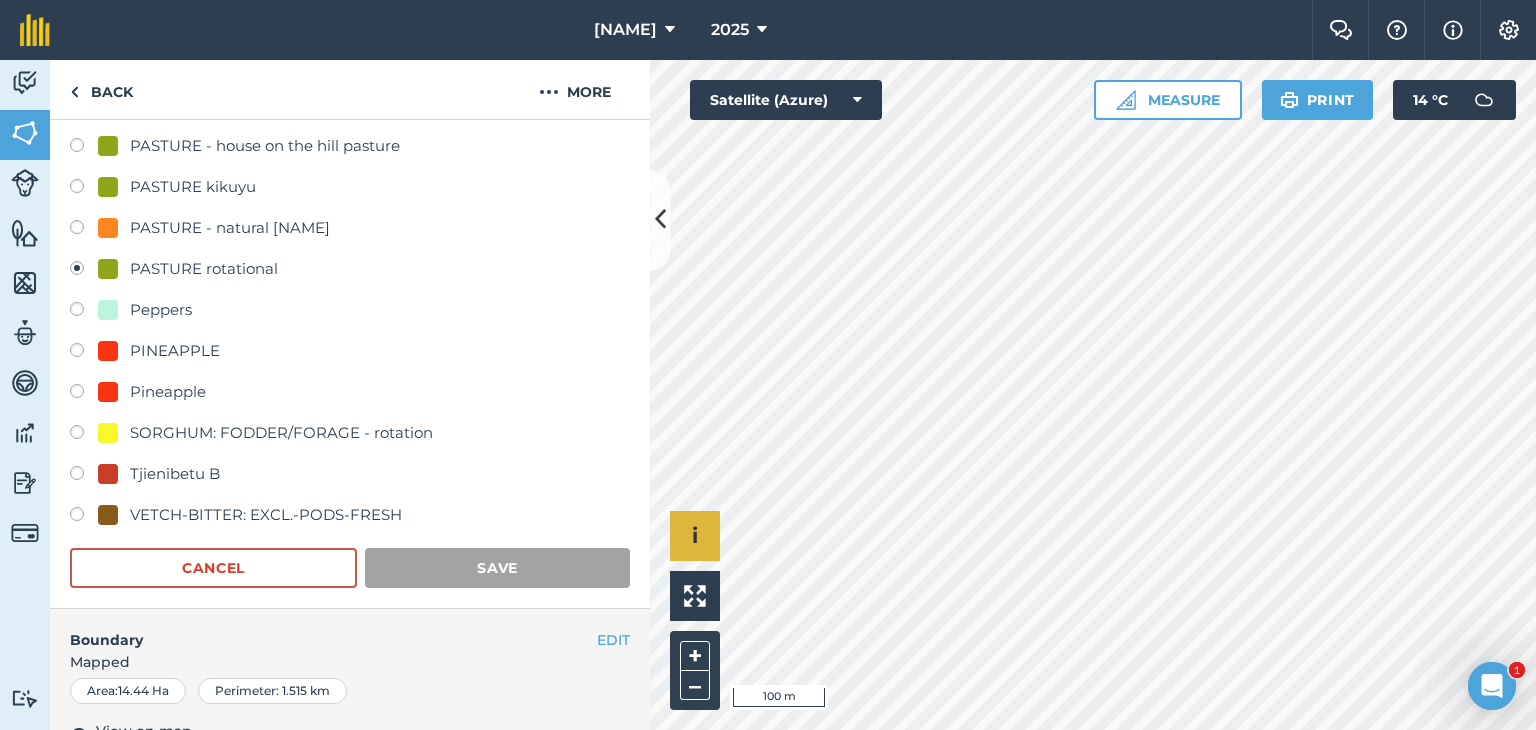 scroll, scrollTop: 264, scrollLeft: 0, axis: vertical 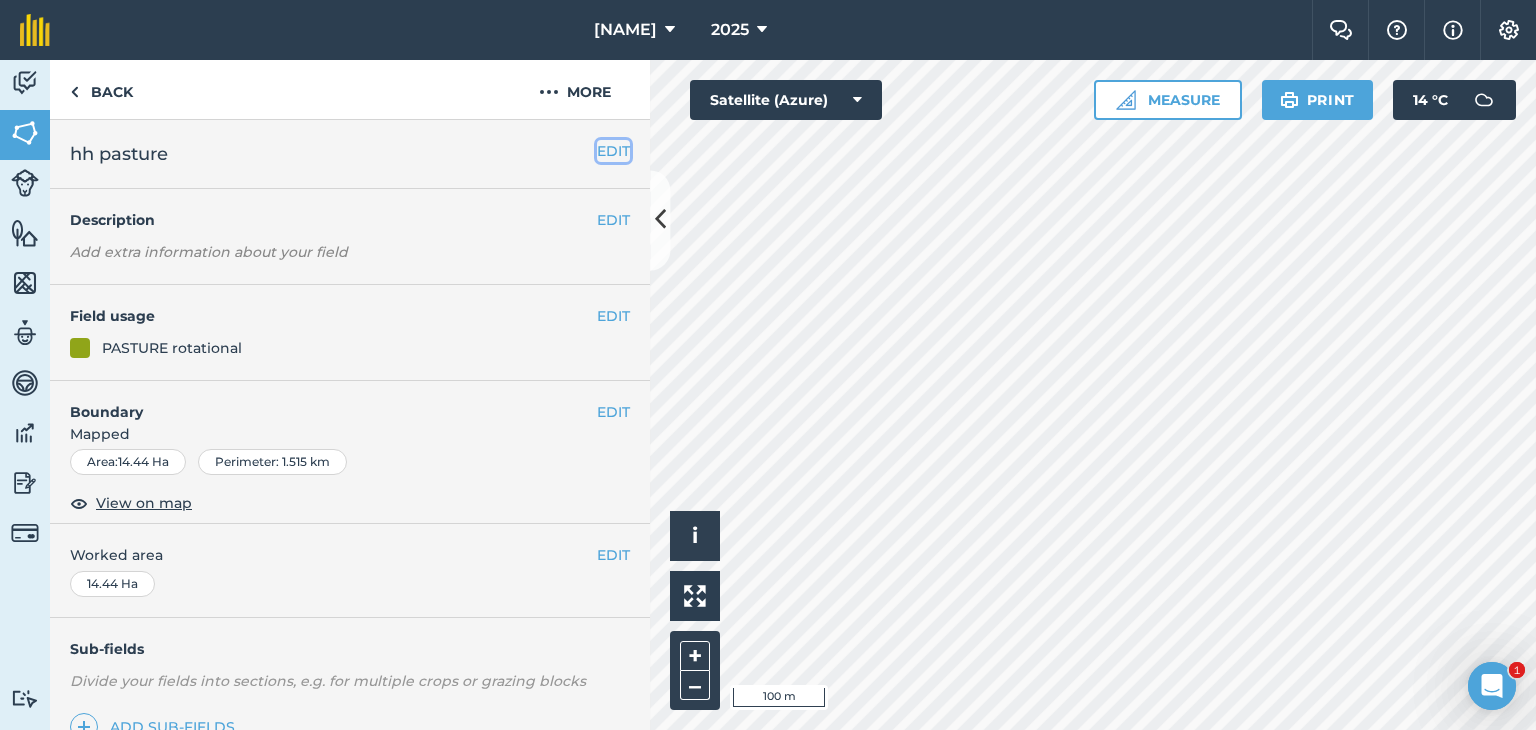 click on "EDIT" at bounding box center (613, 151) 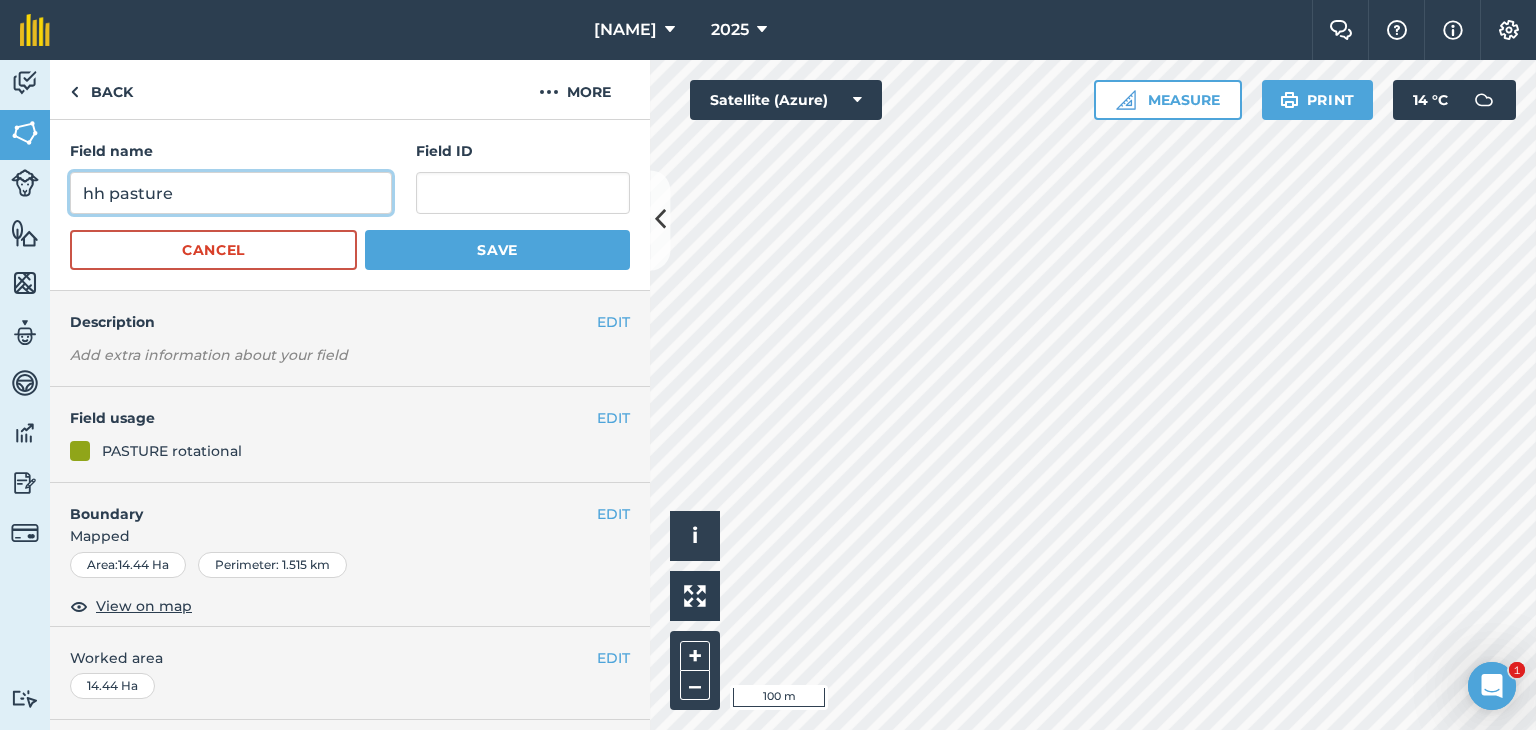 click on "hh pasture" at bounding box center [231, 193] 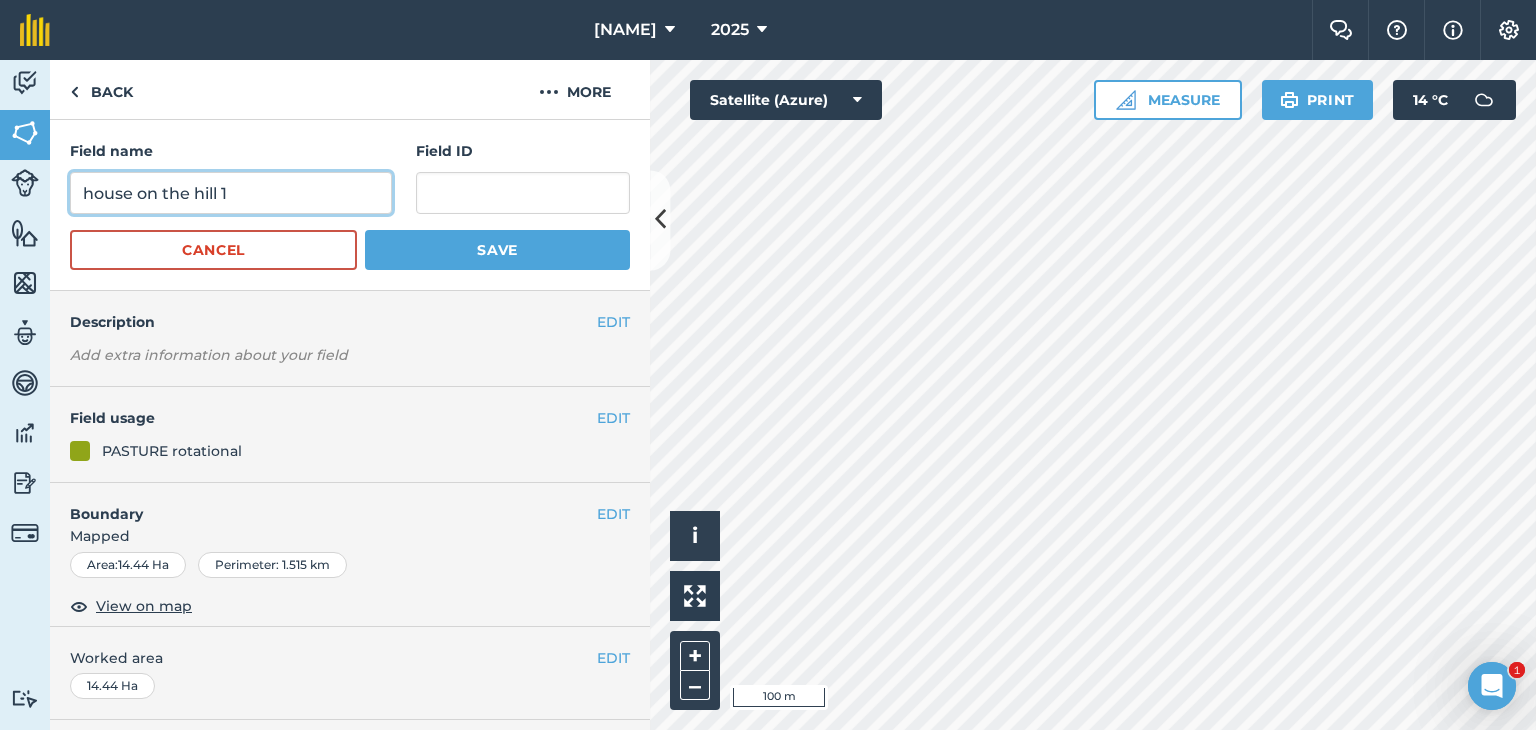type on "house on the hill 1" 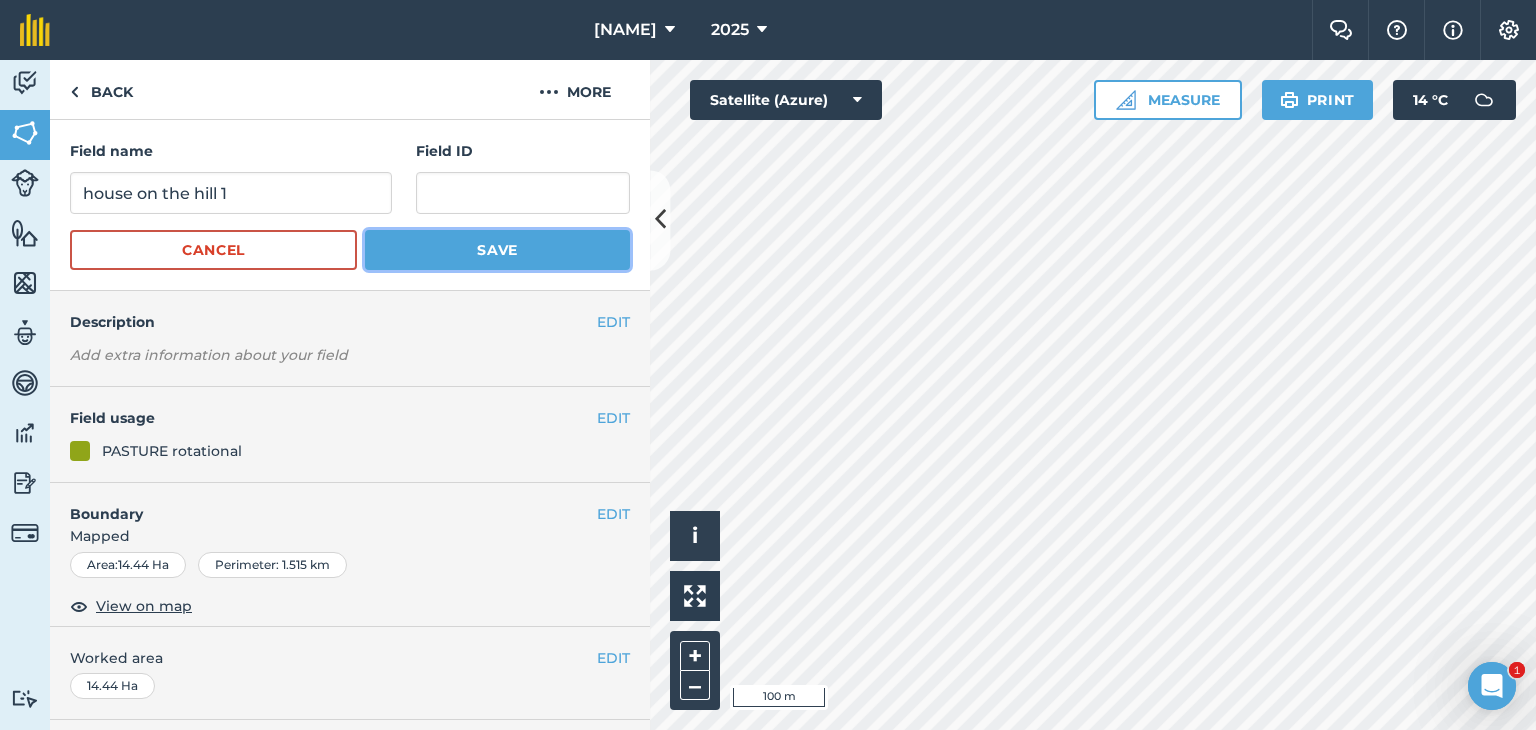 click on "Save" at bounding box center (497, 250) 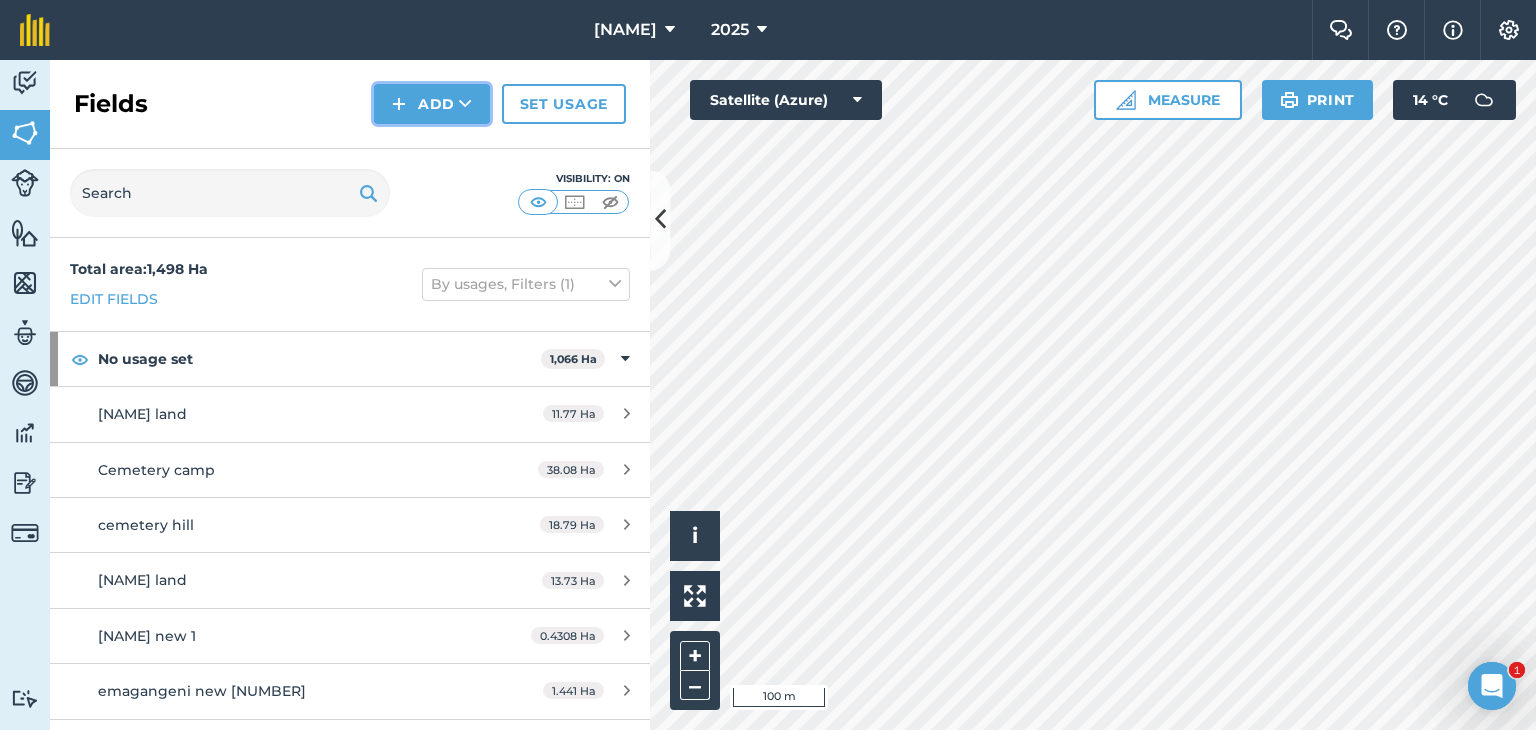 click at bounding box center [465, 104] 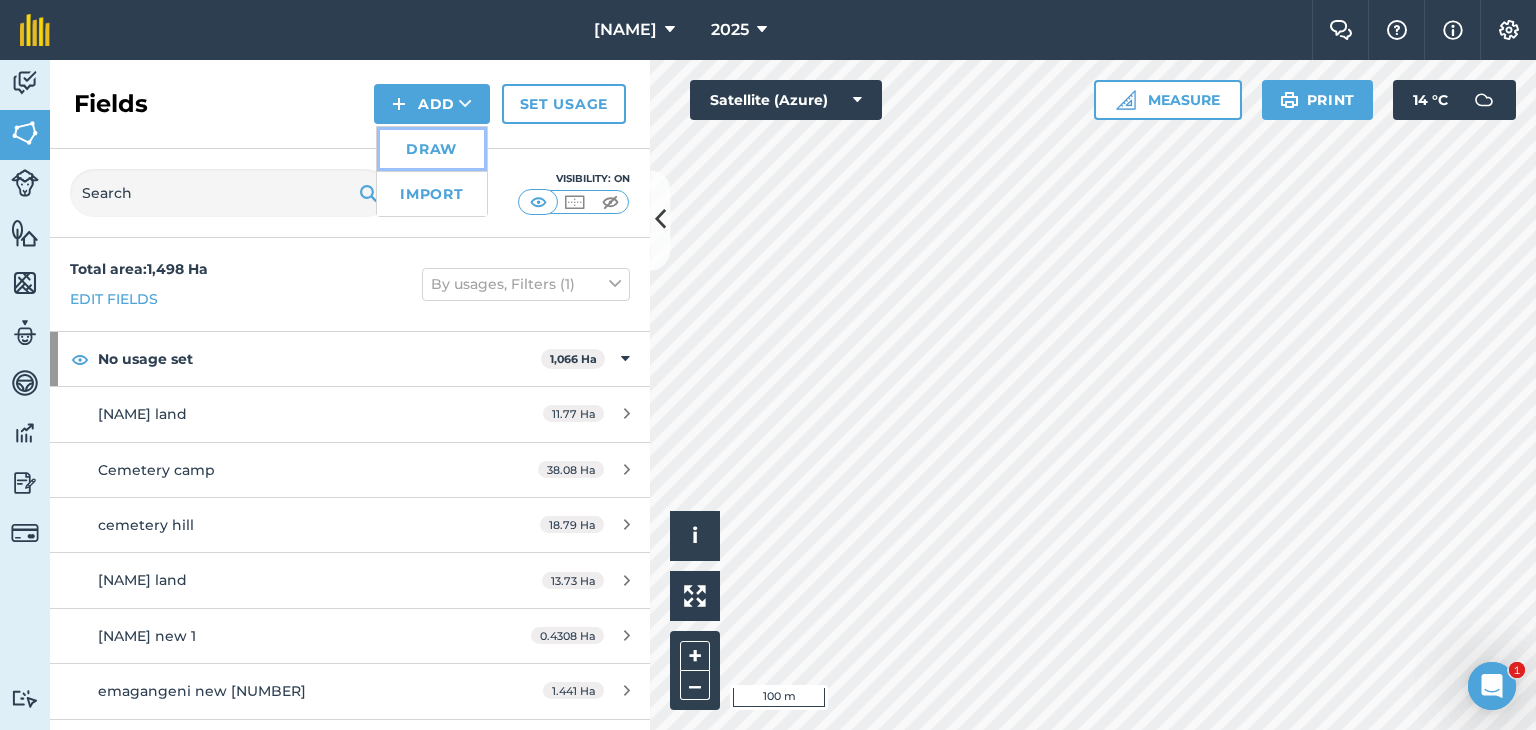 click on "Draw" at bounding box center [432, 149] 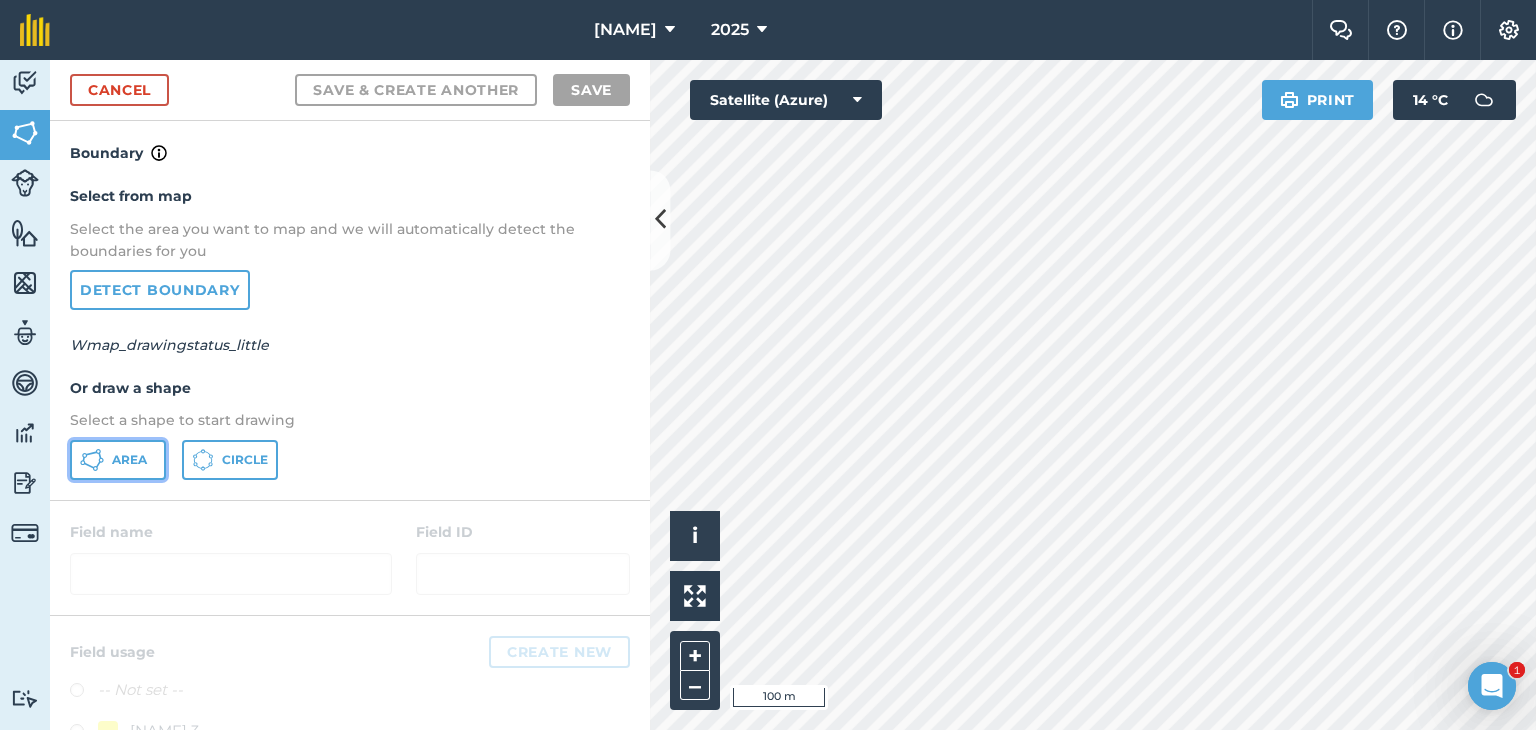 click on "Area" at bounding box center (129, 460) 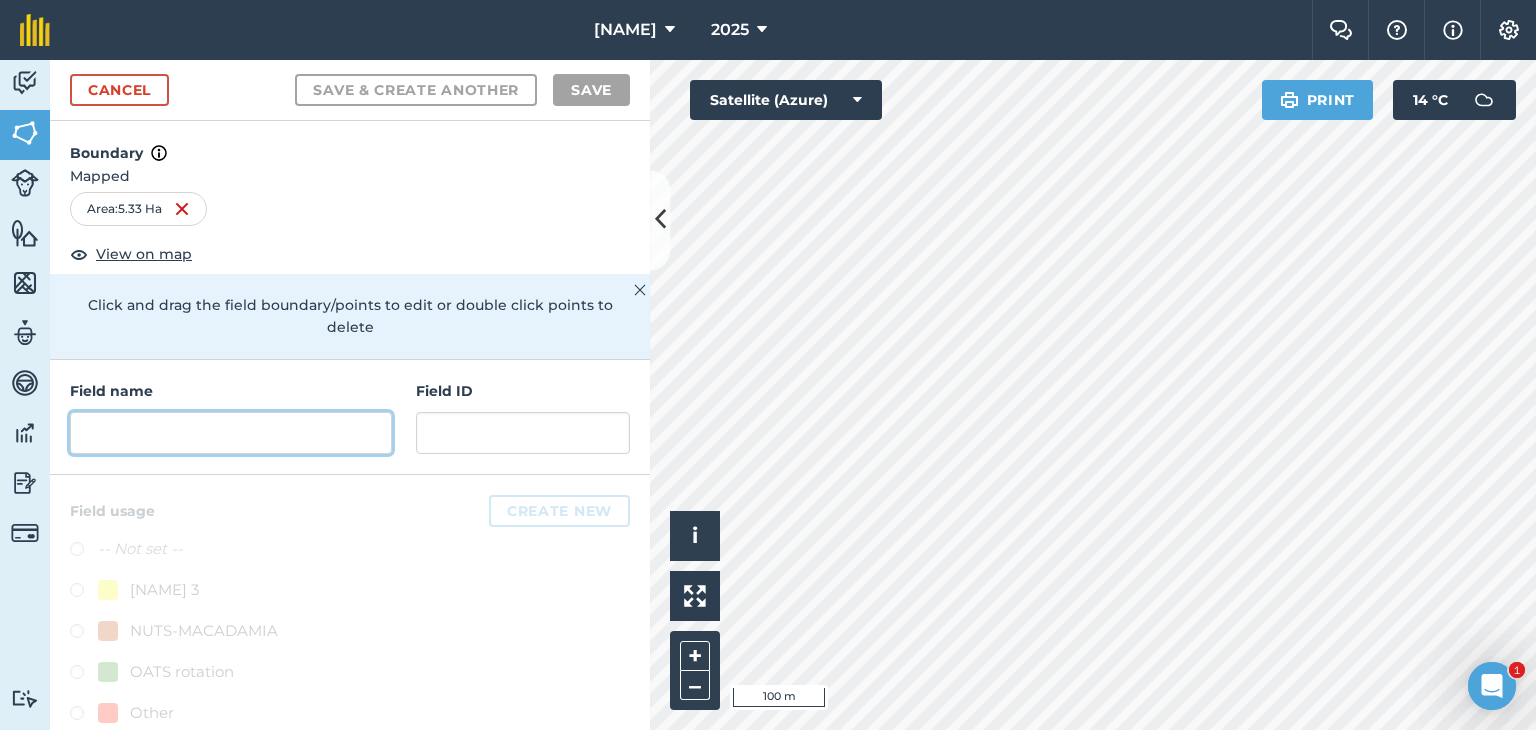 click at bounding box center (231, 433) 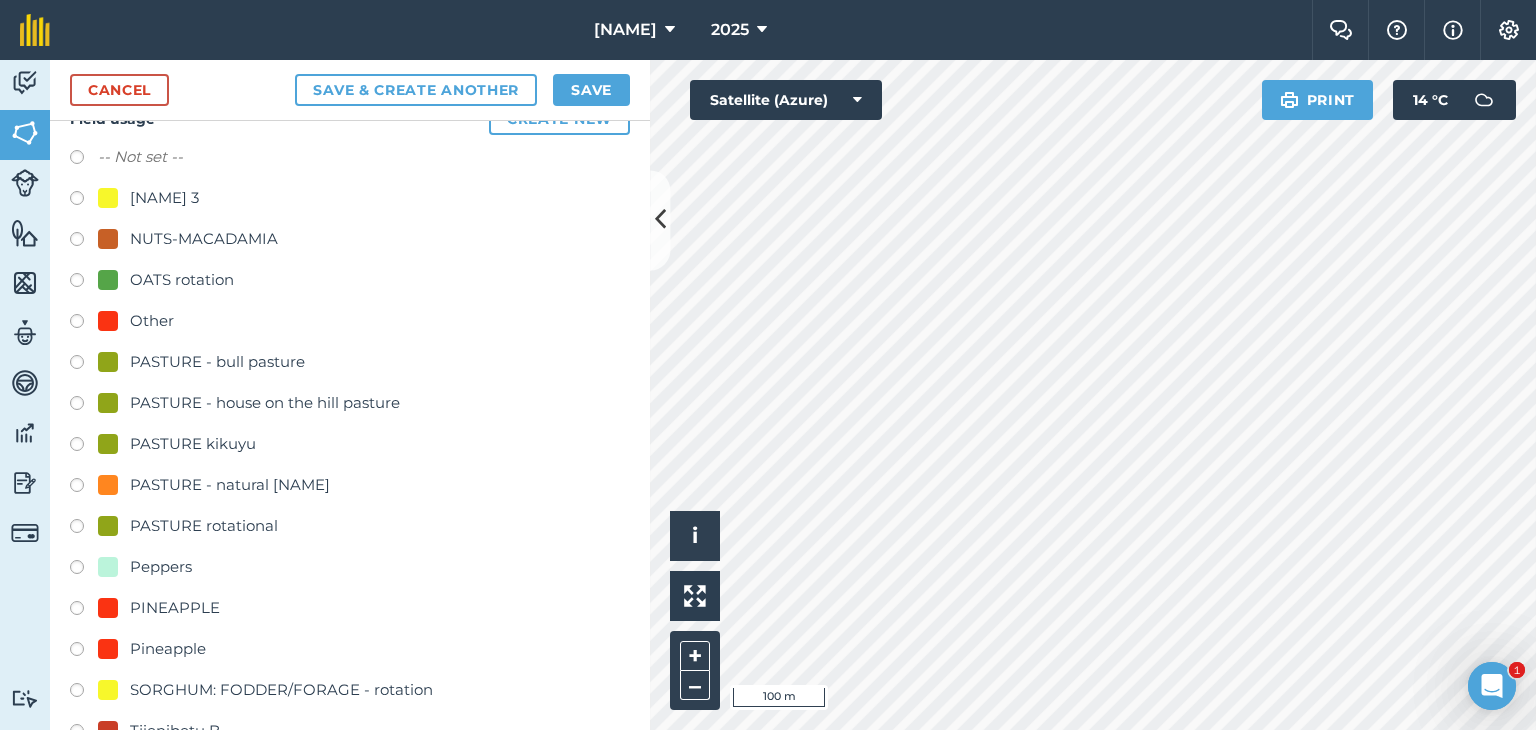 scroll, scrollTop: 409, scrollLeft: 0, axis: vertical 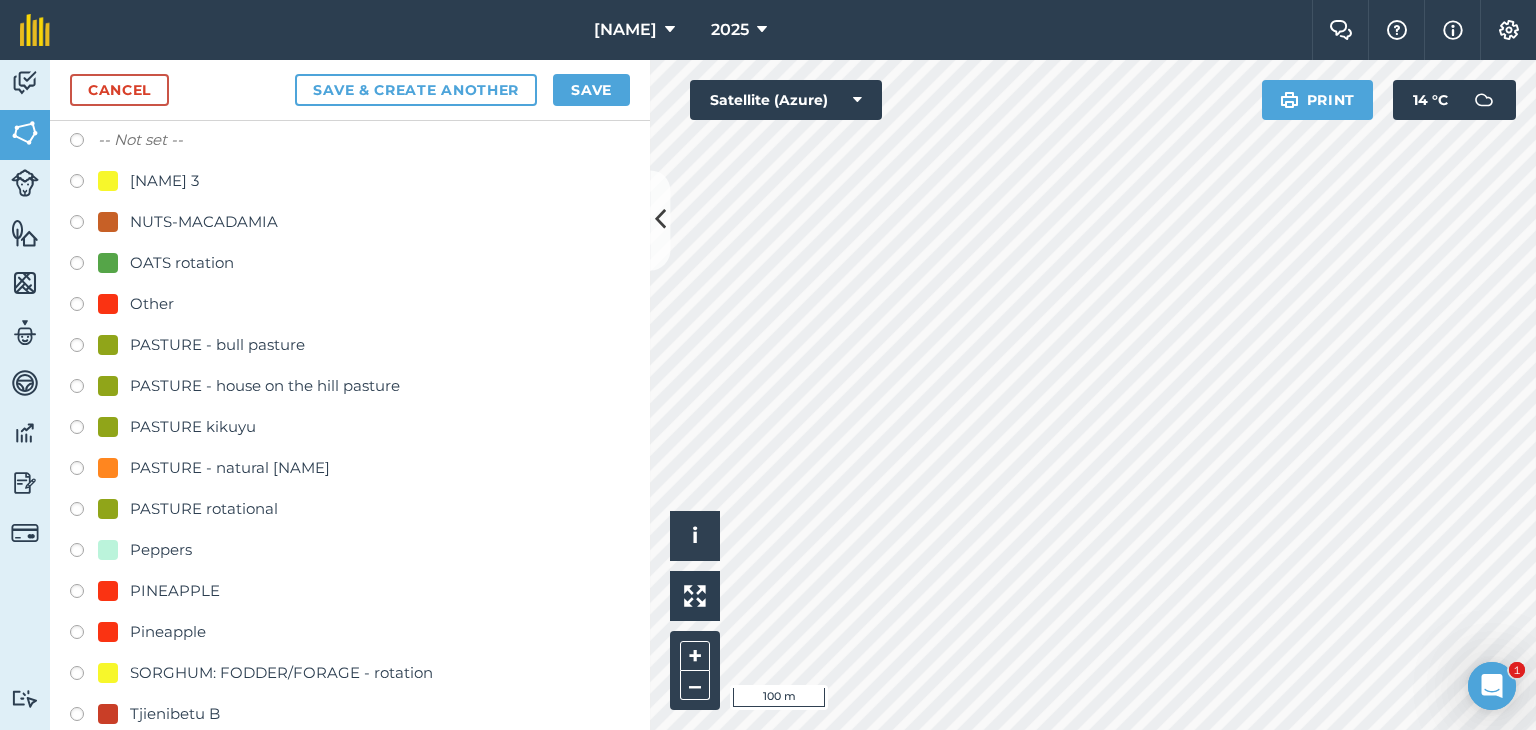 type on "hospital camp 1" 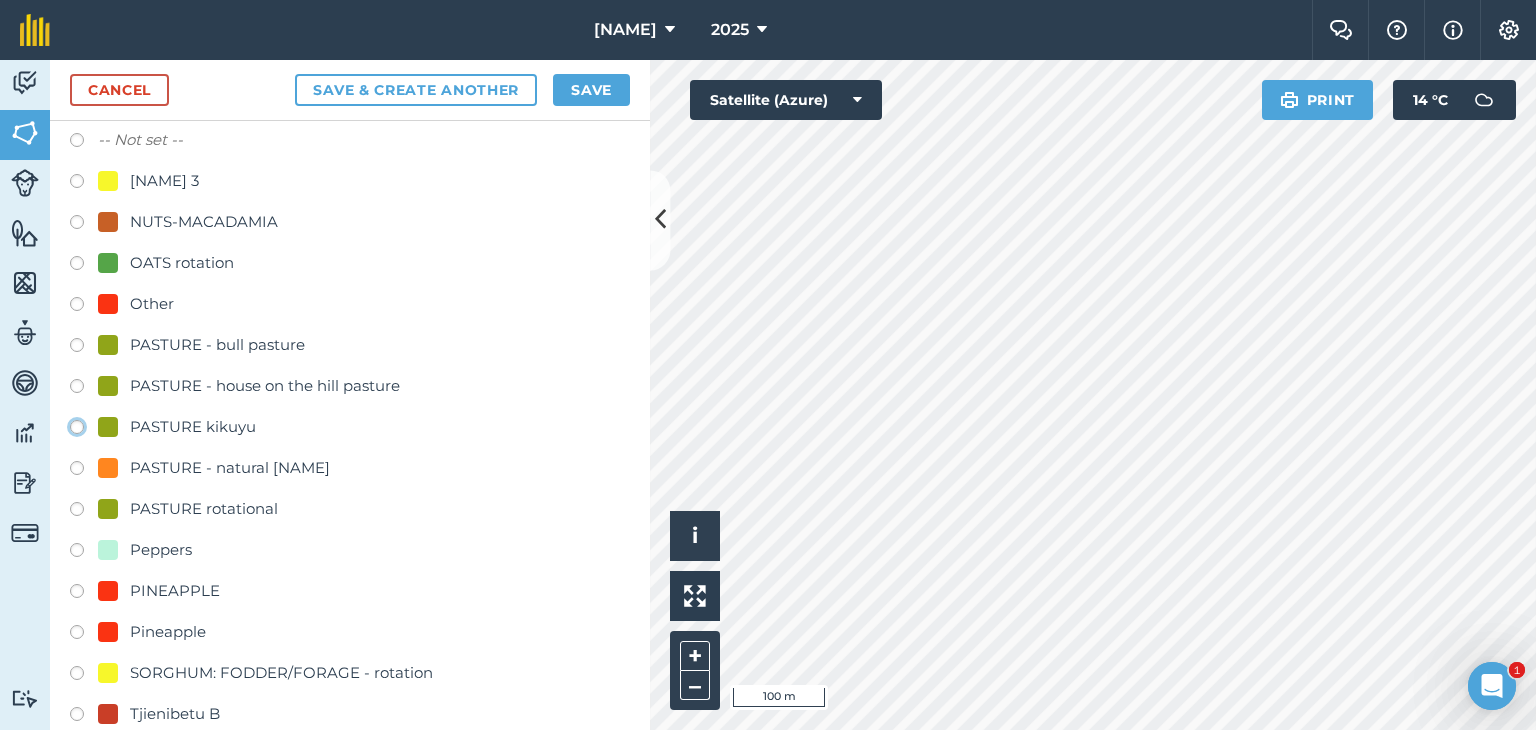radio on "true" 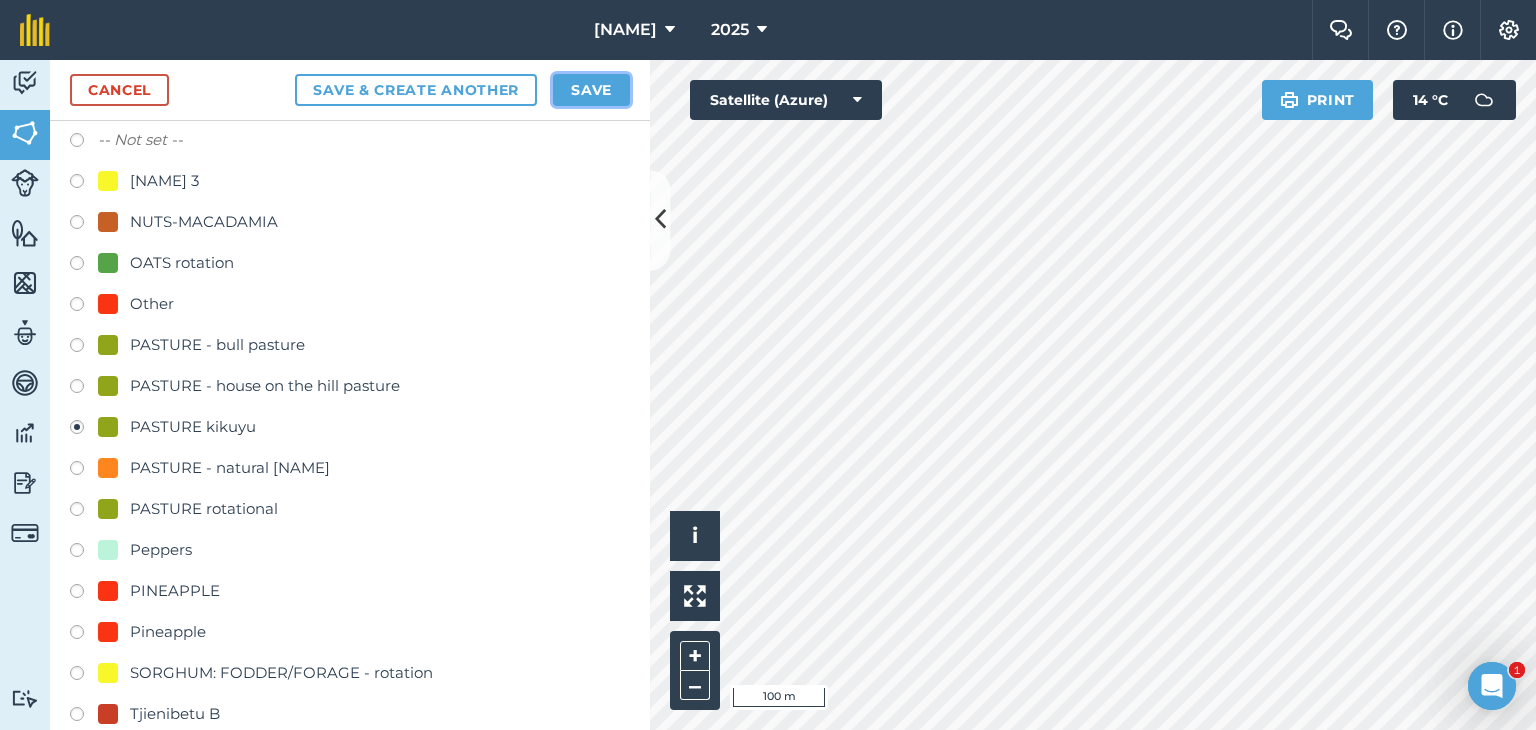 click on "Save" at bounding box center (591, 90) 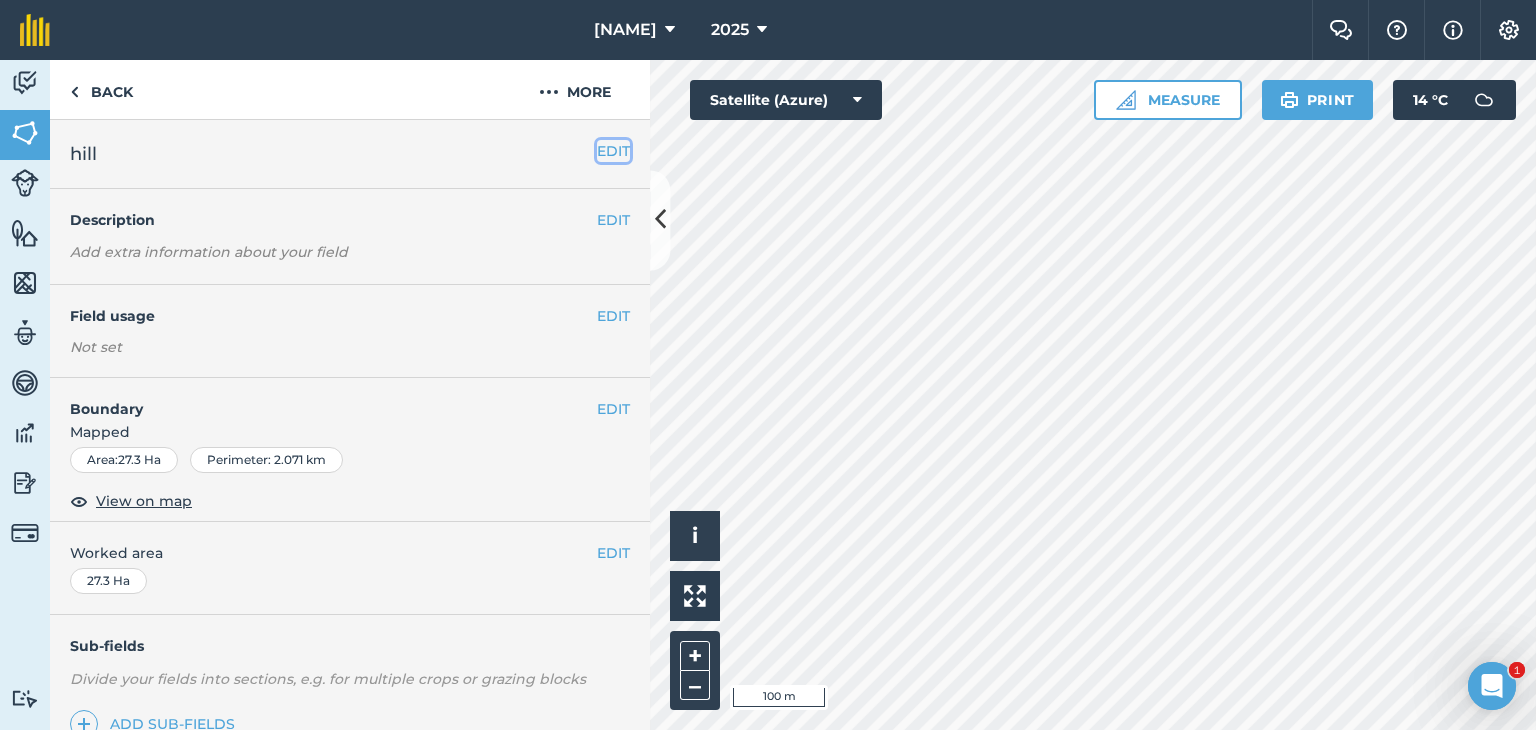 click on "EDIT" at bounding box center [613, 151] 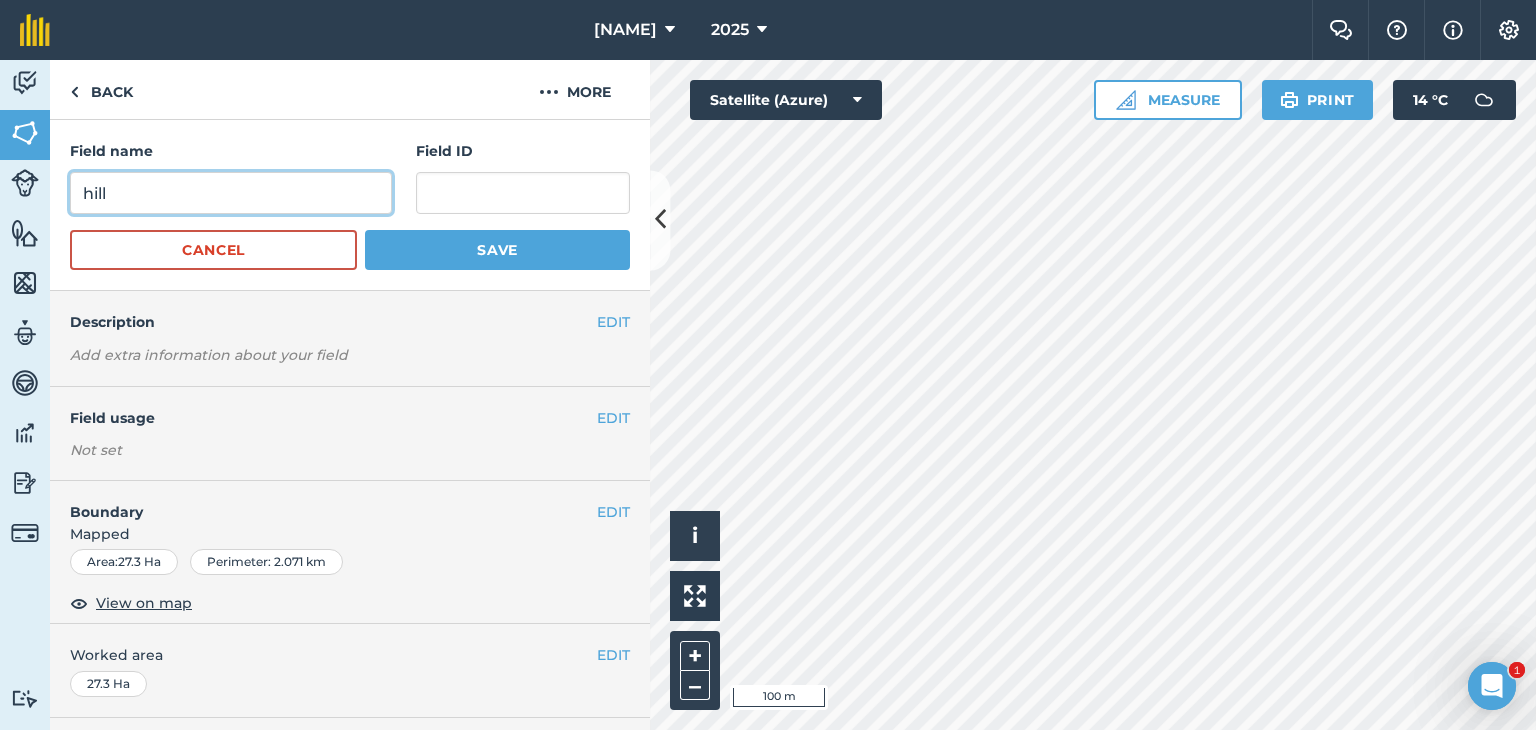 click on "hill" at bounding box center [231, 193] 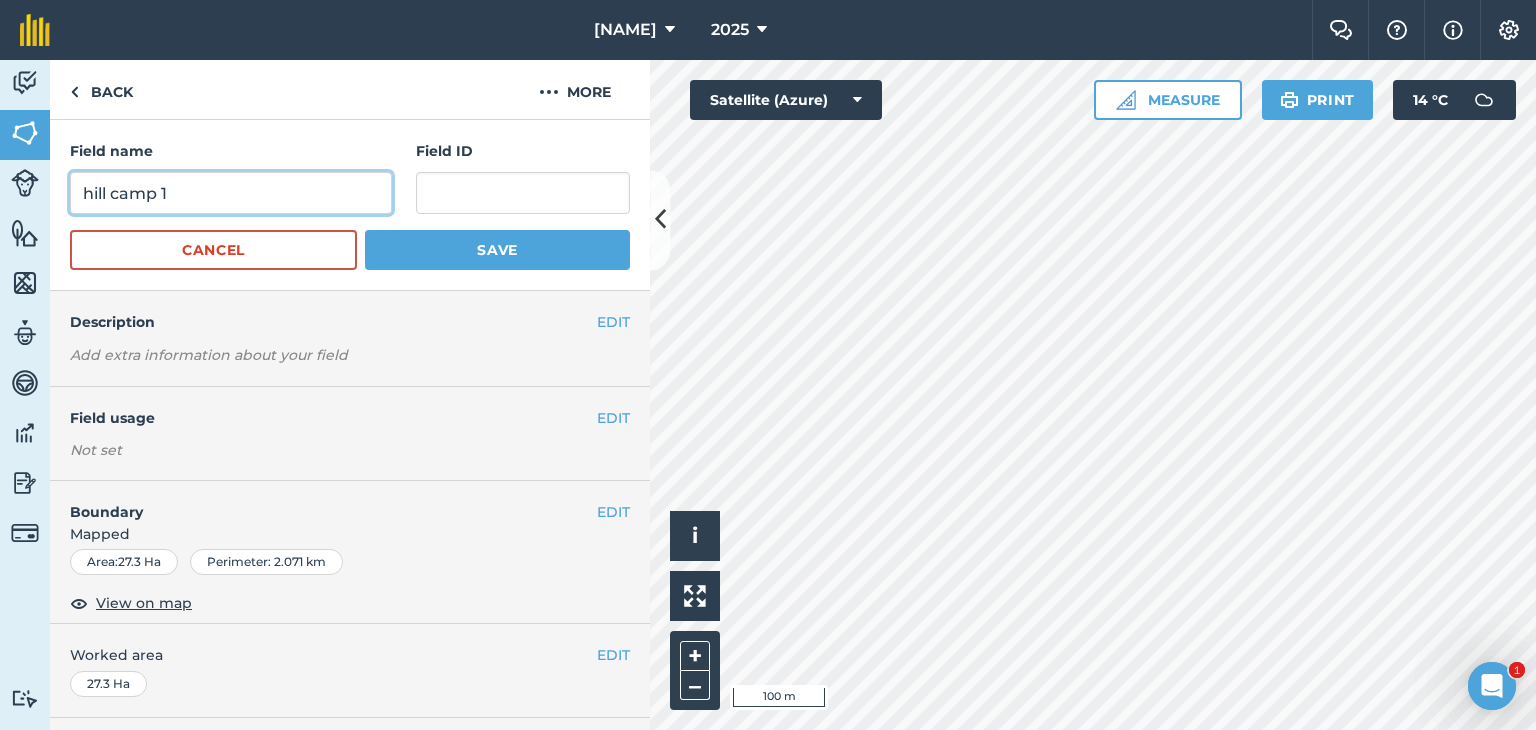 type on "hill camp 1" 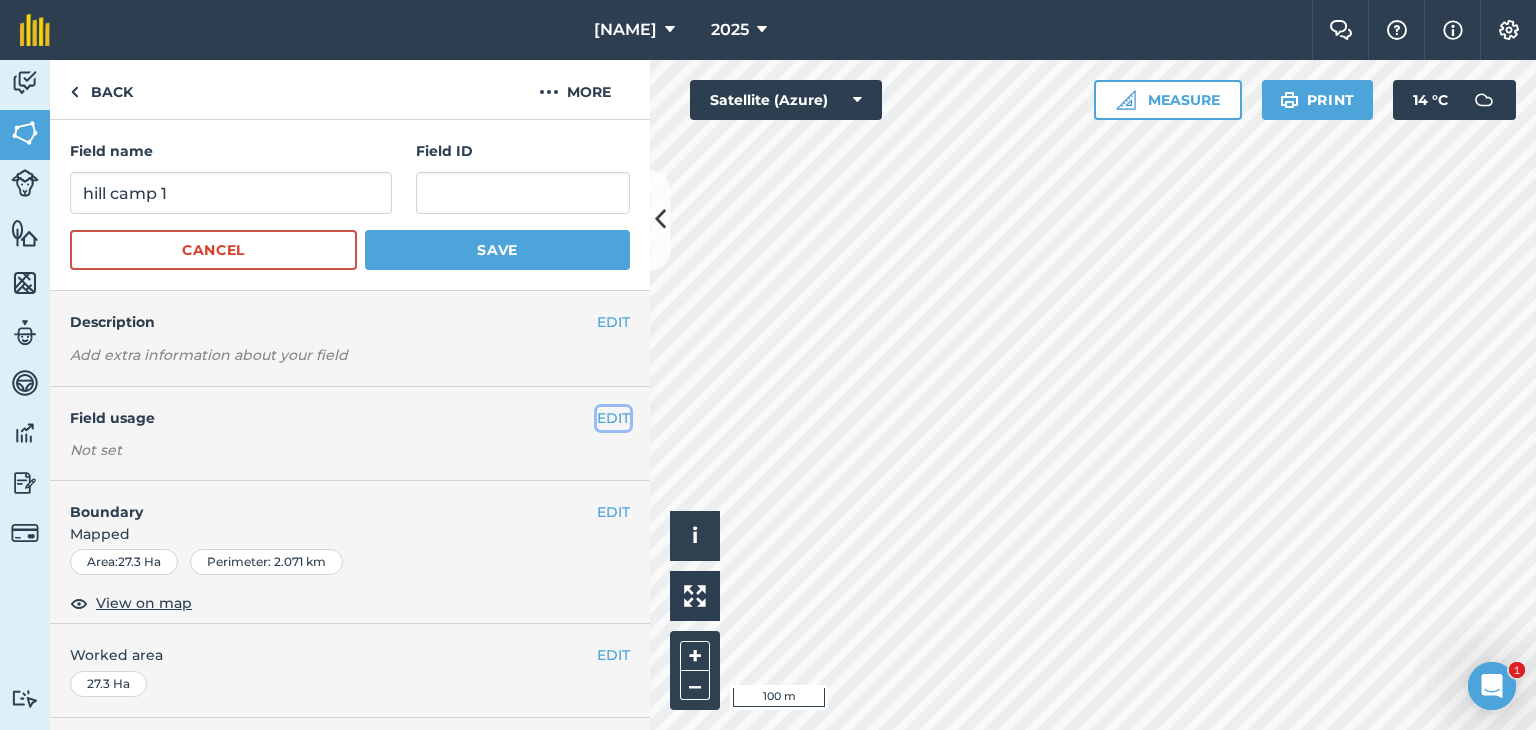 click on "EDIT" at bounding box center [613, 418] 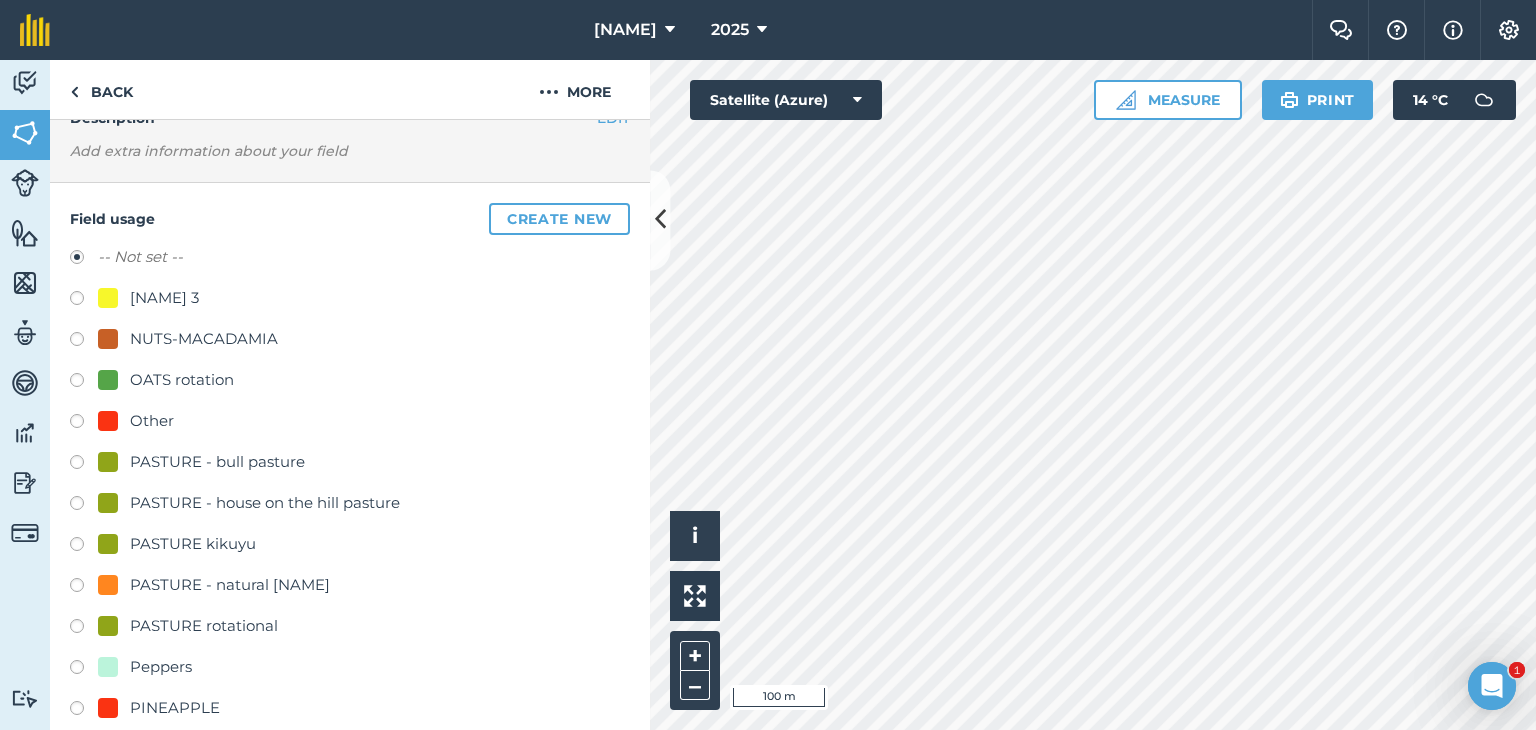 scroll, scrollTop: 236, scrollLeft: 0, axis: vertical 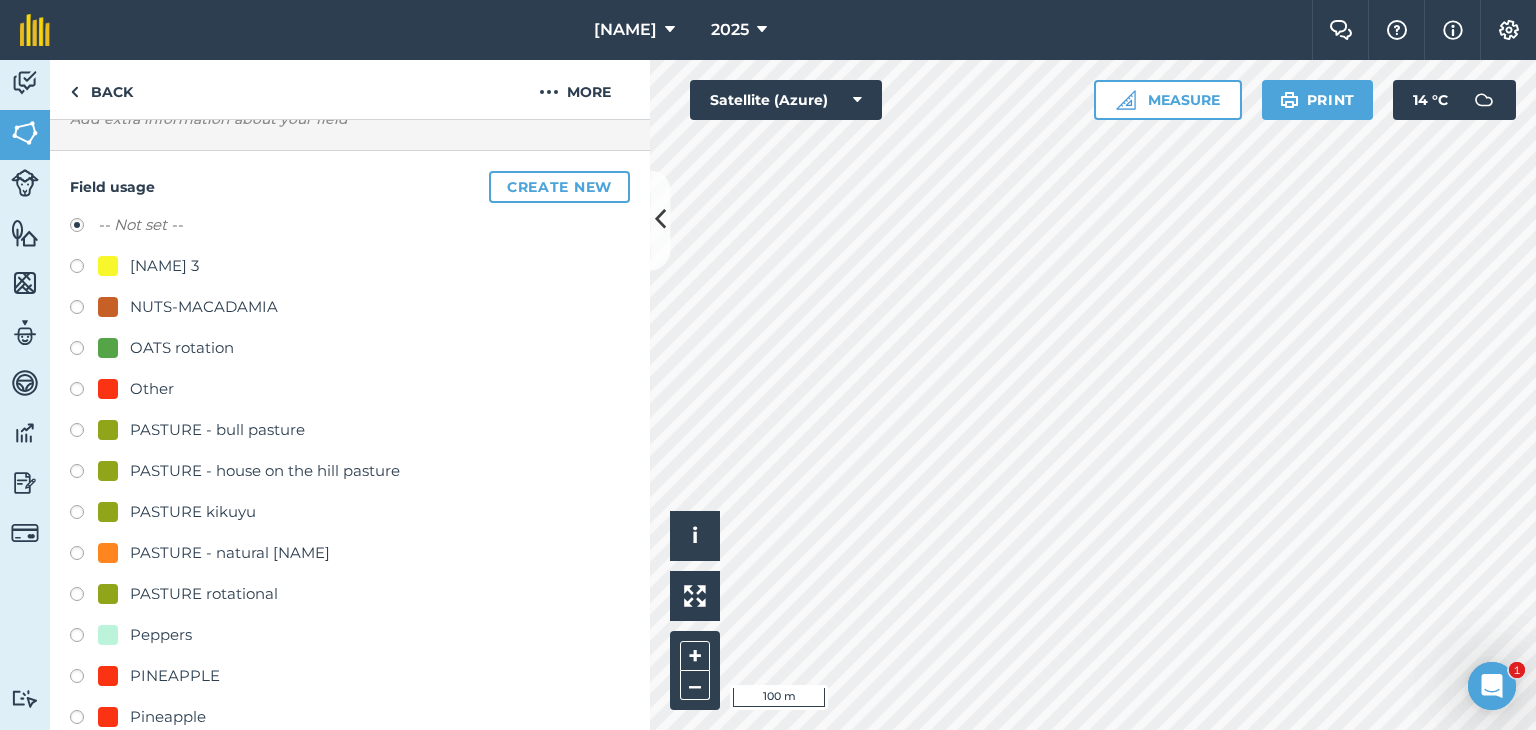 click at bounding box center (84, 515) 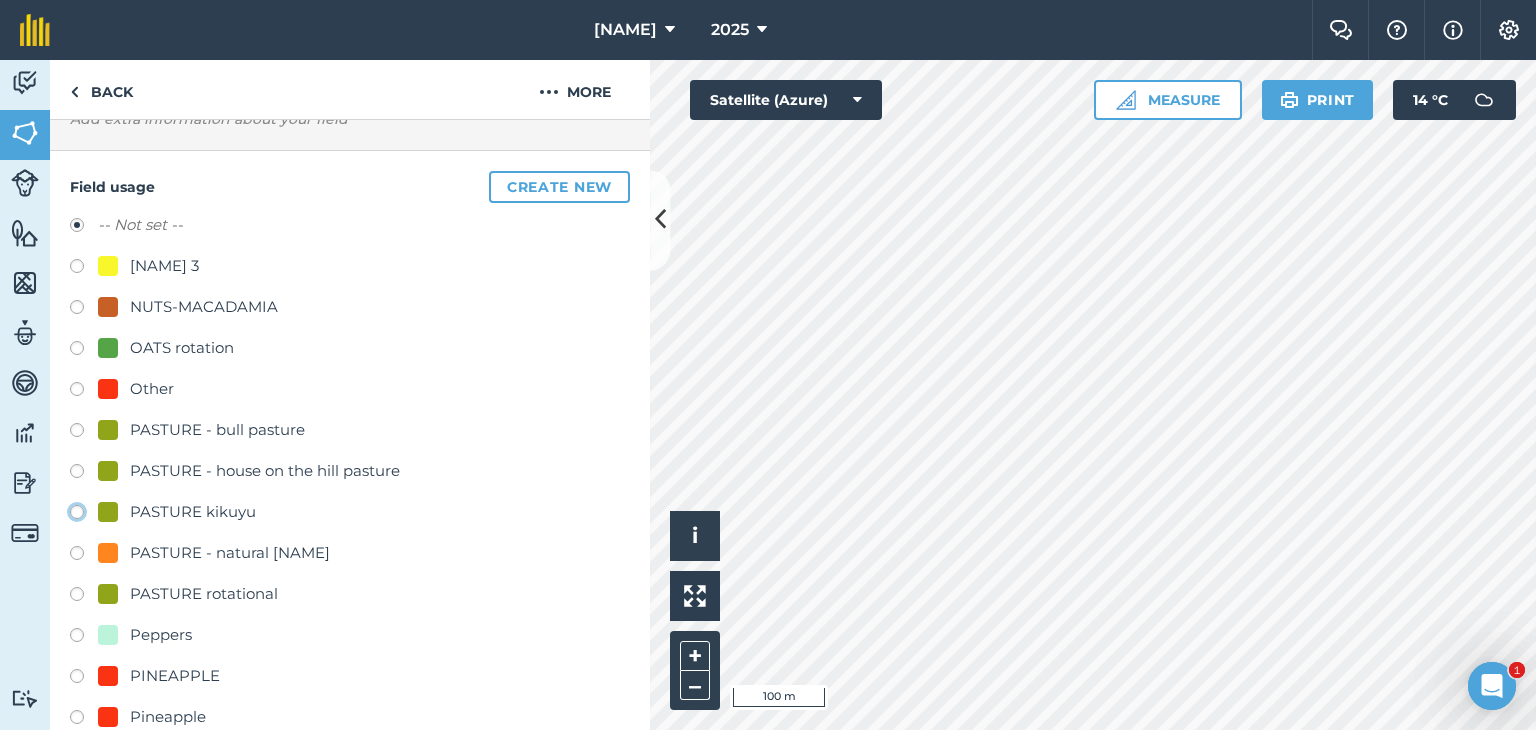 click on "PASTURE kikuyu" at bounding box center [-9923, 511] 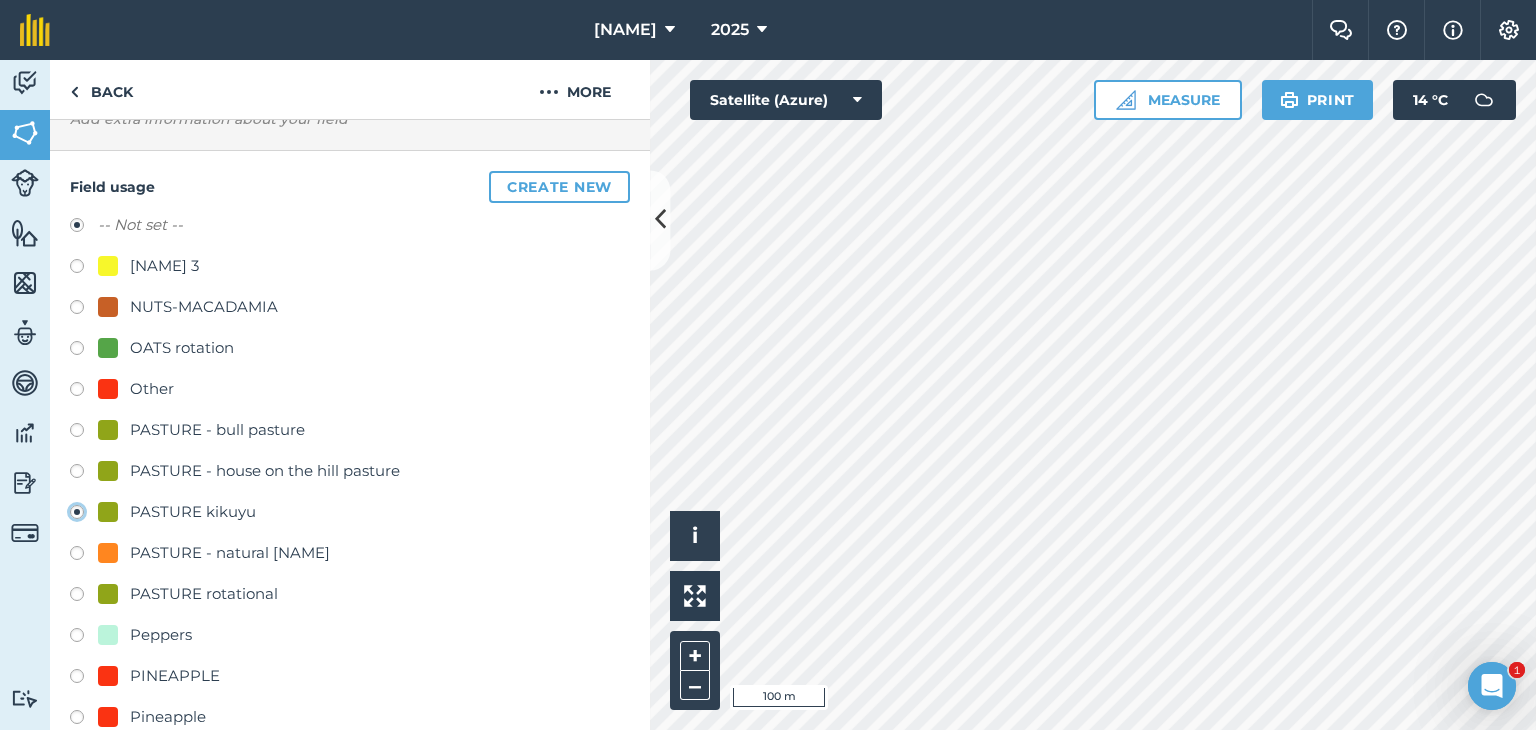 radio on "true" 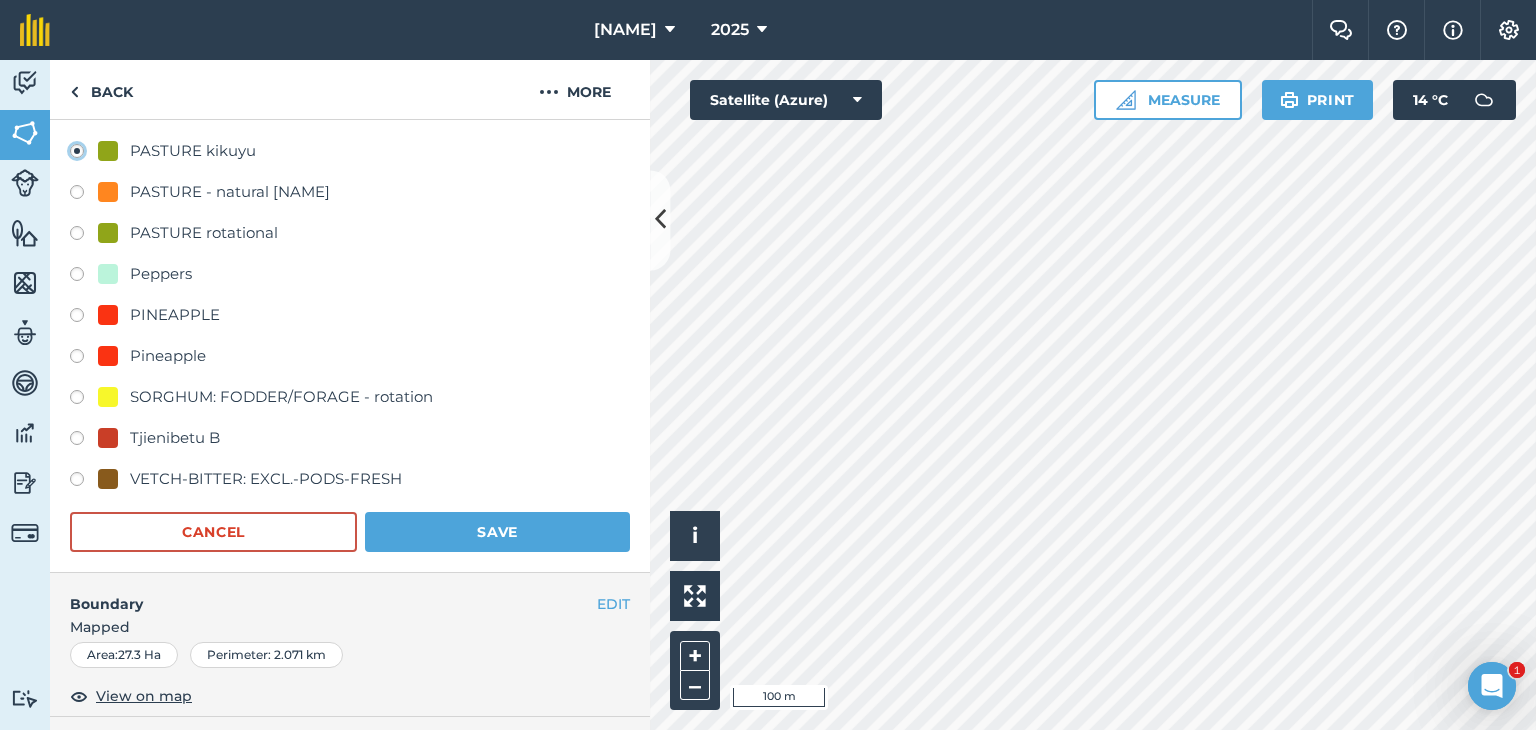 scroll, scrollTop: 623, scrollLeft: 0, axis: vertical 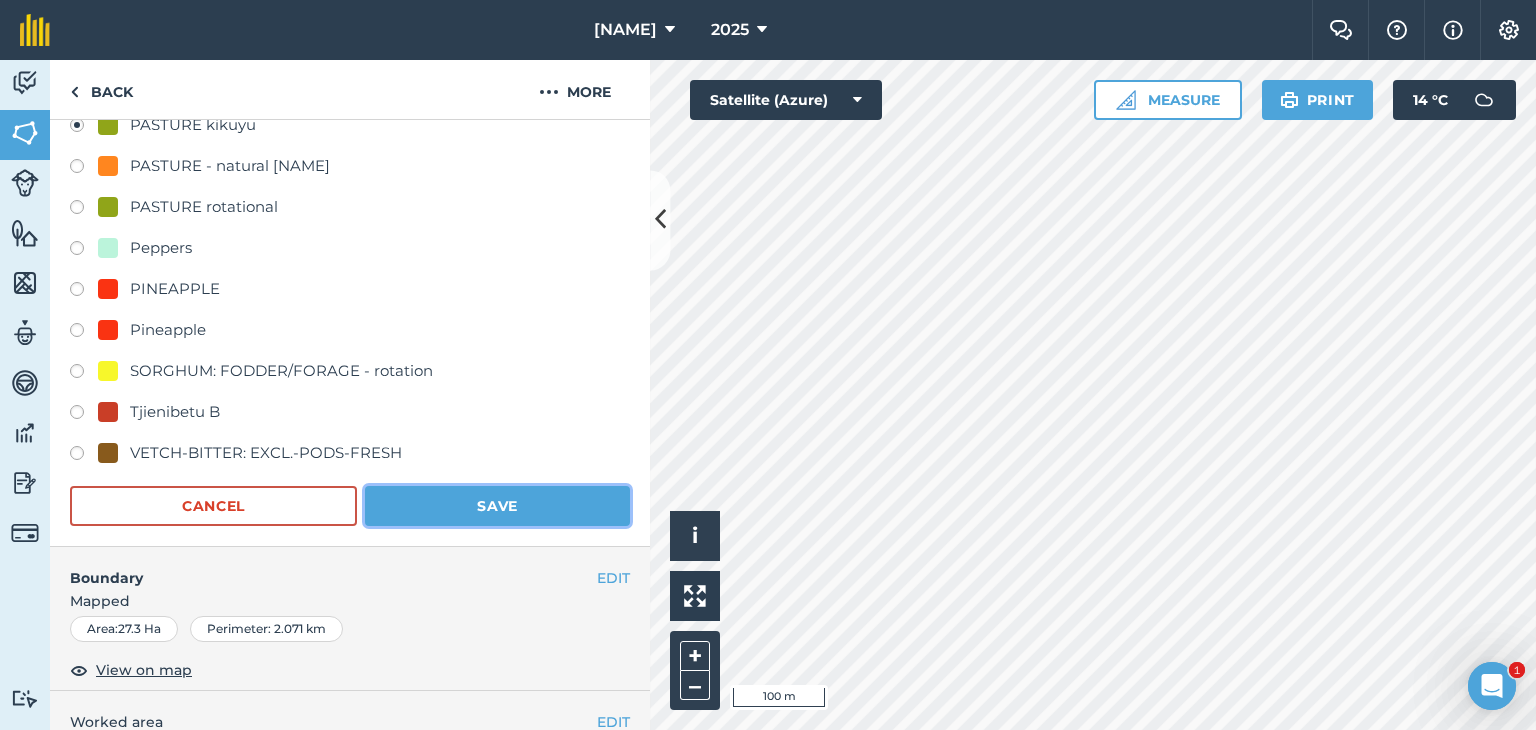 click on "Save" at bounding box center (497, 506) 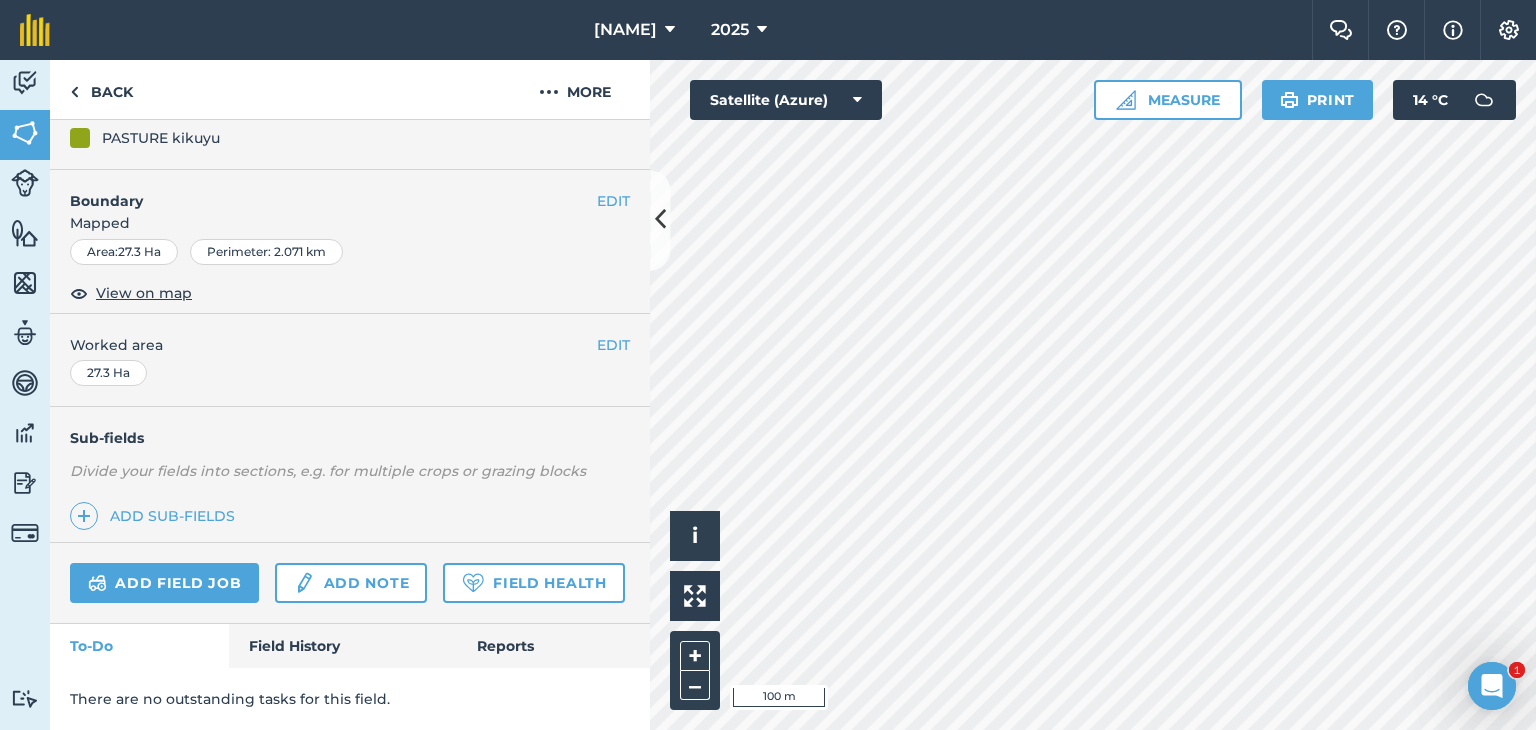 scroll, scrollTop: 366, scrollLeft: 0, axis: vertical 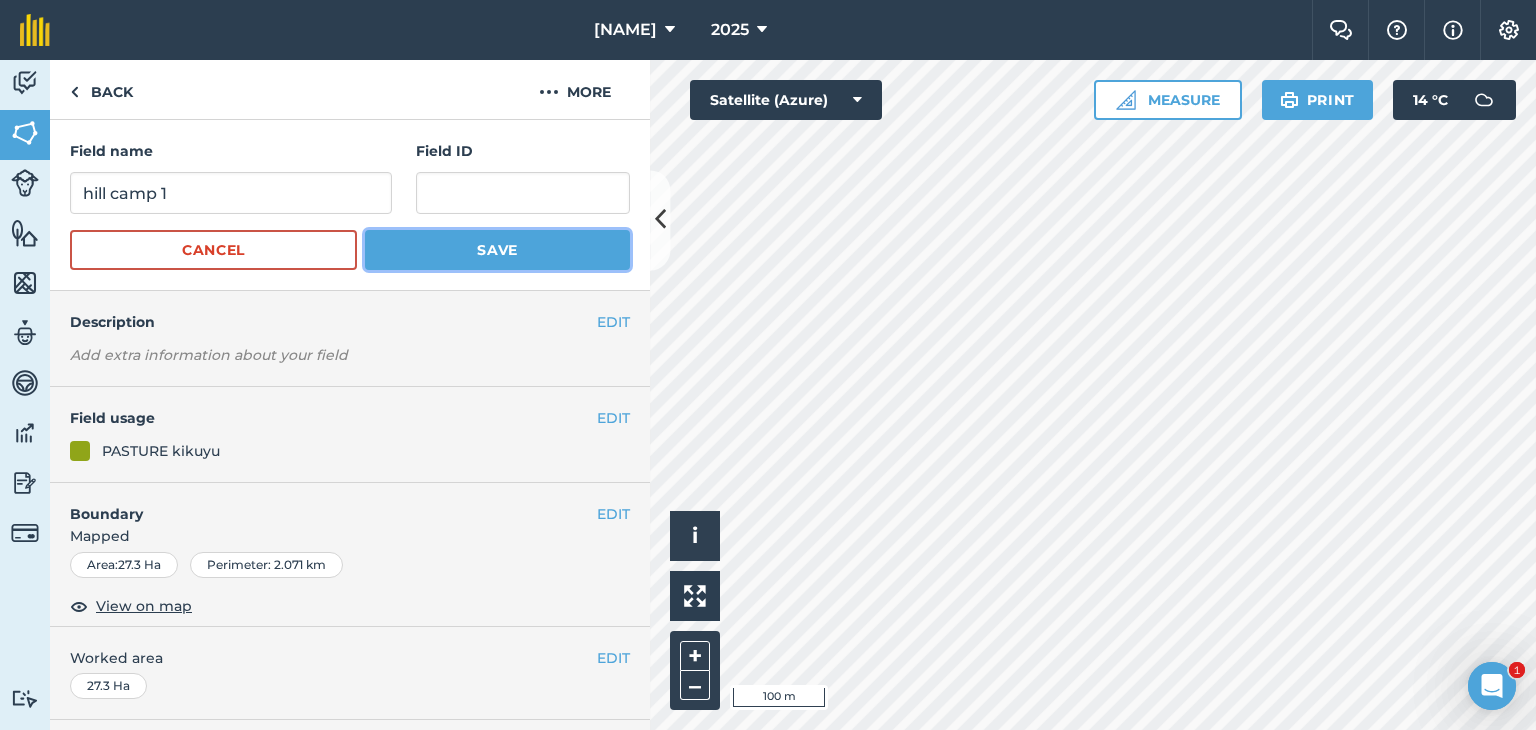 click on "Save" at bounding box center (497, 250) 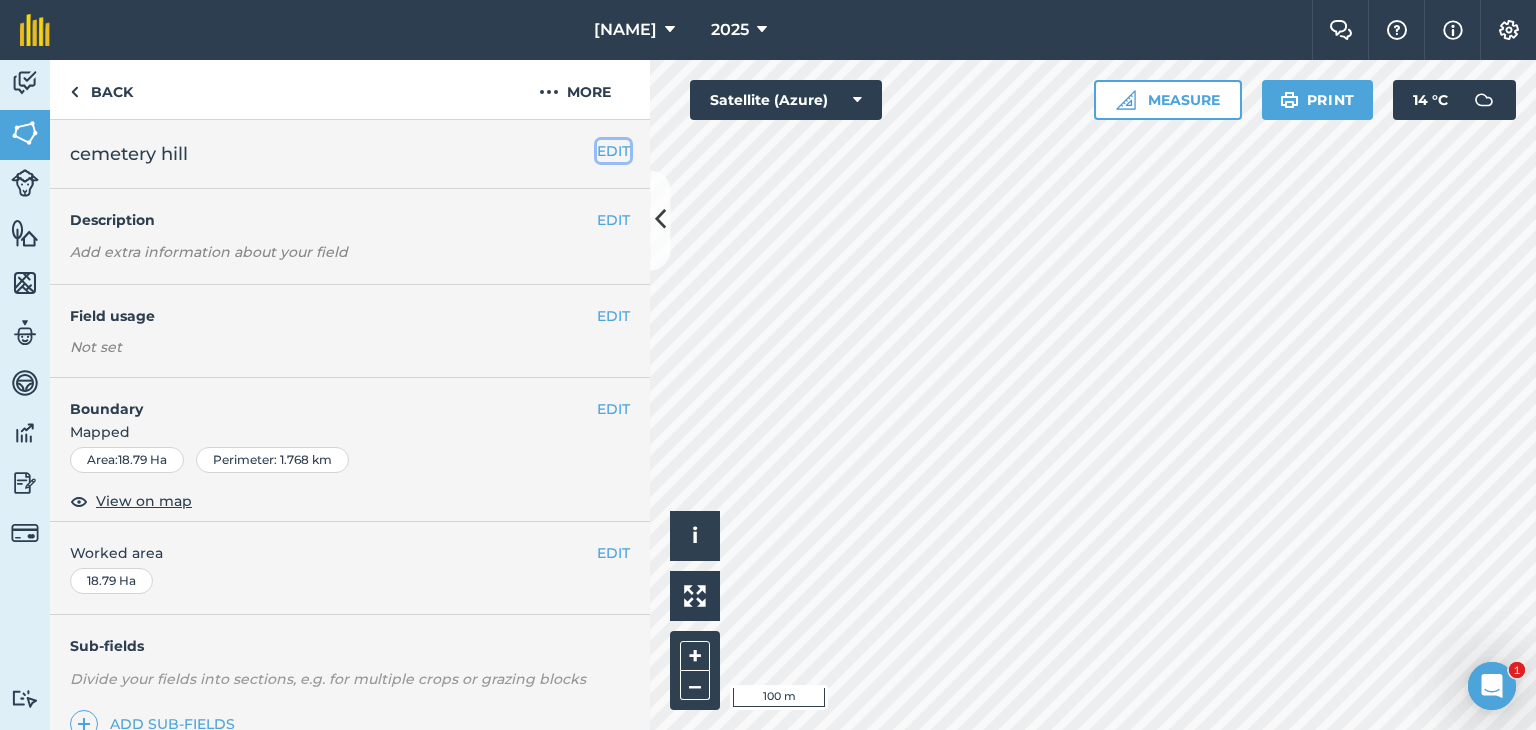 click on "EDIT" at bounding box center [613, 151] 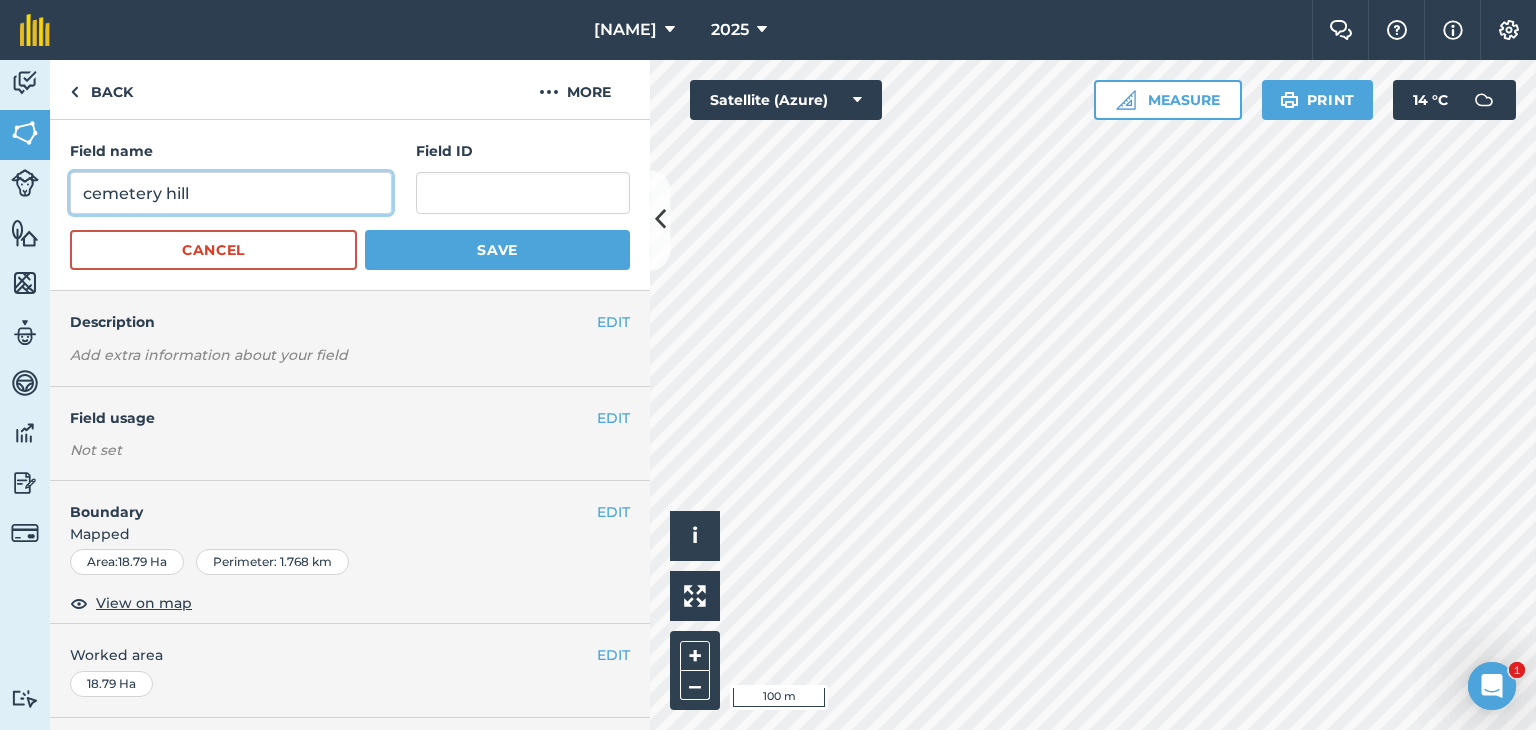 click on "cemetery hill" at bounding box center (231, 193) 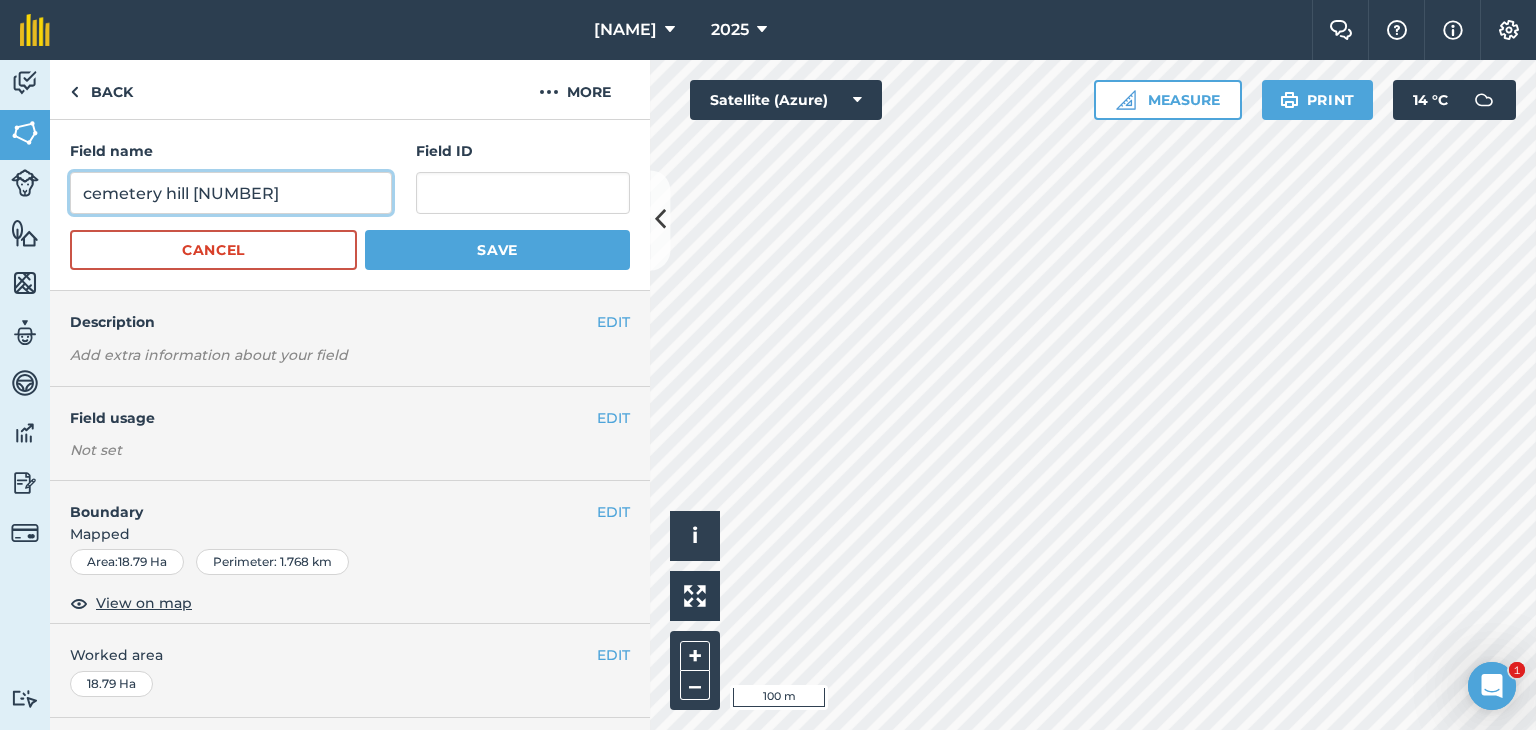 type on "cemetery hill [NUMBER]" 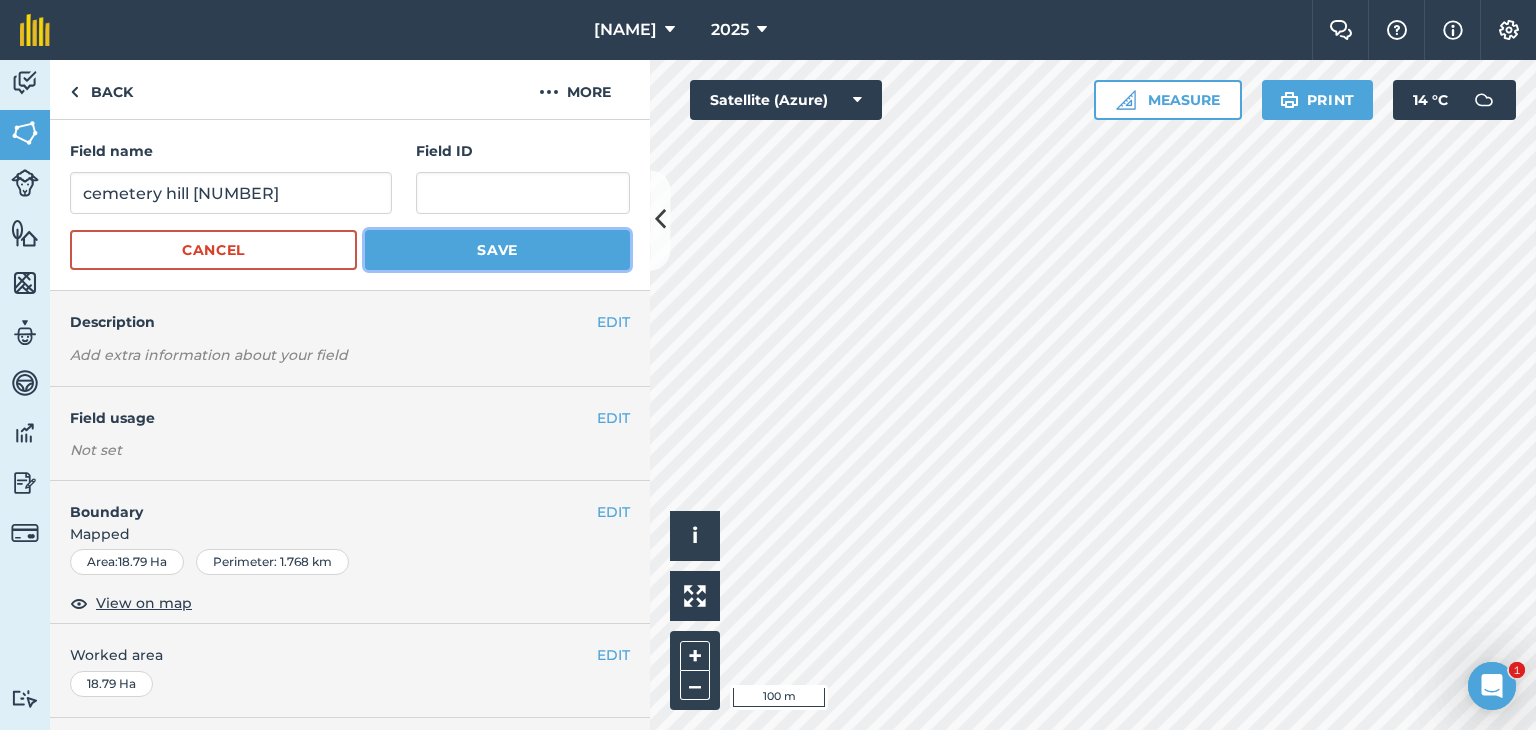 click on "Save" at bounding box center [497, 250] 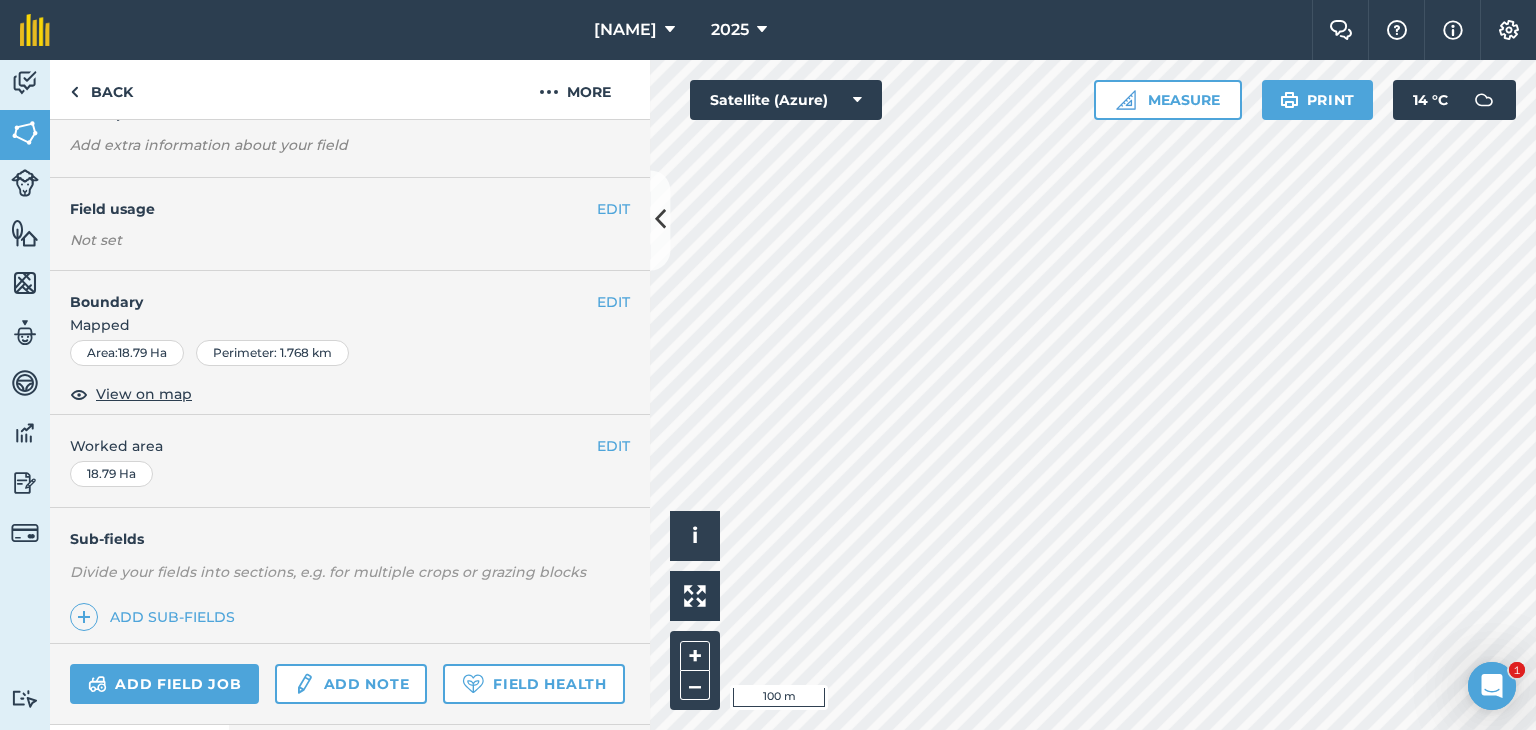 scroll, scrollTop: 80, scrollLeft: 0, axis: vertical 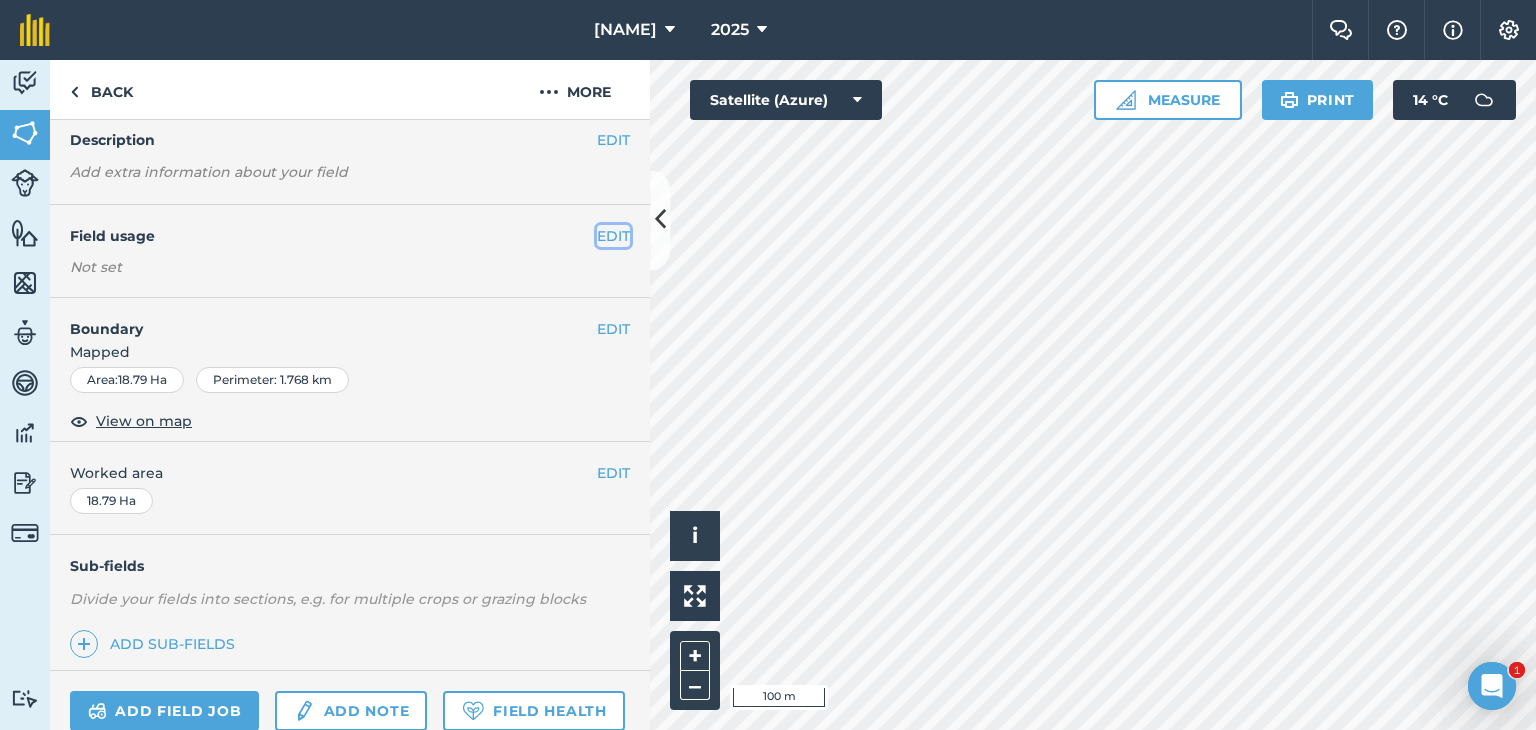 click on "EDIT" at bounding box center (613, 236) 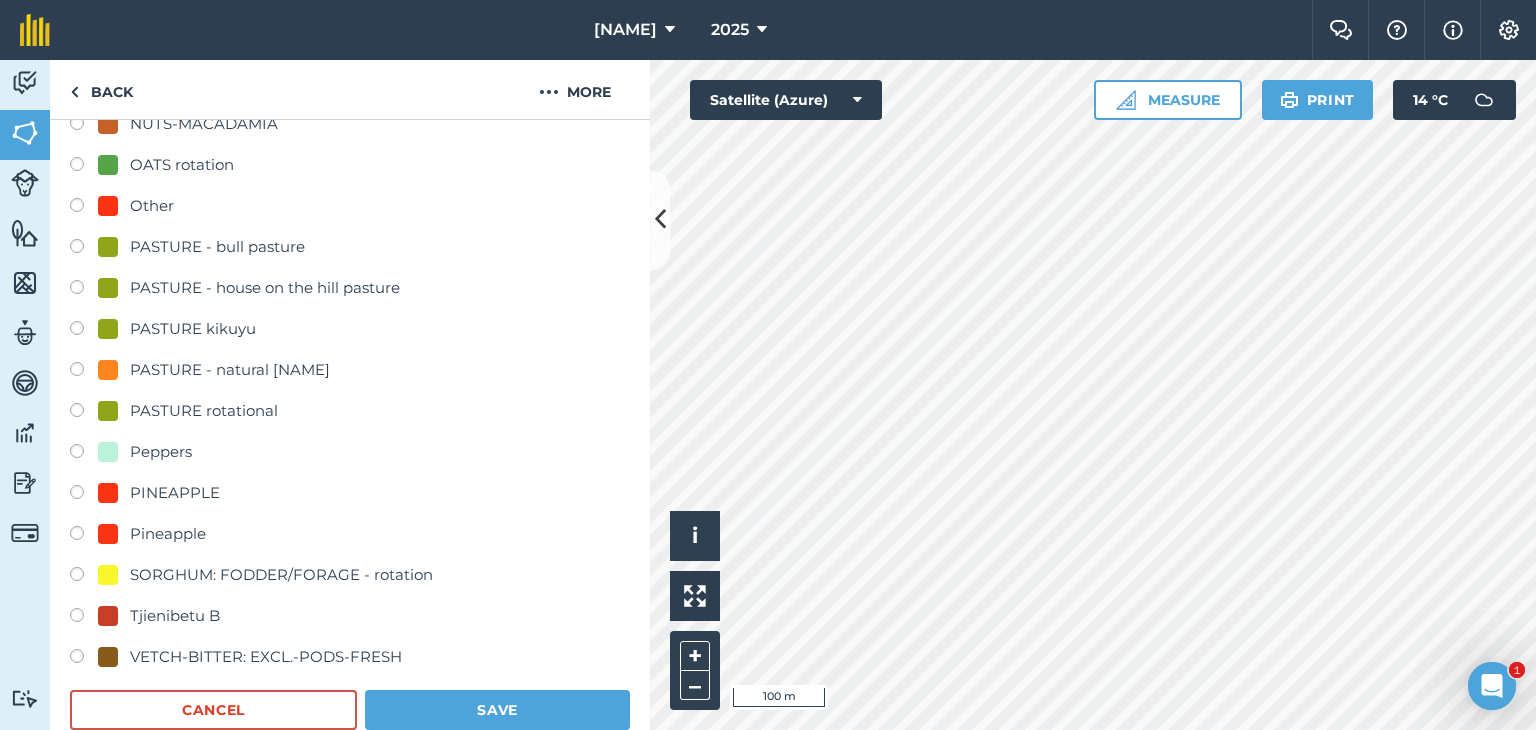 scroll, scrollTop: 312, scrollLeft: 0, axis: vertical 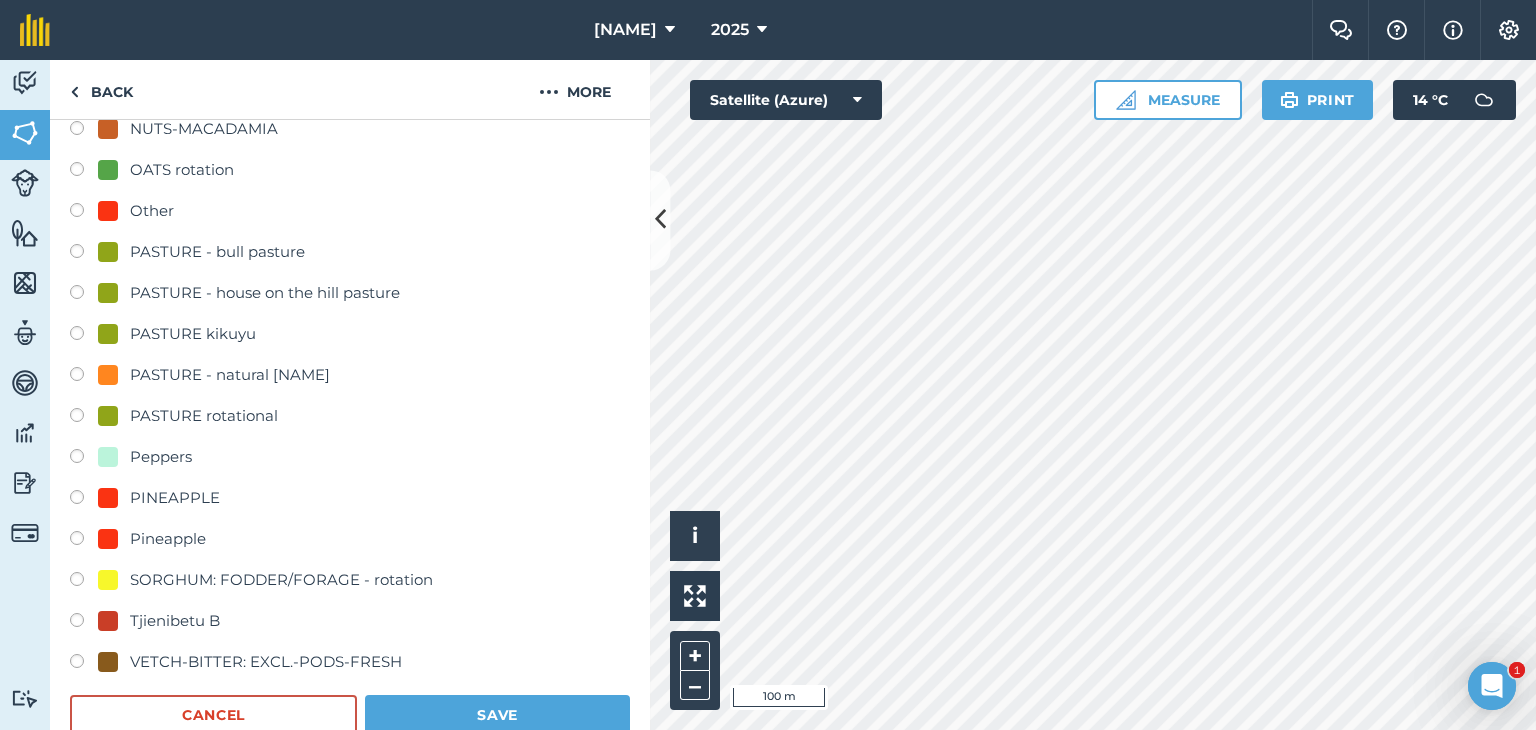 click at bounding box center (84, 336) 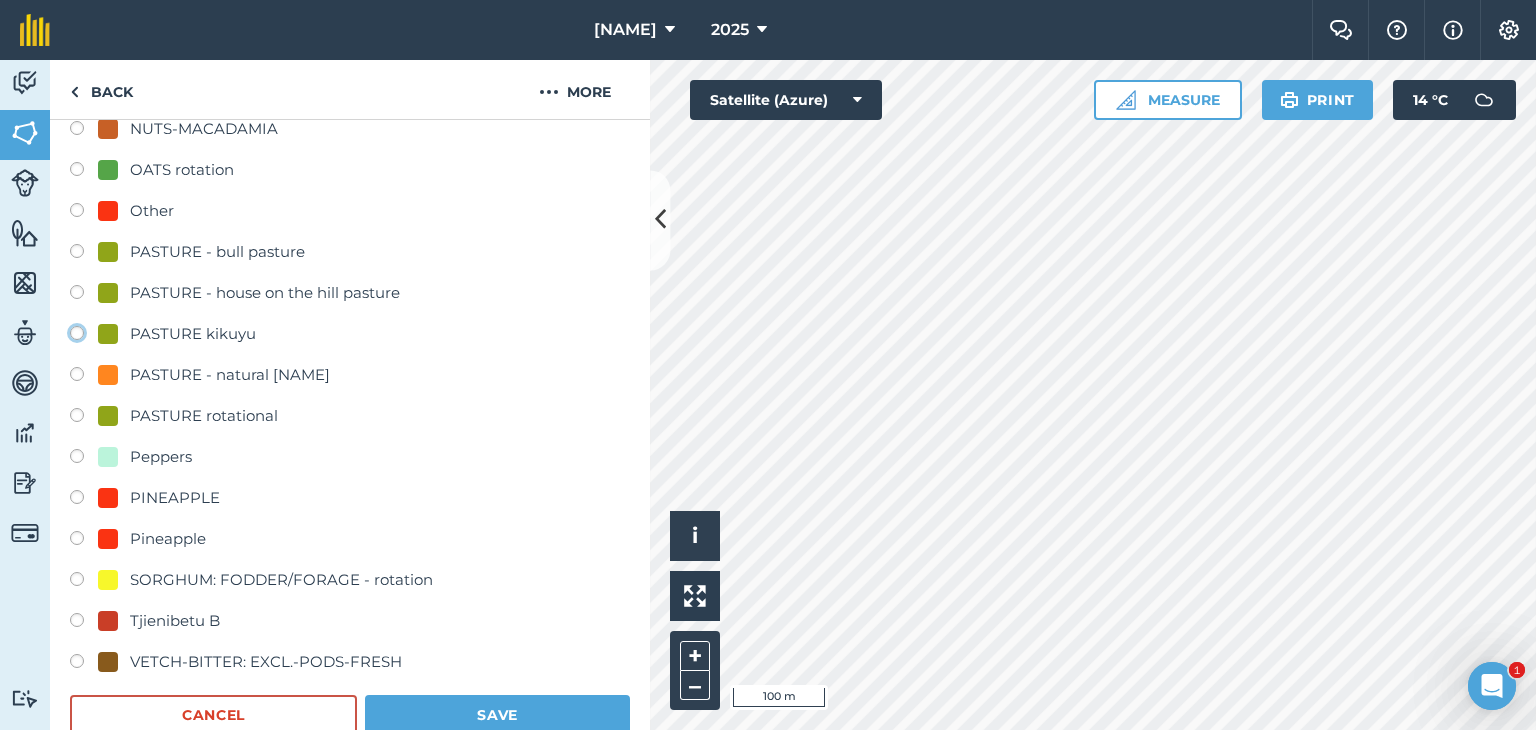click on "PASTURE kikuyu" at bounding box center (-9923, 332) 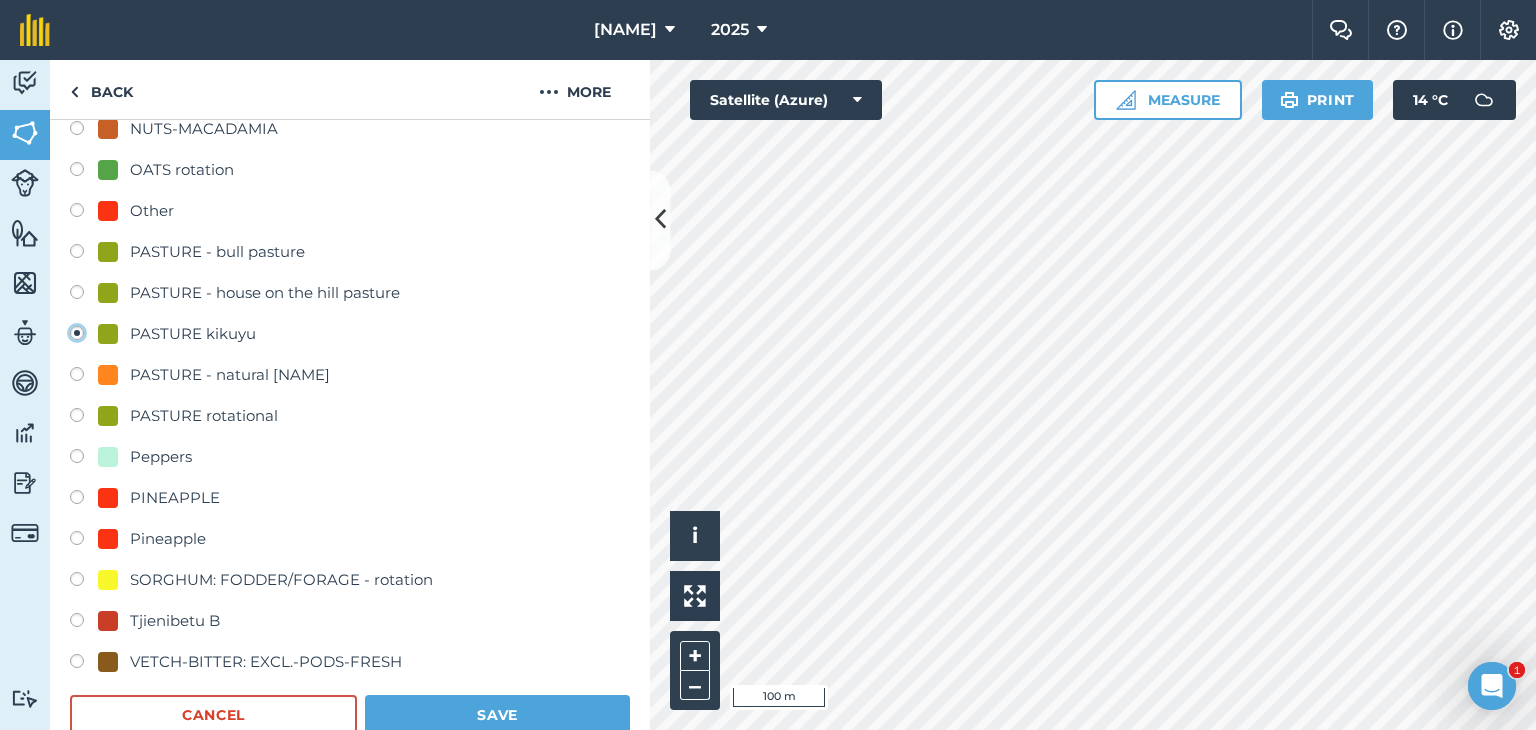 radio on "true" 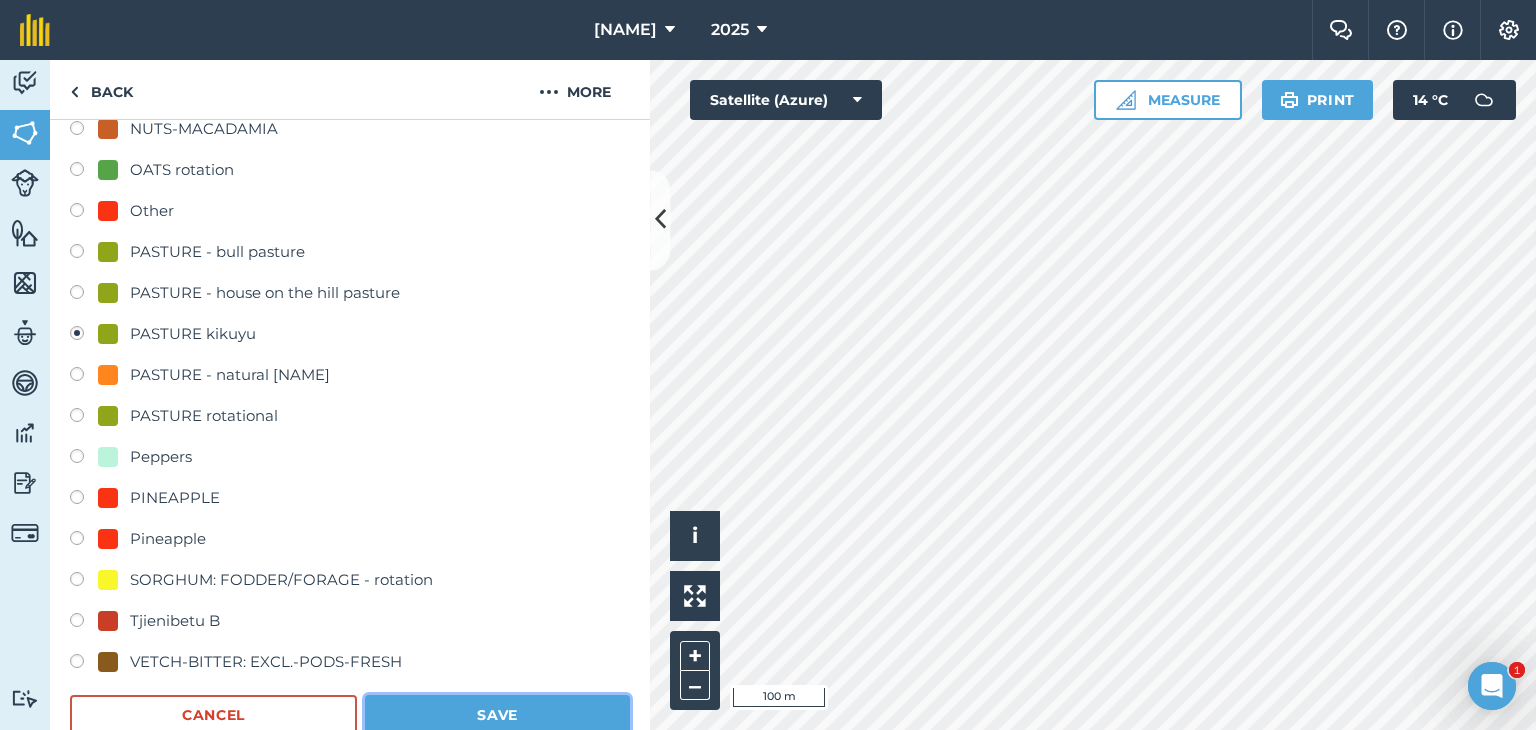 click on "Save" at bounding box center [497, 715] 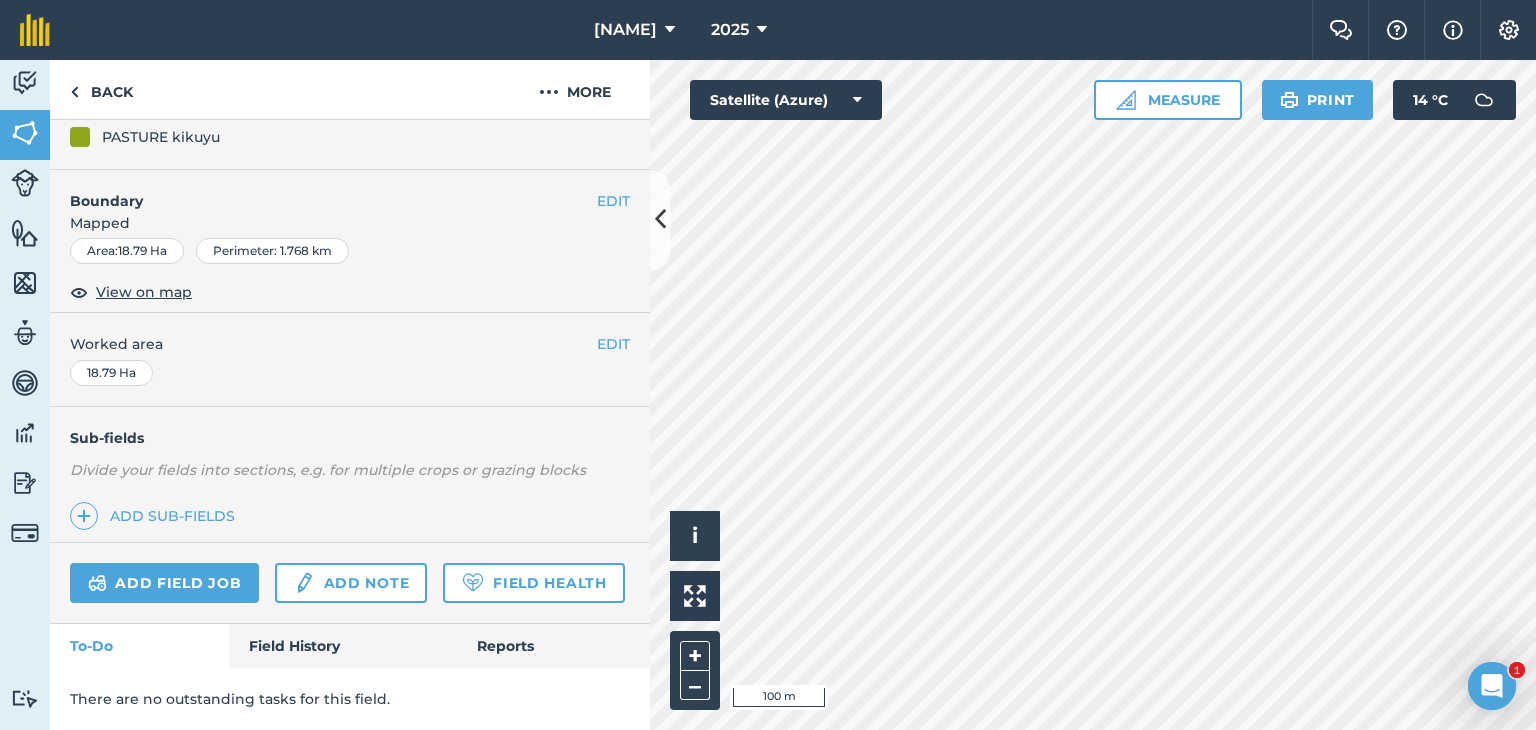 scroll, scrollTop: 264, scrollLeft: 0, axis: vertical 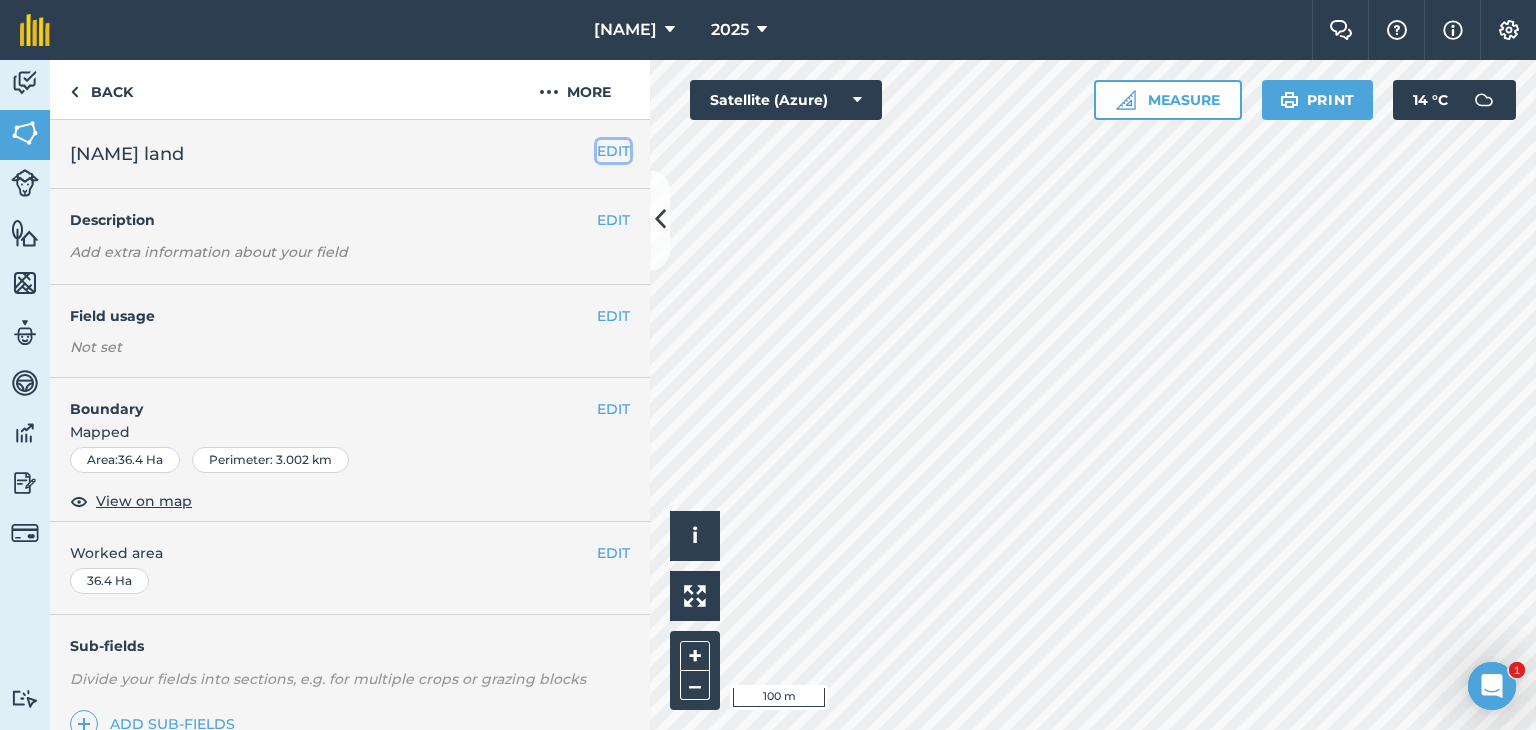 click on "EDIT" at bounding box center (613, 151) 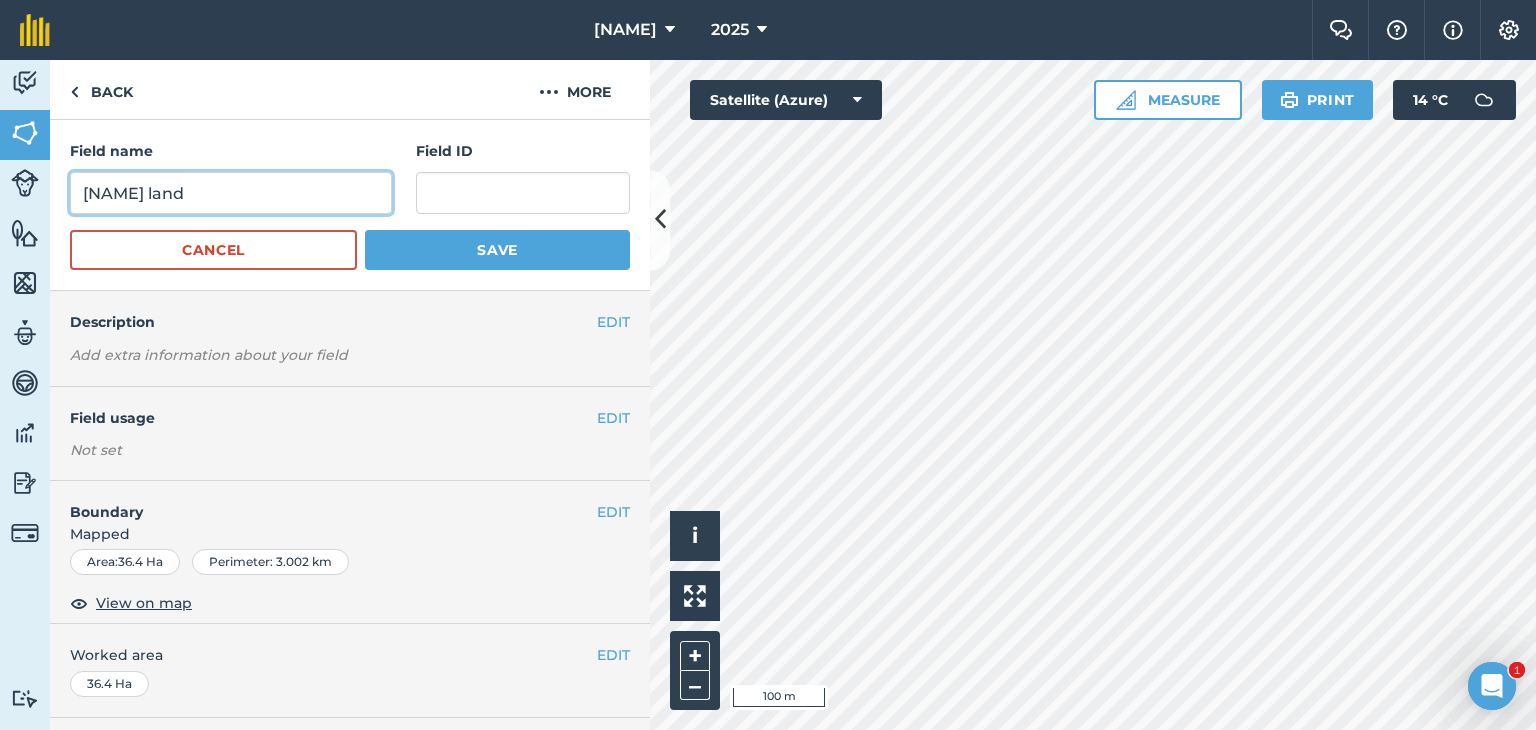 click on "[NAME] land" at bounding box center [231, 193] 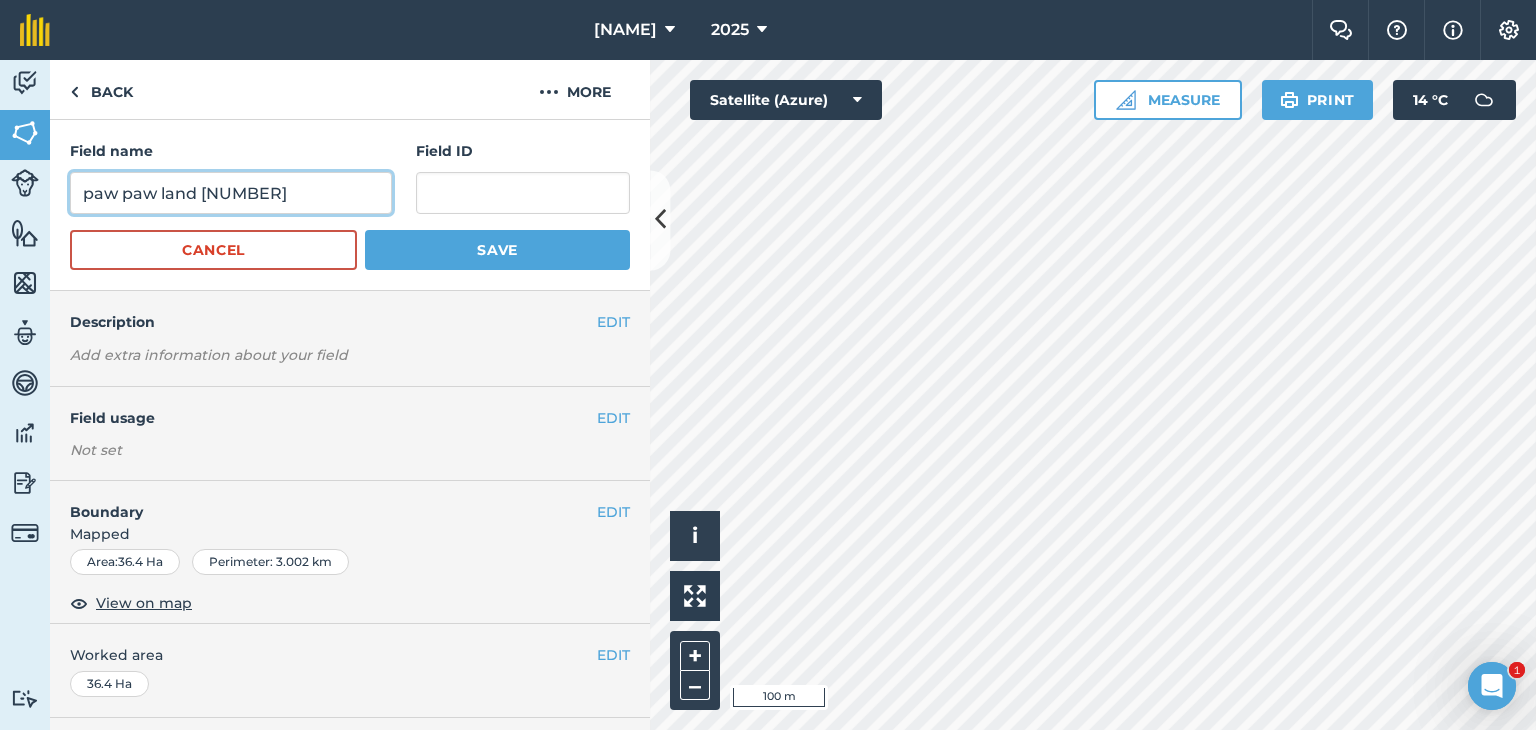 type on "paw paw land [NUMBER]" 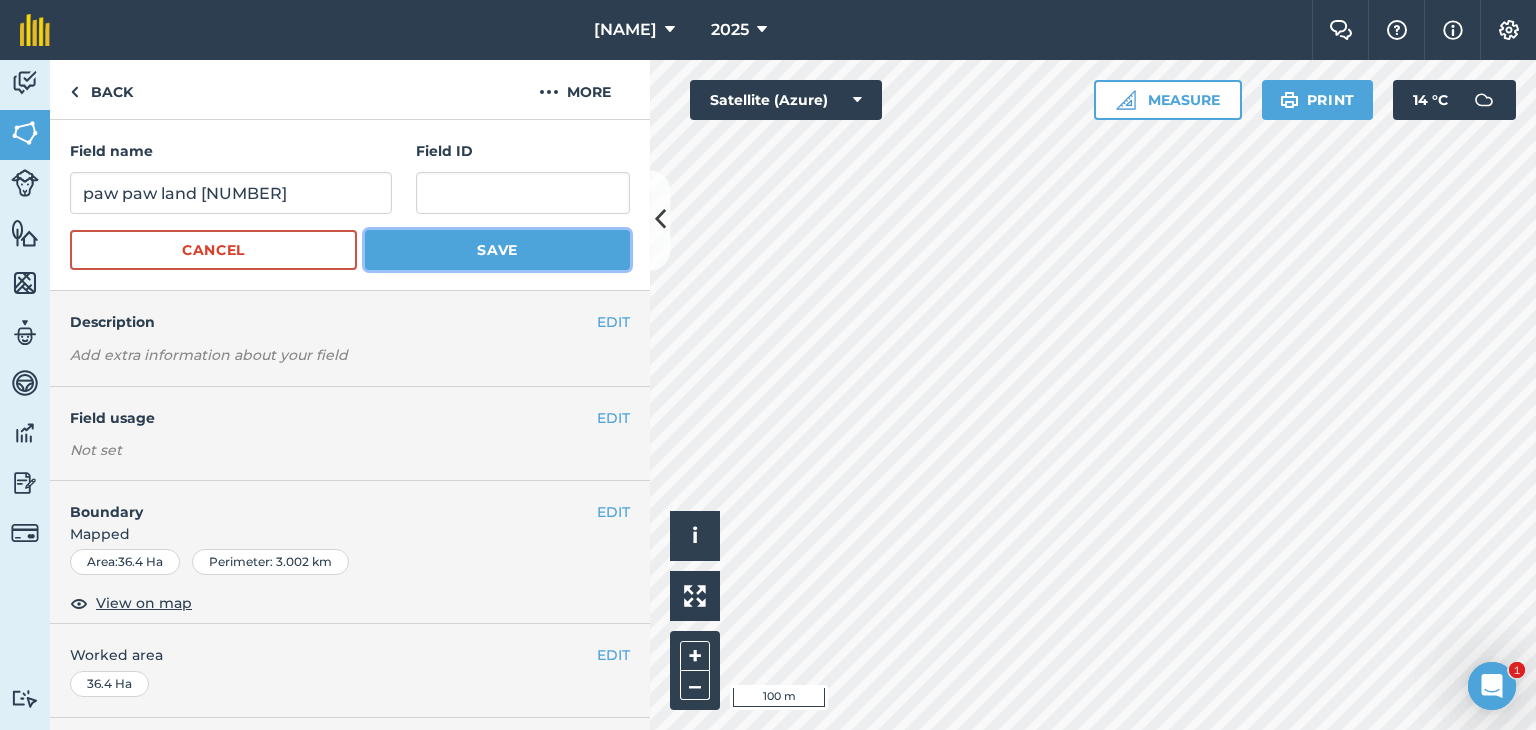 click on "Save" at bounding box center [497, 250] 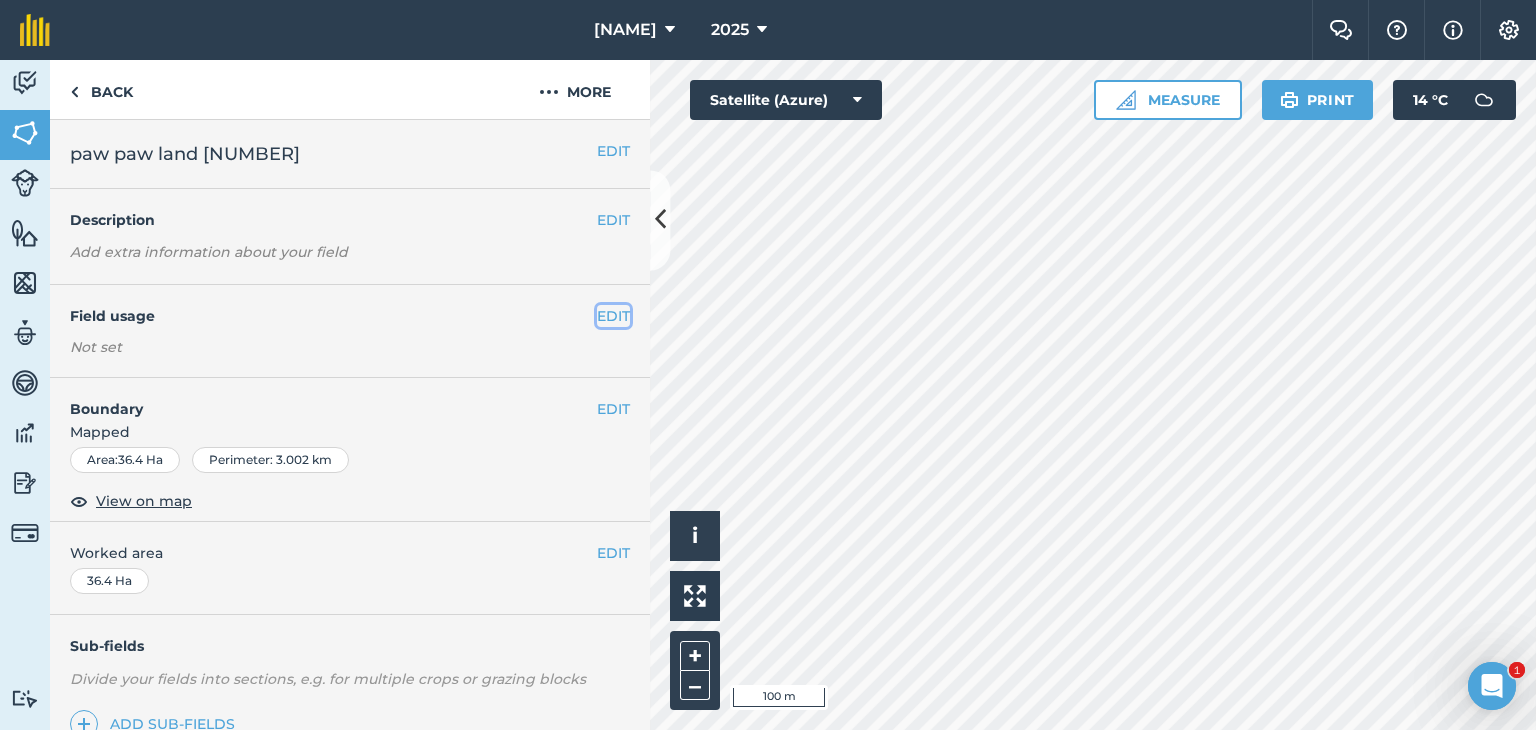 click on "EDIT" at bounding box center (613, 316) 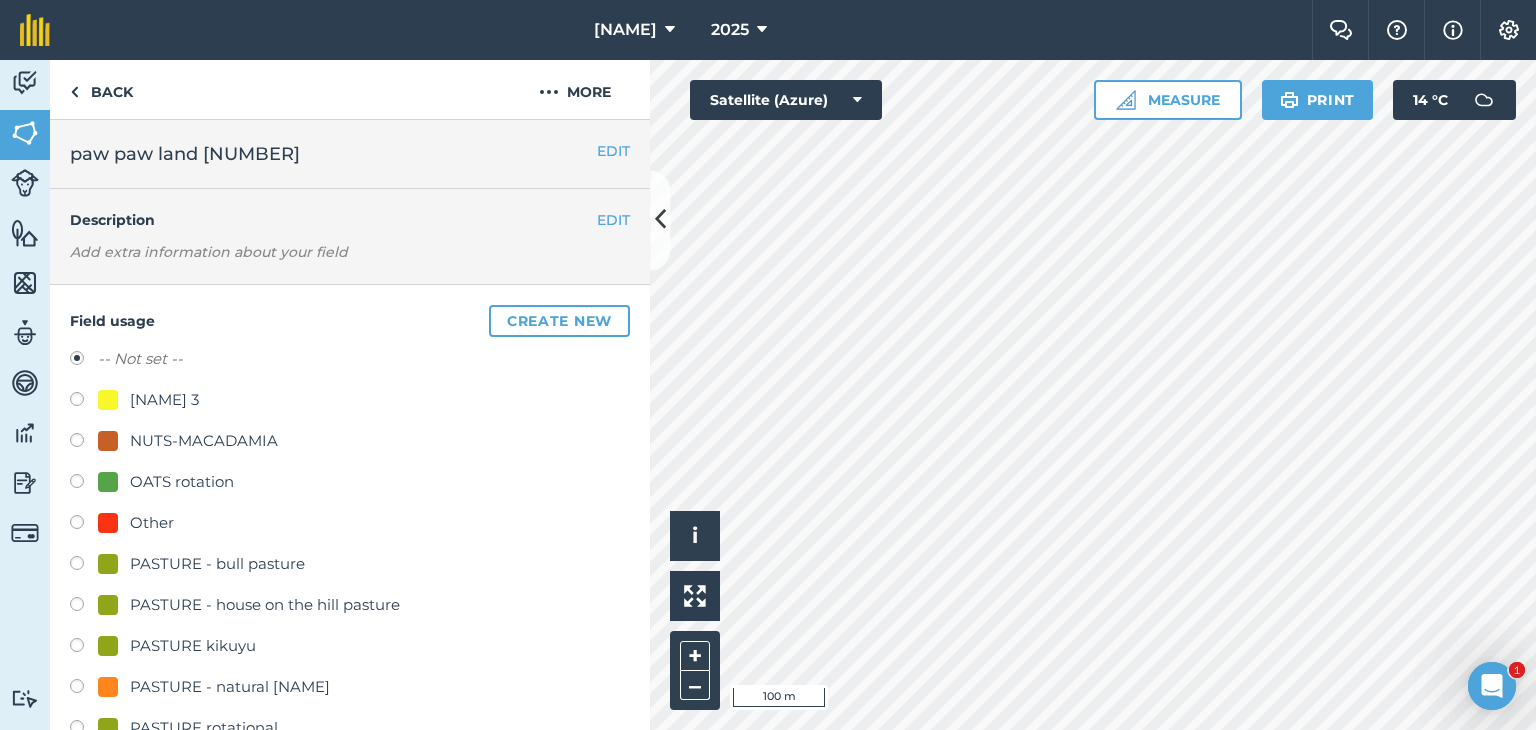 click at bounding box center [84, 689] 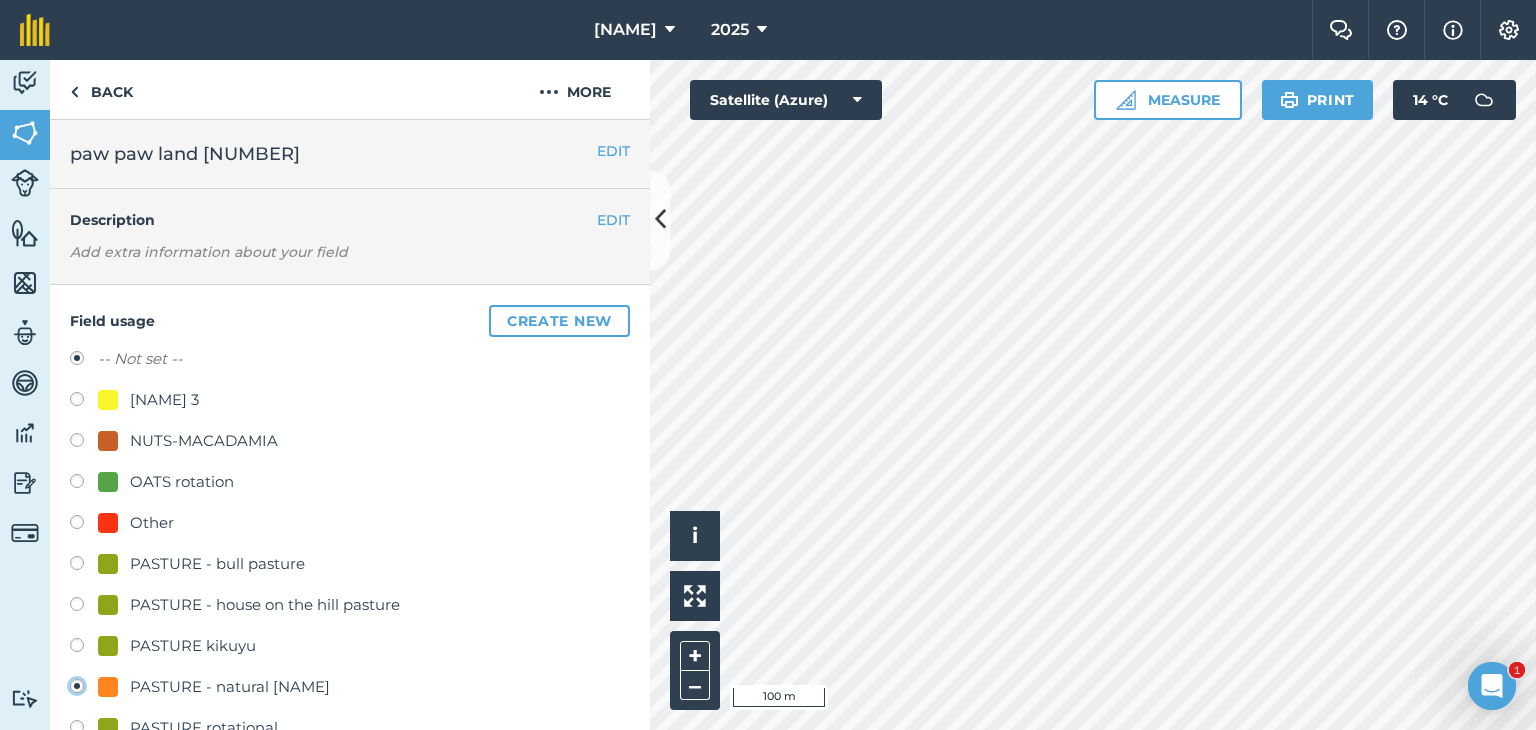 radio on "true" 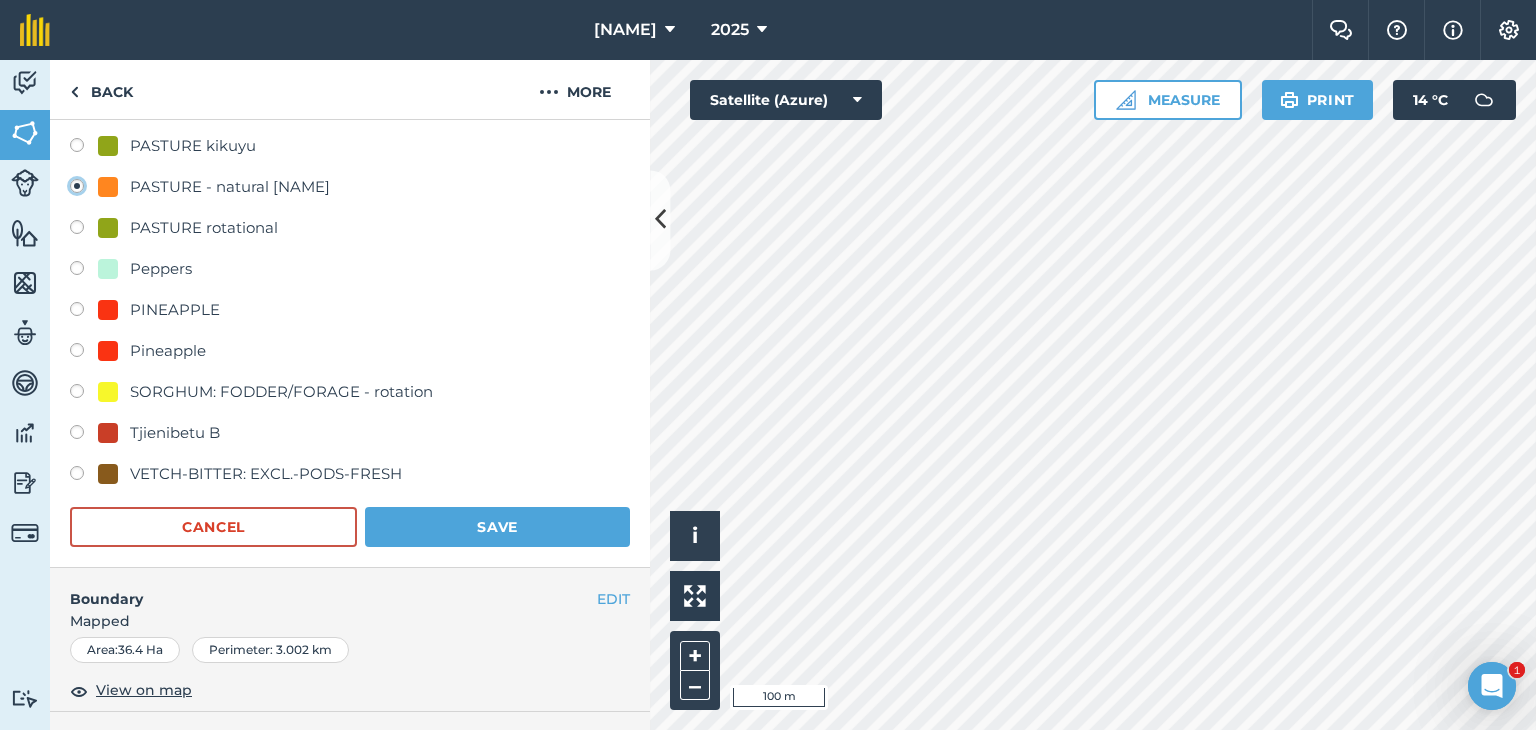 scroll, scrollTop: 512, scrollLeft: 0, axis: vertical 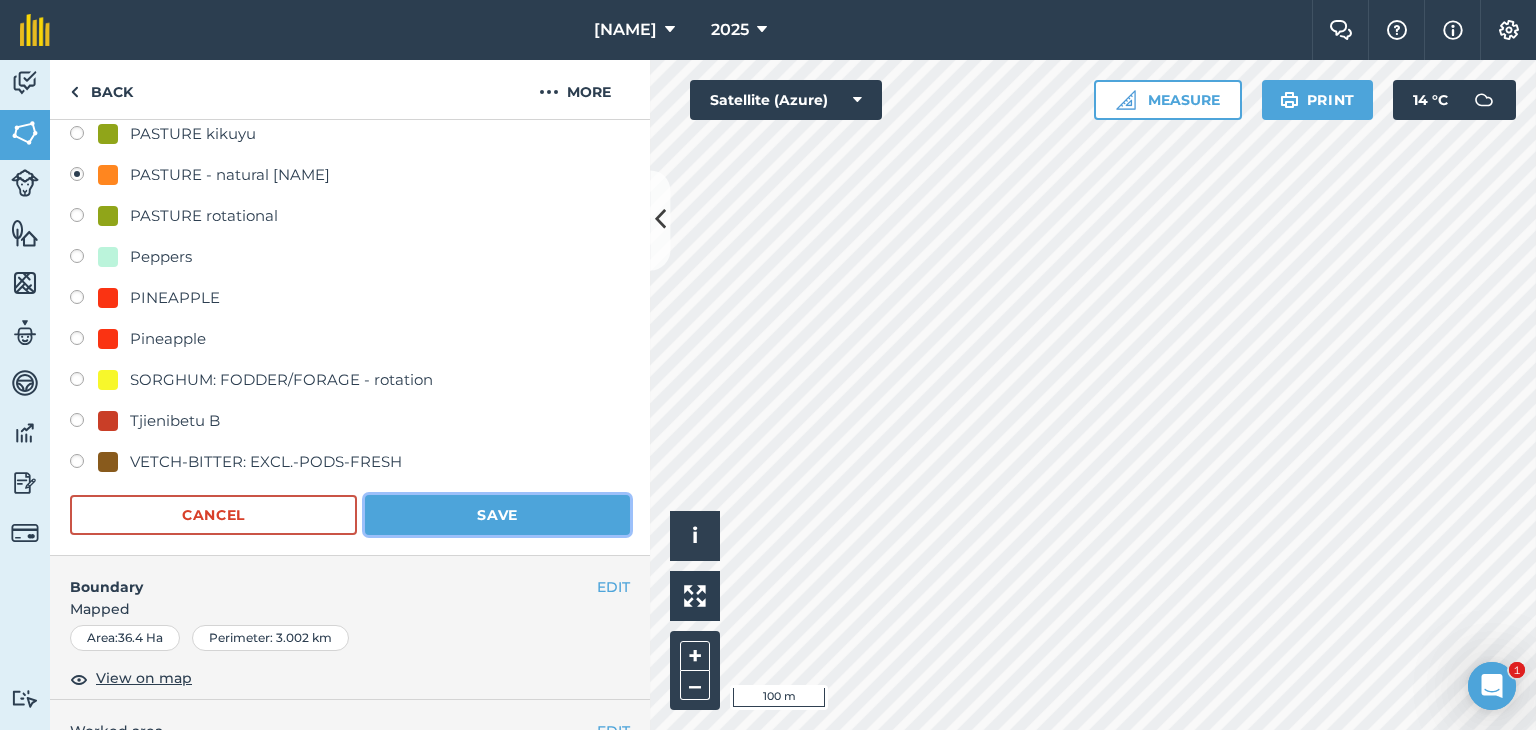 click on "Save" at bounding box center [497, 515] 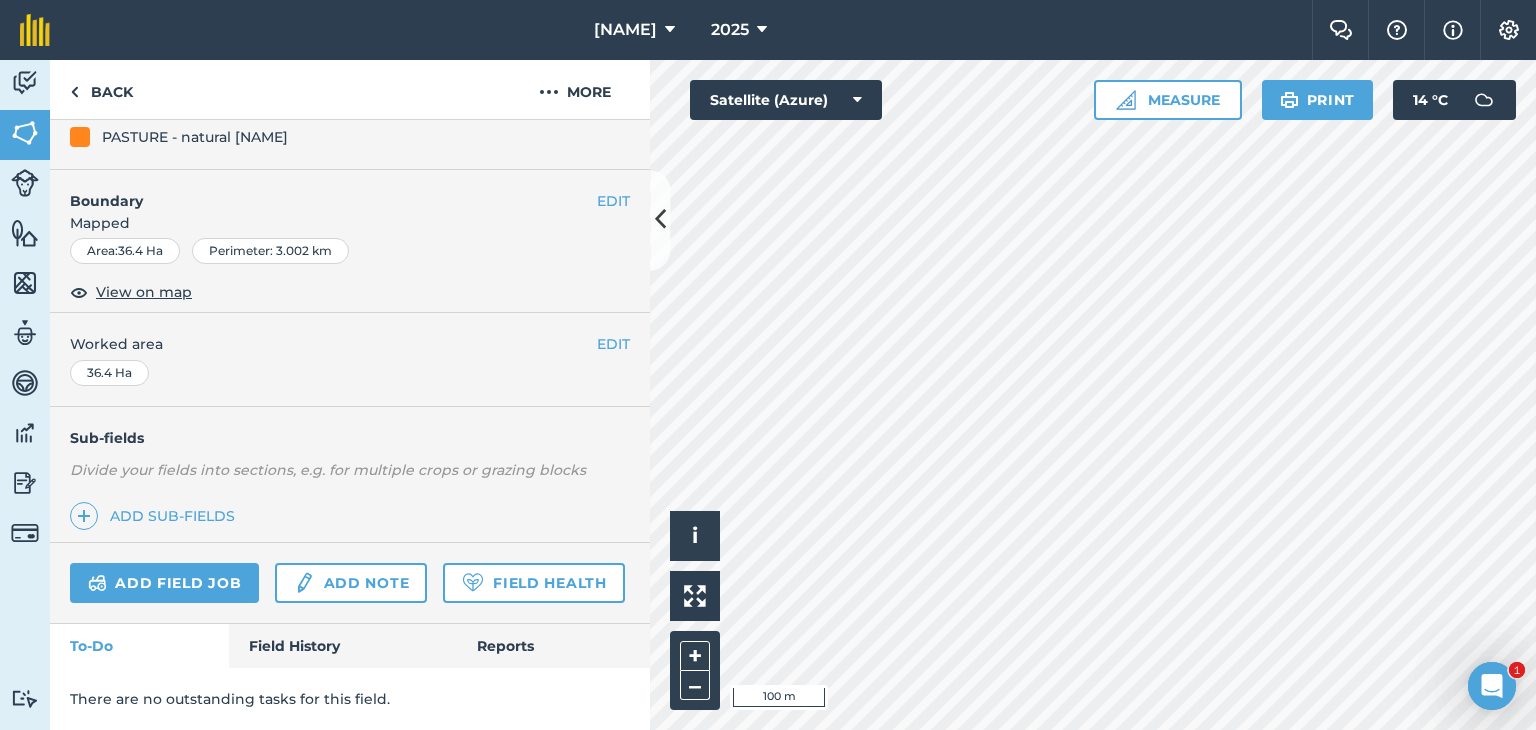 scroll, scrollTop: 264, scrollLeft: 0, axis: vertical 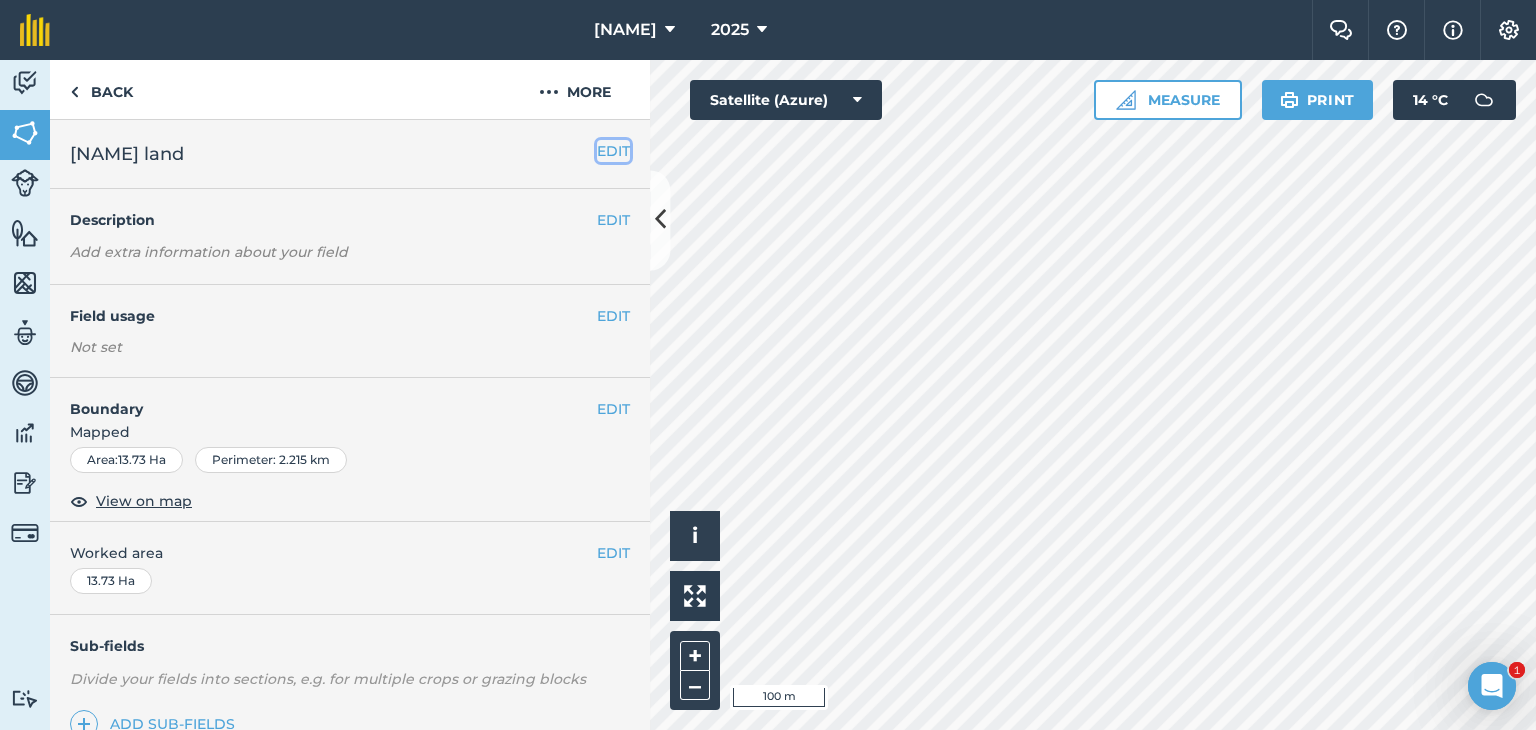 click on "EDIT" at bounding box center [613, 151] 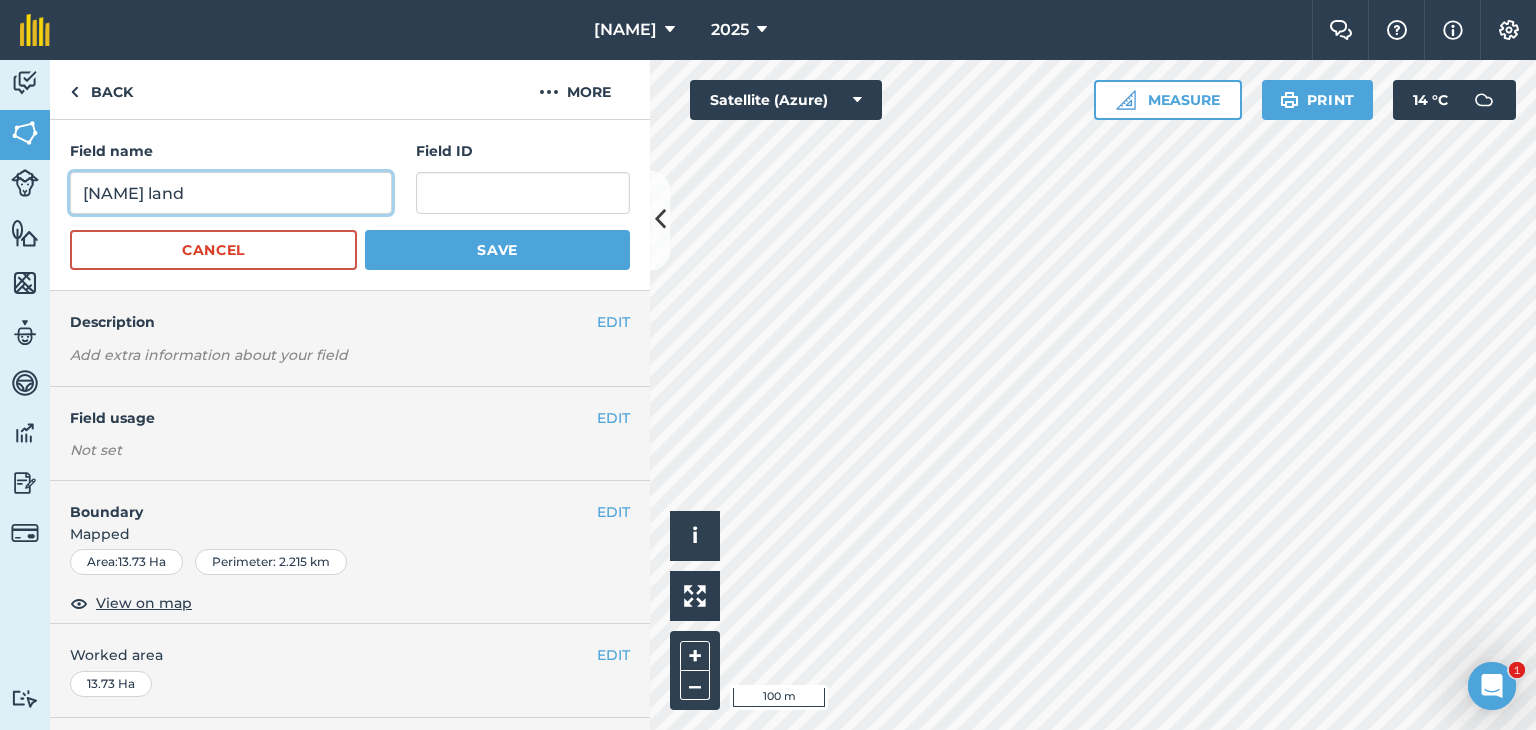 click on "[NAME] land" at bounding box center (231, 193) 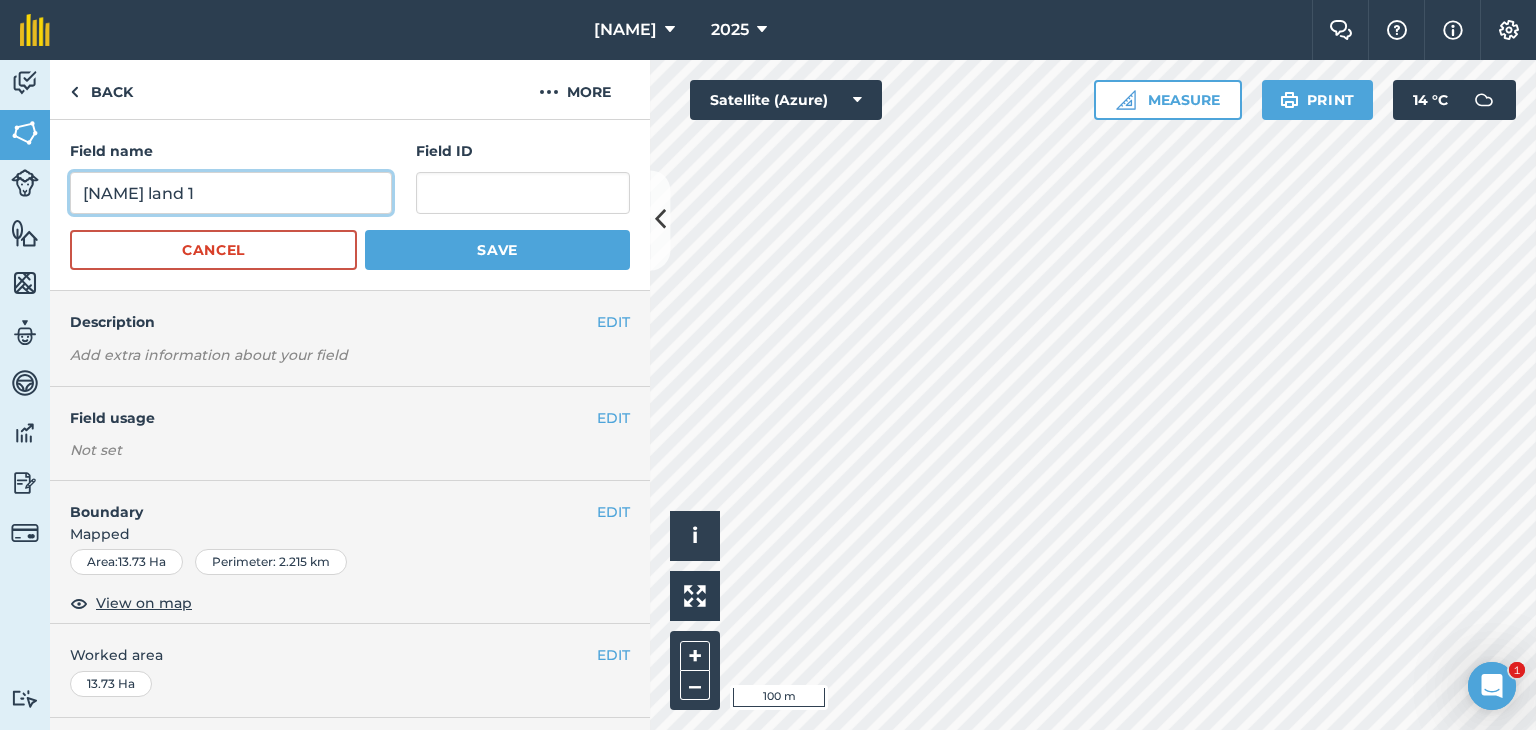 type on "[NAME] land 1" 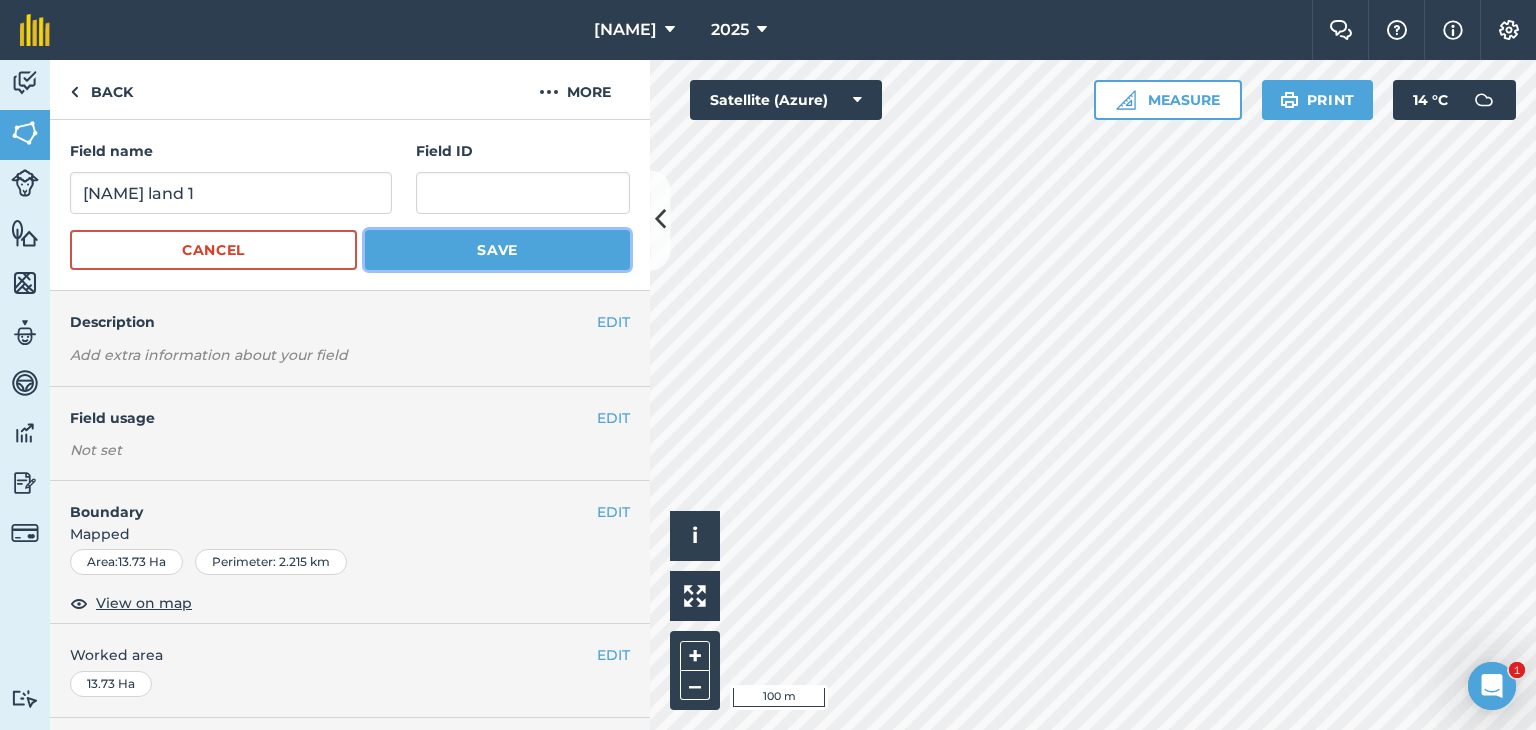 click on "Save" at bounding box center (497, 250) 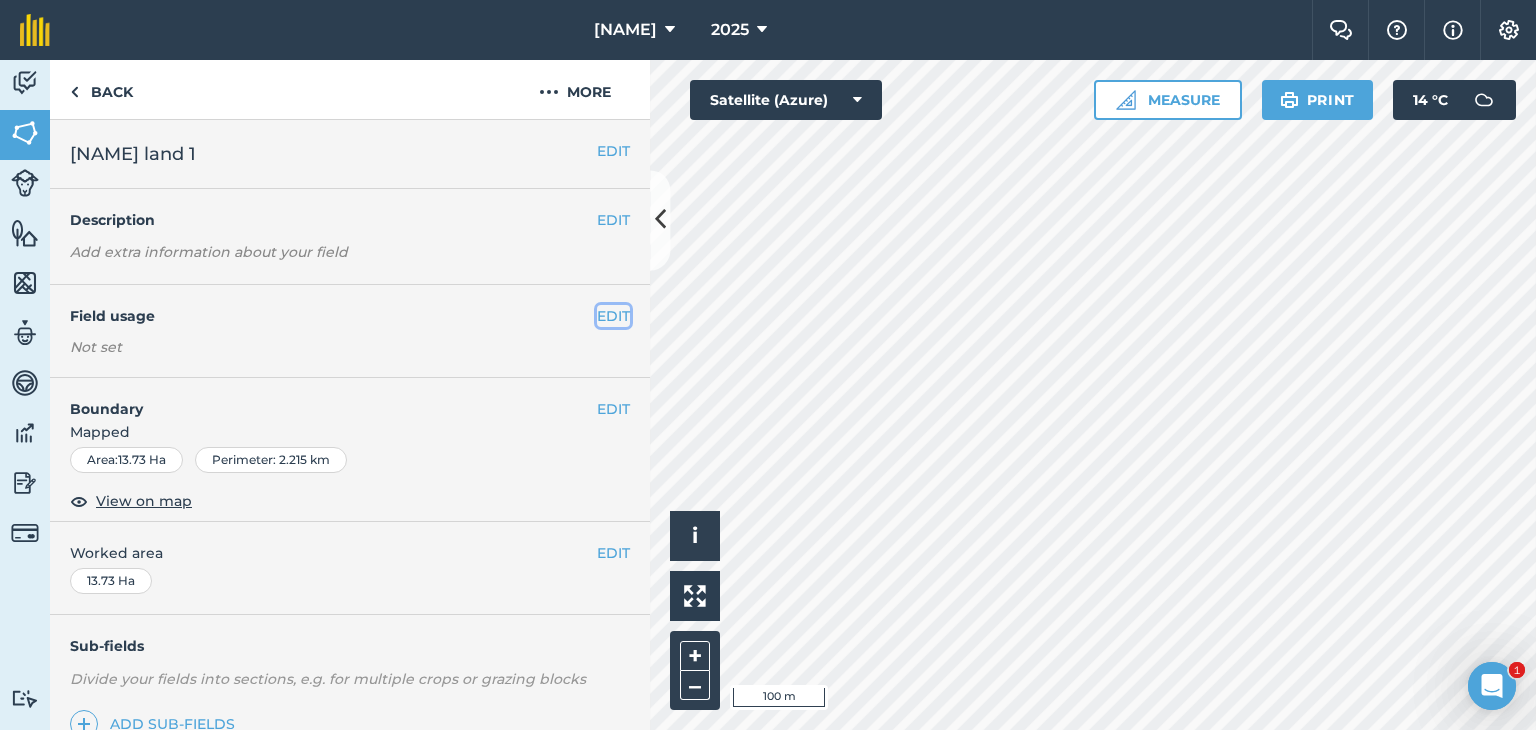click on "EDIT" at bounding box center (613, 316) 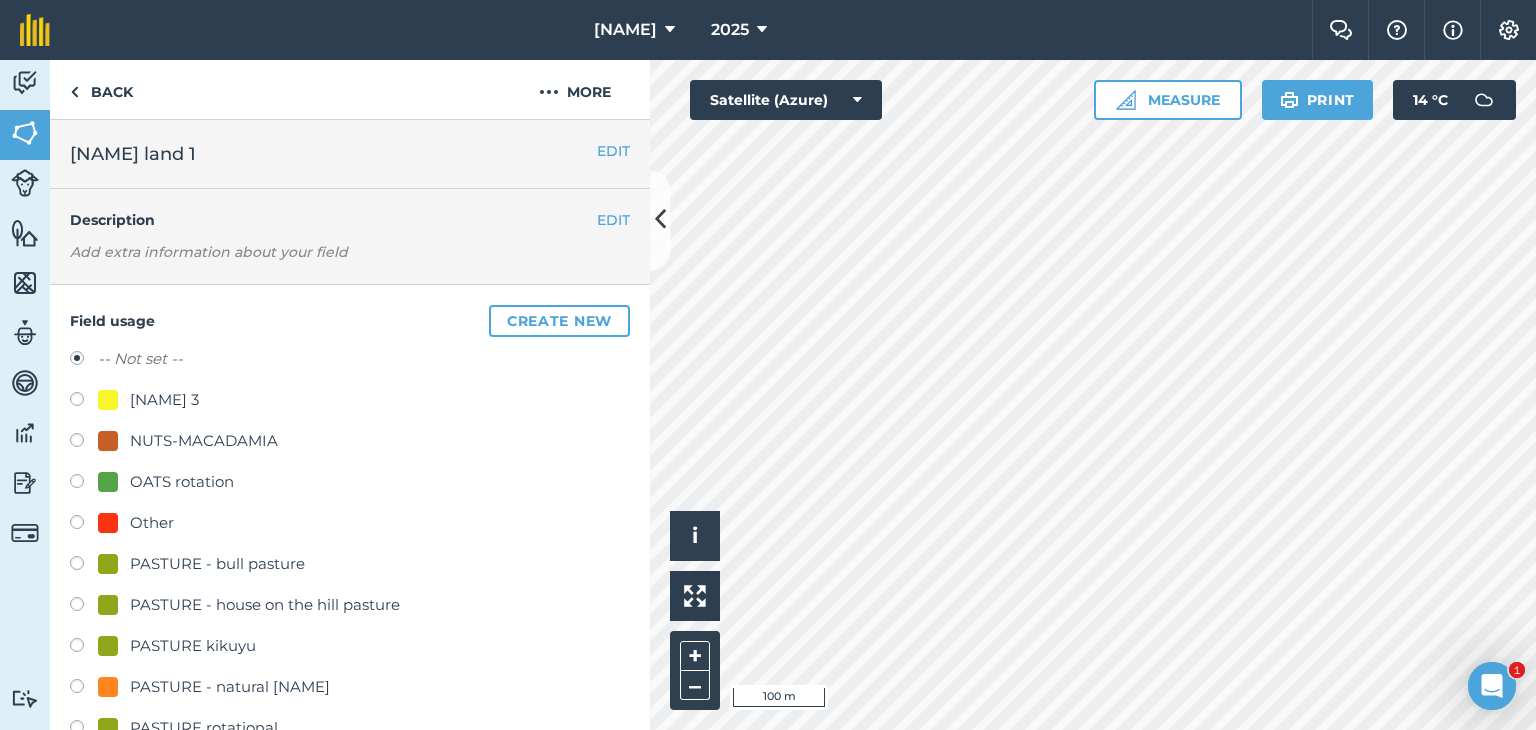 click at bounding box center (84, 484) 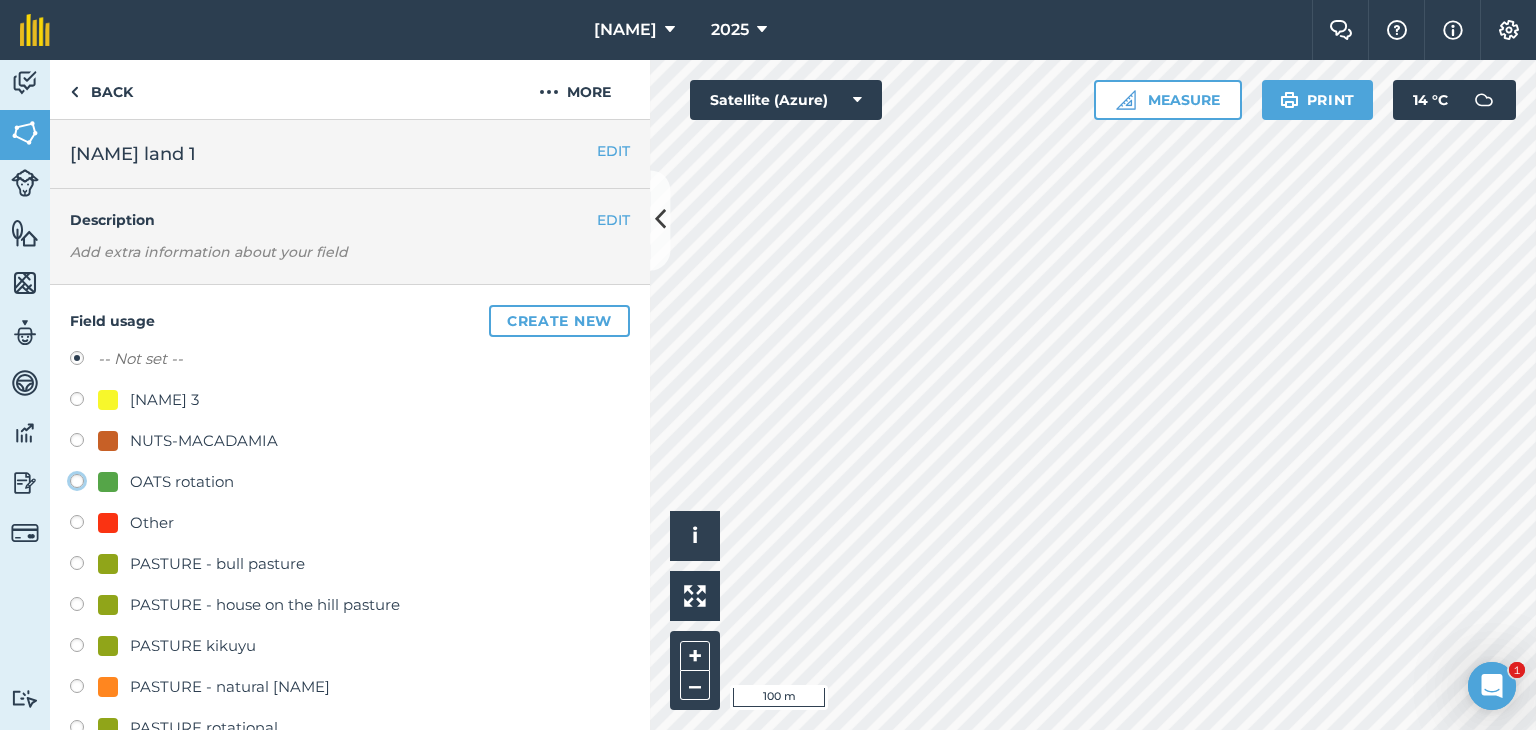 click on "OATS rotation" at bounding box center (-9923, 480) 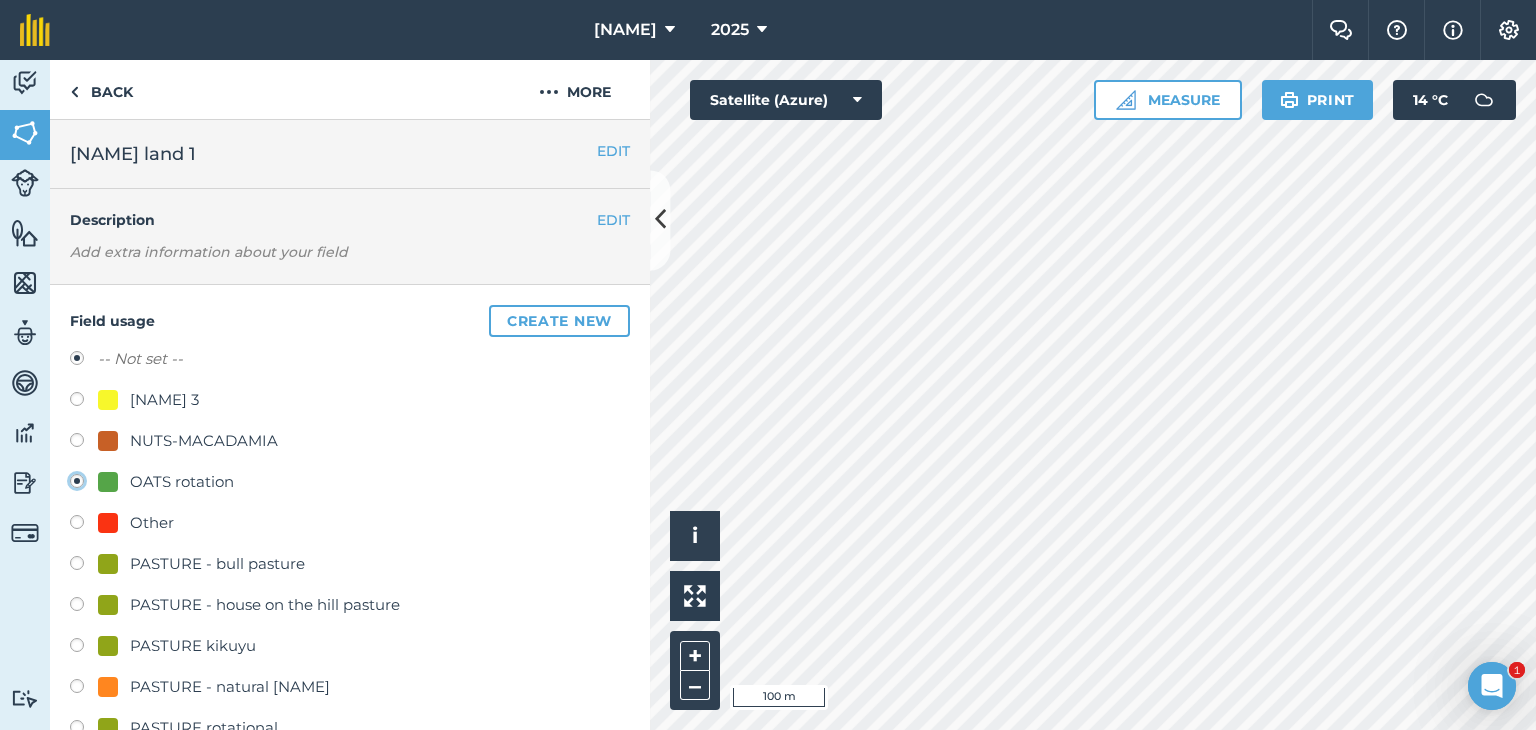 radio on "true" 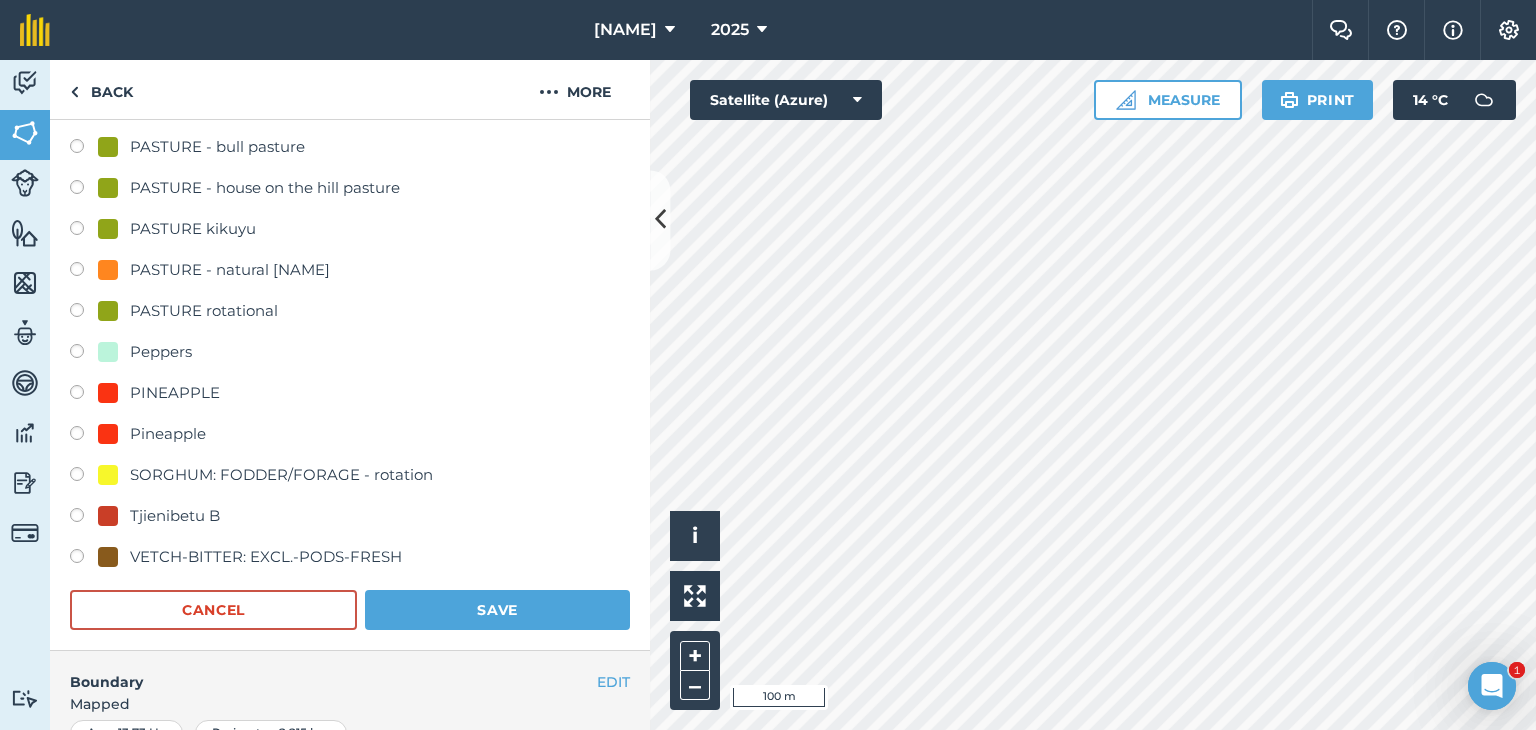 scroll, scrollTop: 496, scrollLeft: 0, axis: vertical 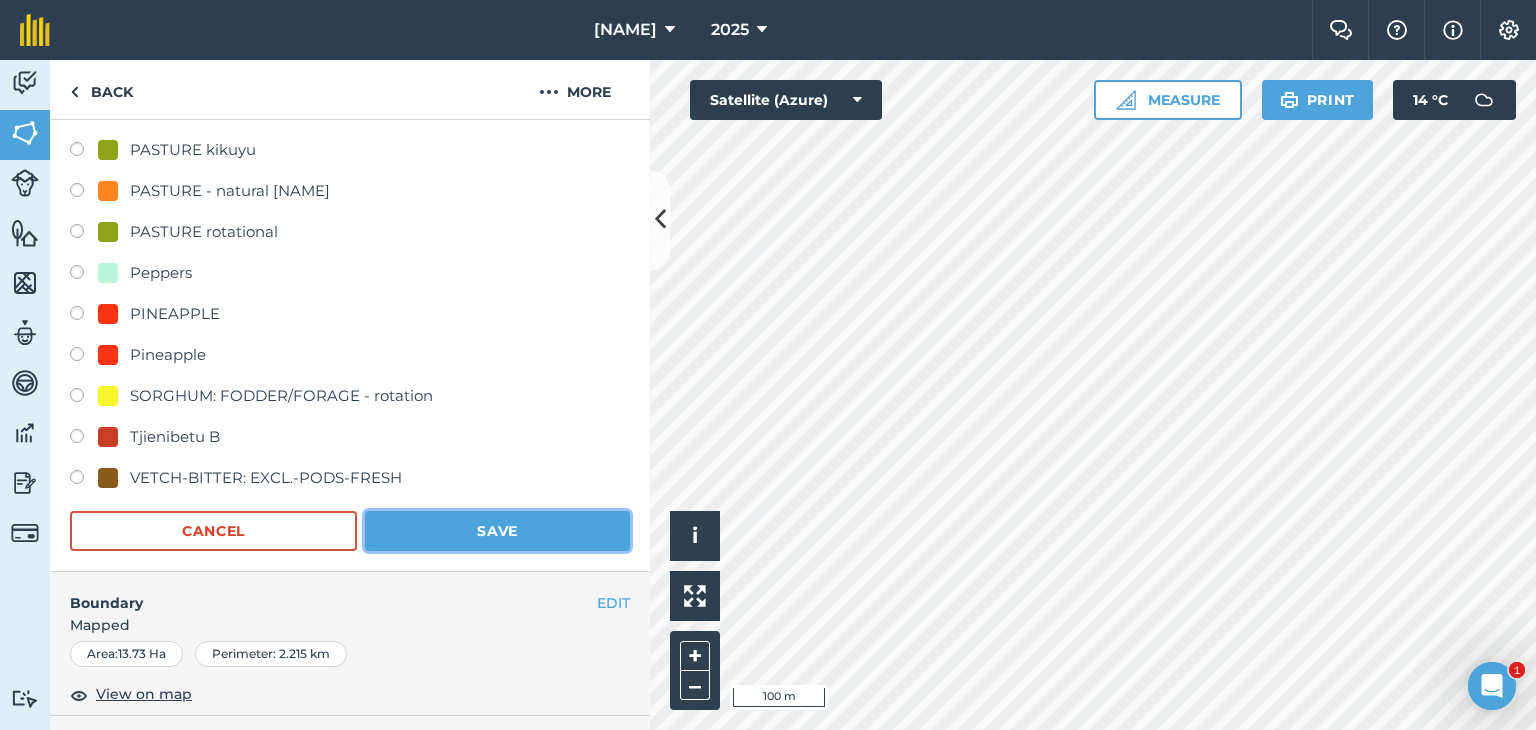 click on "Save" at bounding box center (497, 531) 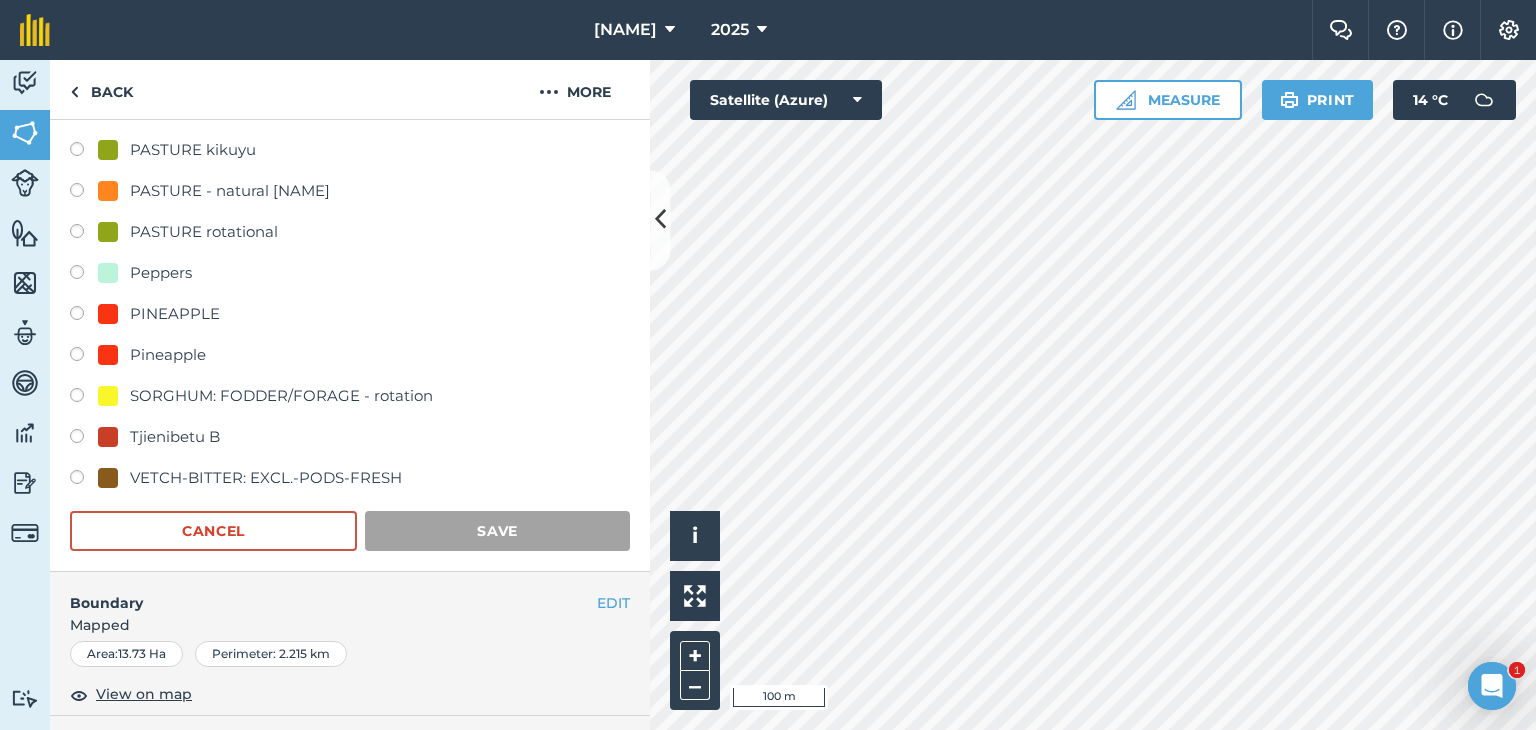 scroll, scrollTop: 264, scrollLeft: 0, axis: vertical 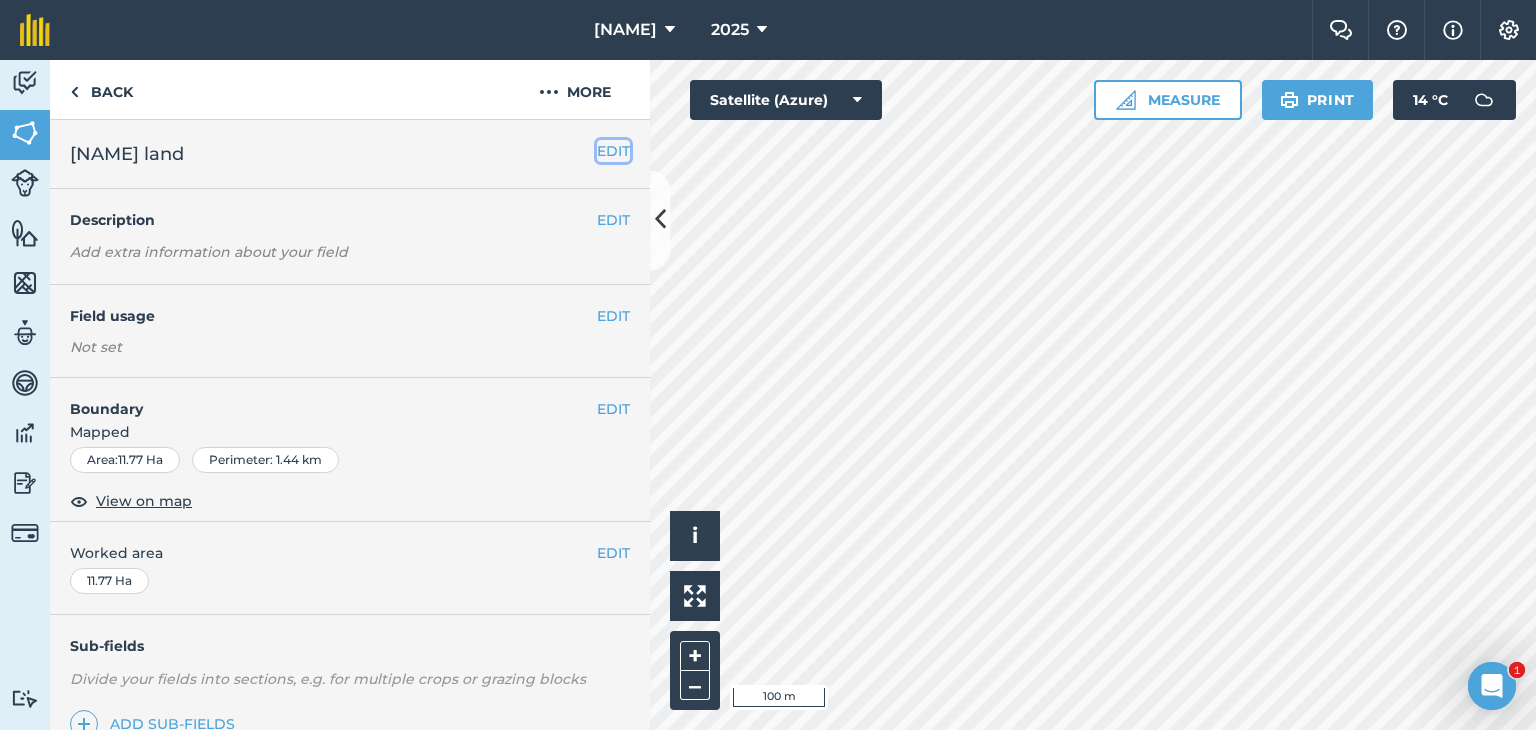 click on "EDIT" at bounding box center (613, 151) 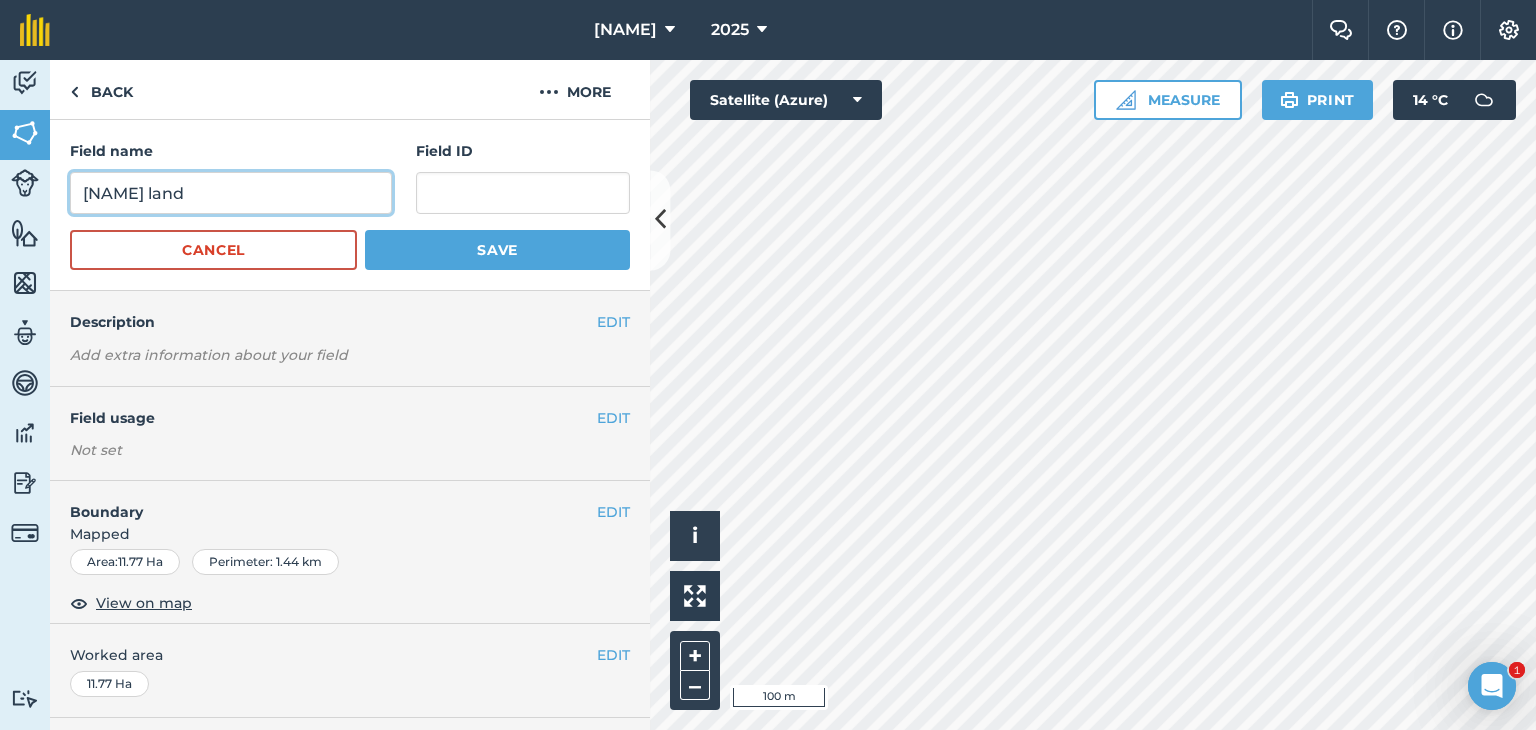 click on "[NAME] land" at bounding box center [231, 193] 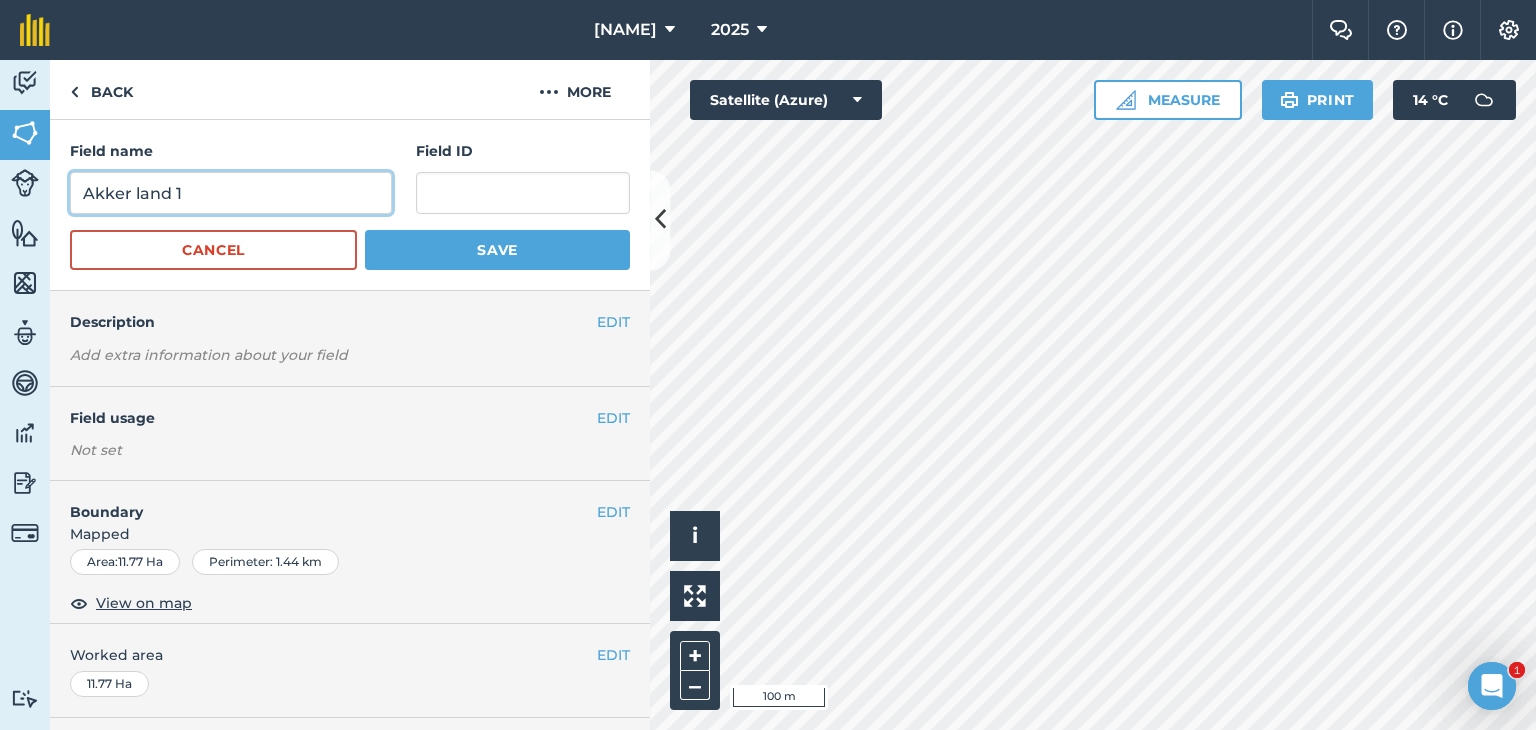 type on "Akker land 1" 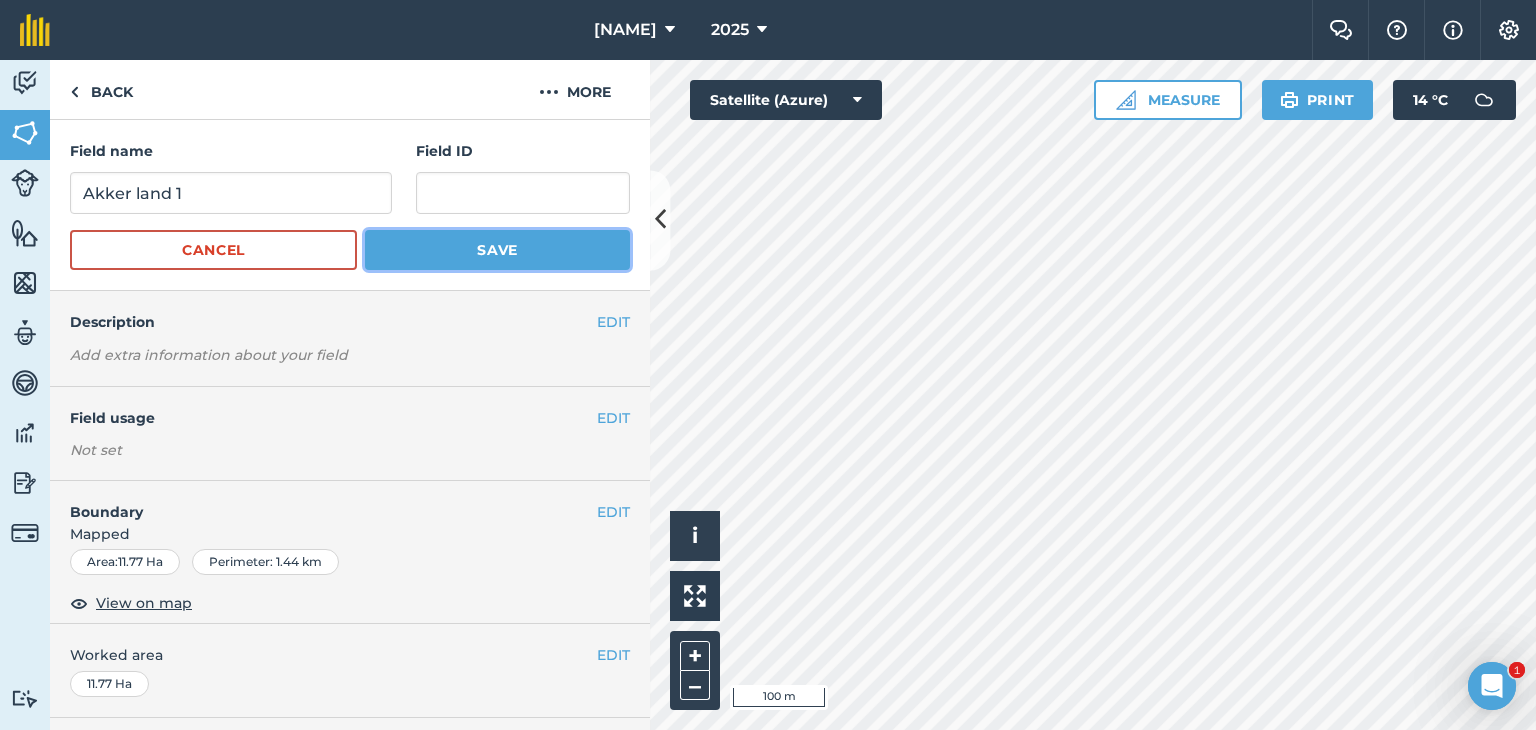 click on "Save" at bounding box center (497, 250) 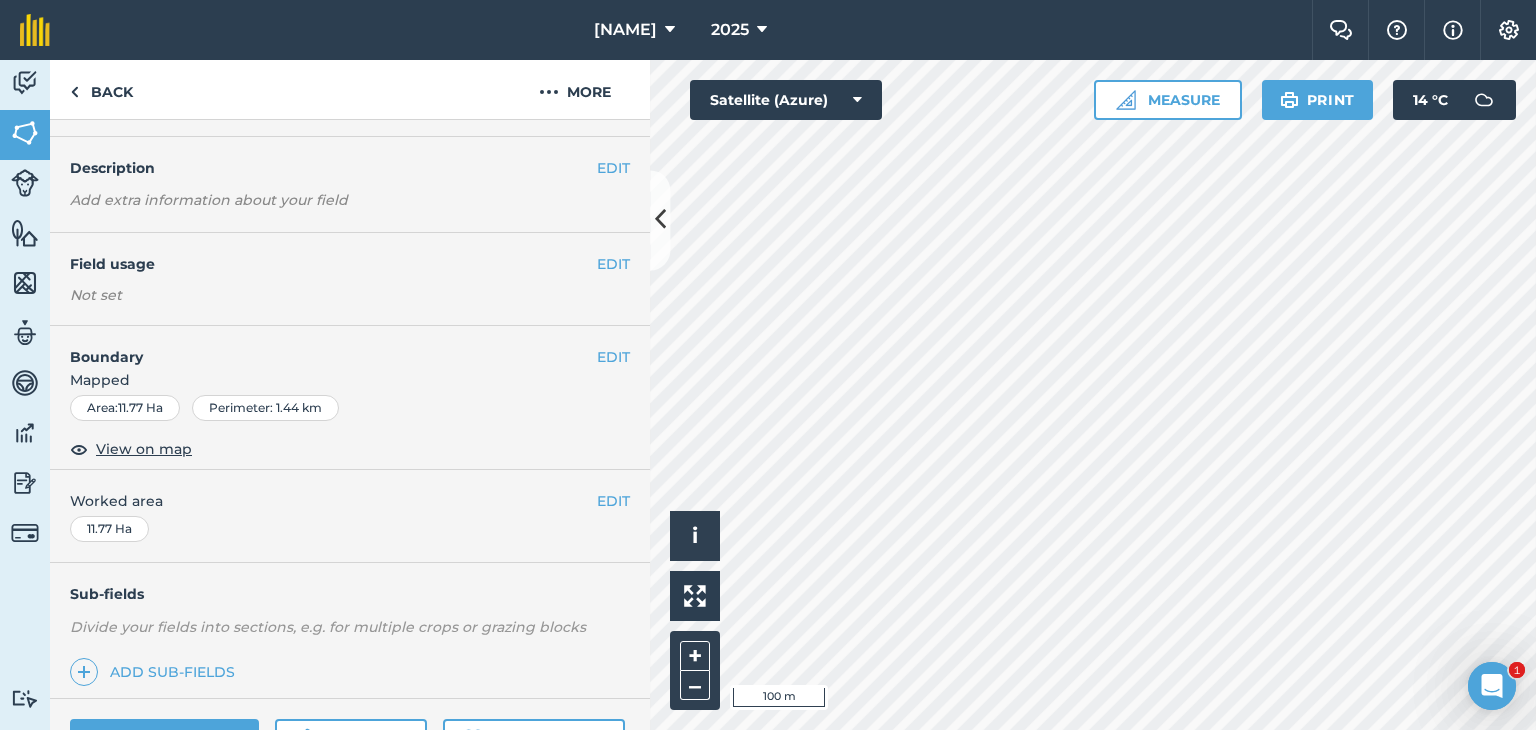scroll, scrollTop: 53, scrollLeft: 0, axis: vertical 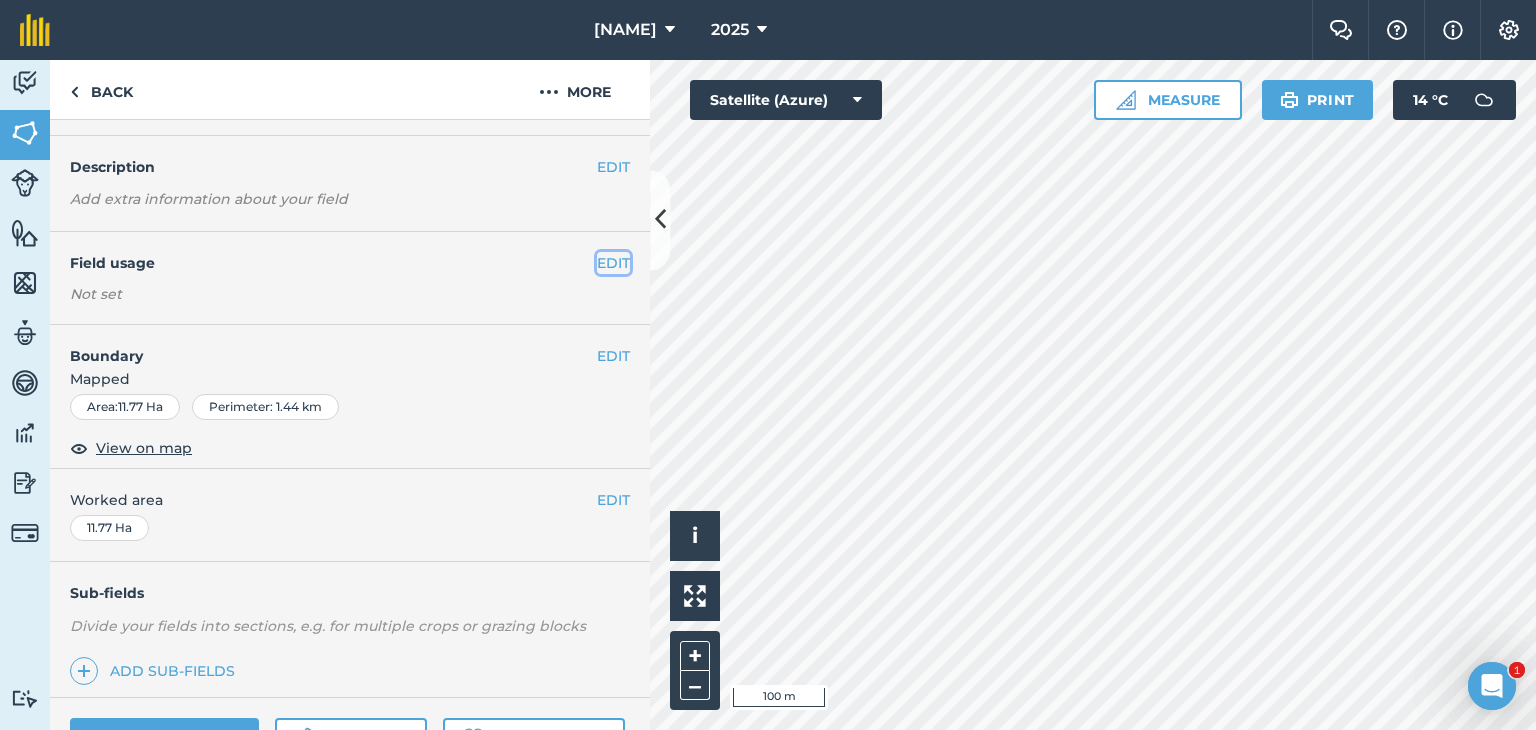 click on "EDIT" at bounding box center (613, 263) 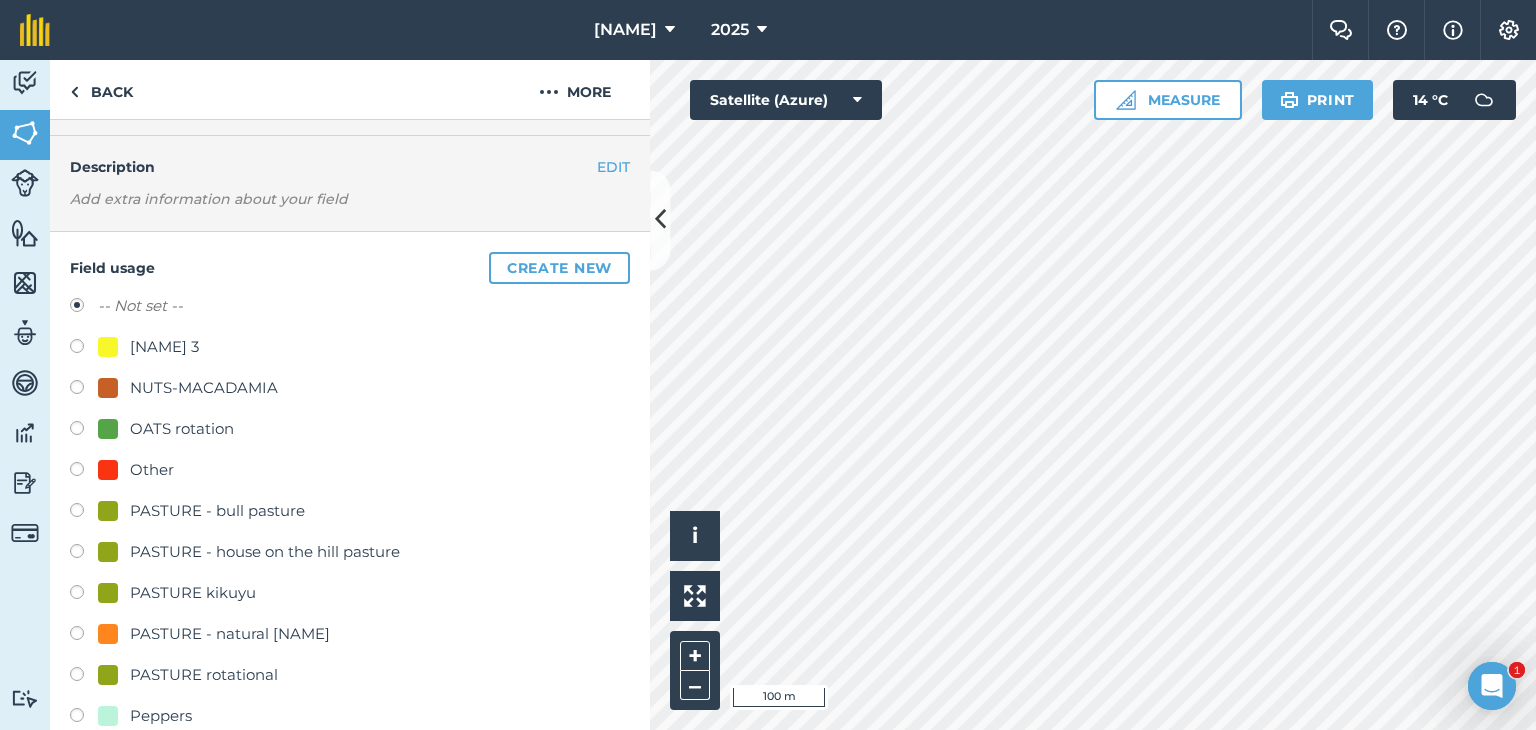 click at bounding box center [84, 431] 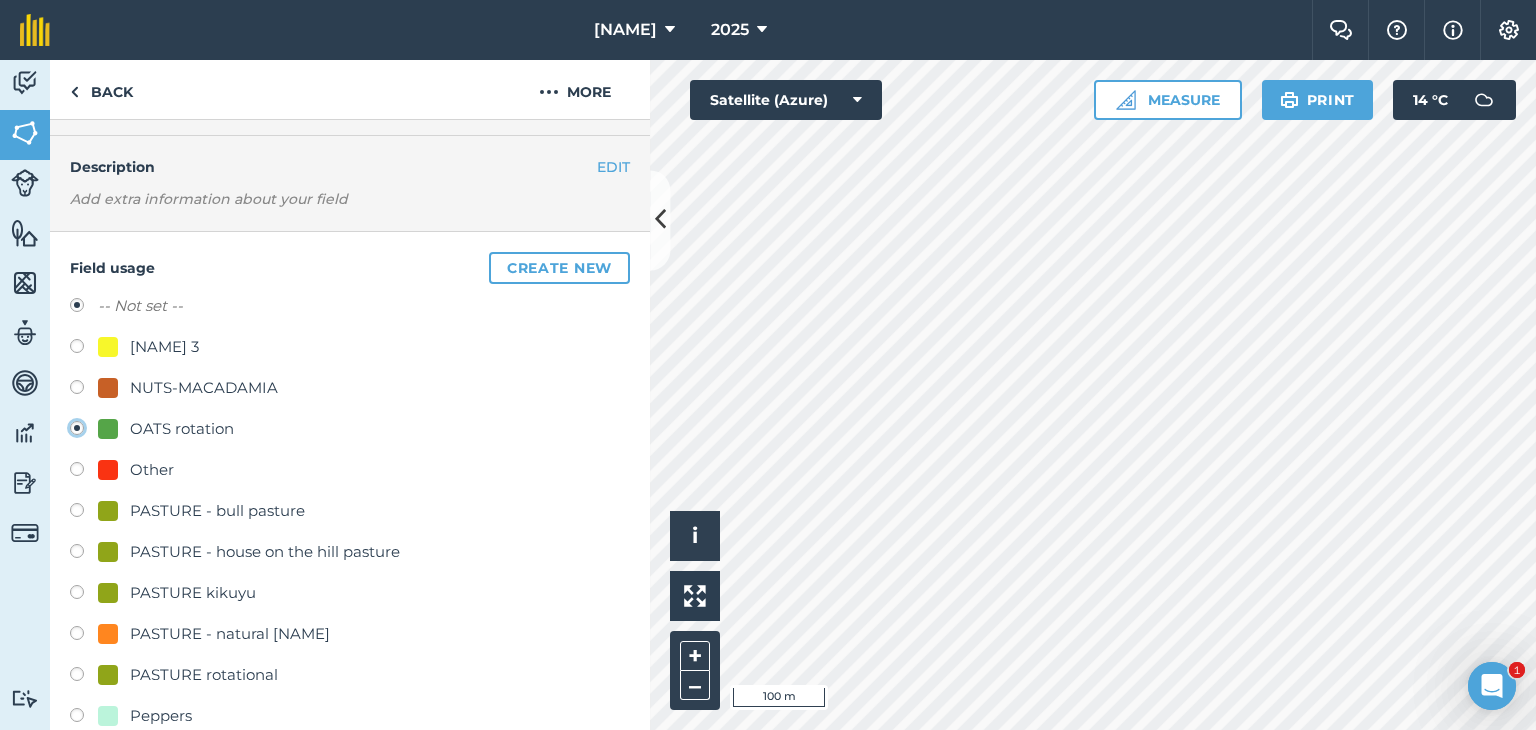 radio on "true" 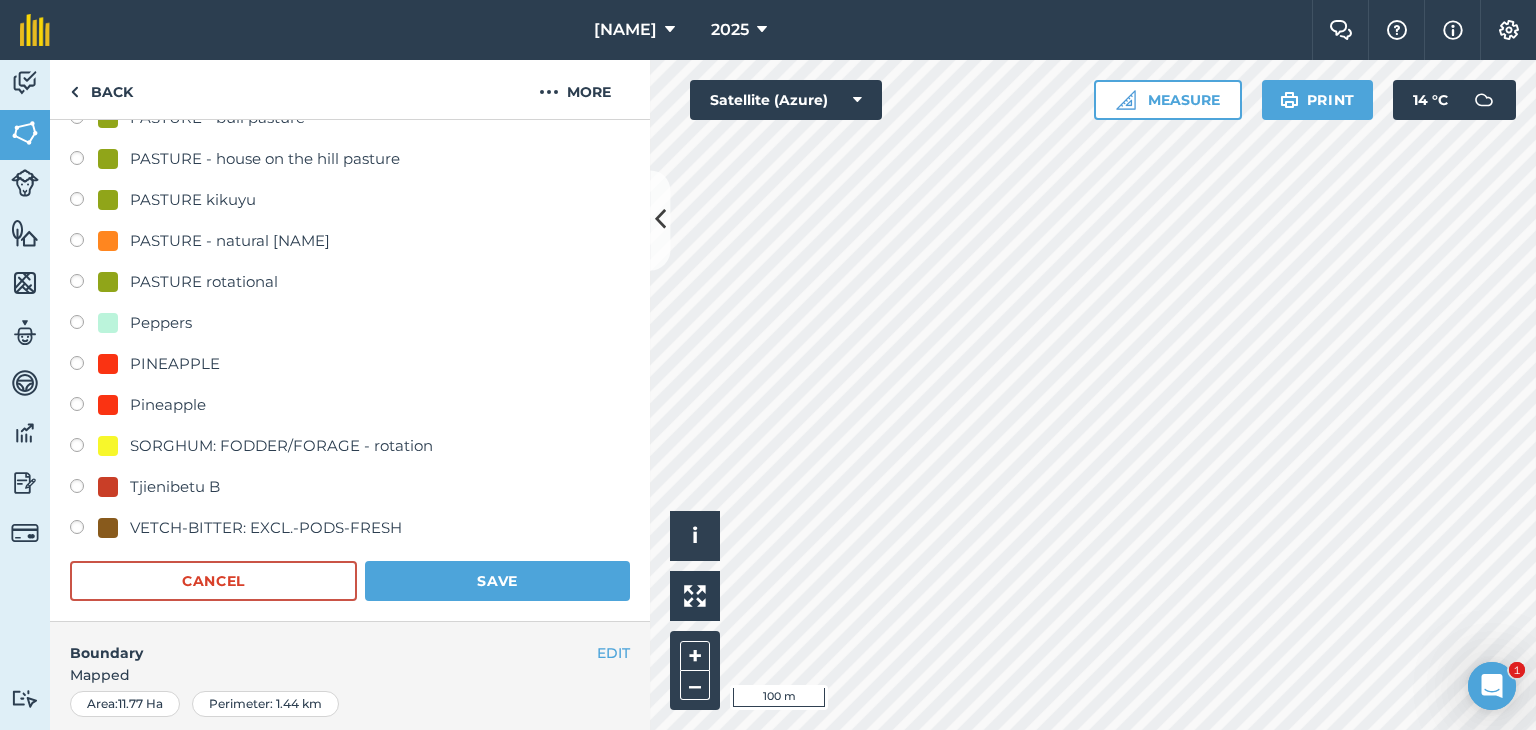 scroll, scrollTop: 547, scrollLeft: 0, axis: vertical 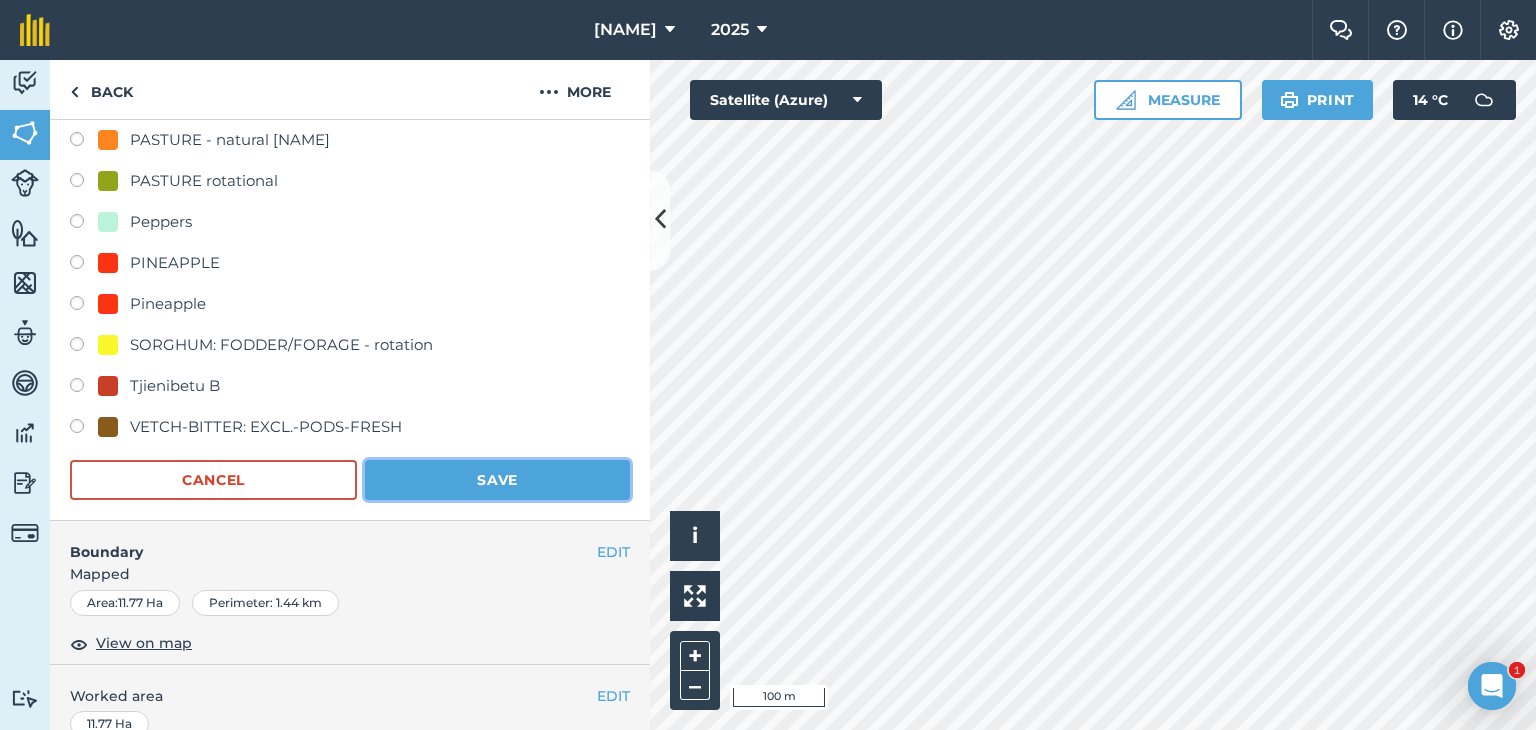 click on "Save" at bounding box center (497, 480) 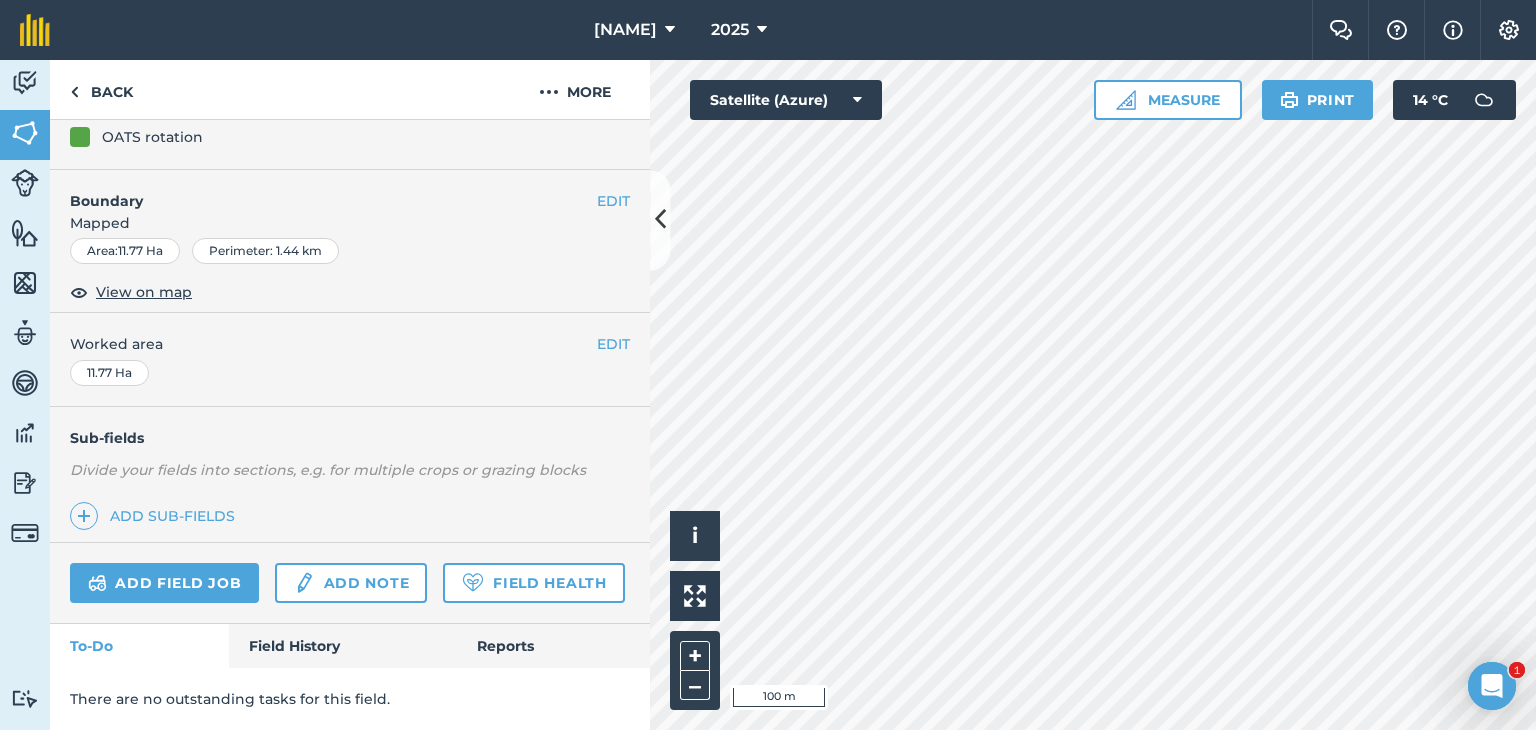 scroll, scrollTop: 264, scrollLeft: 0, axis: vertical 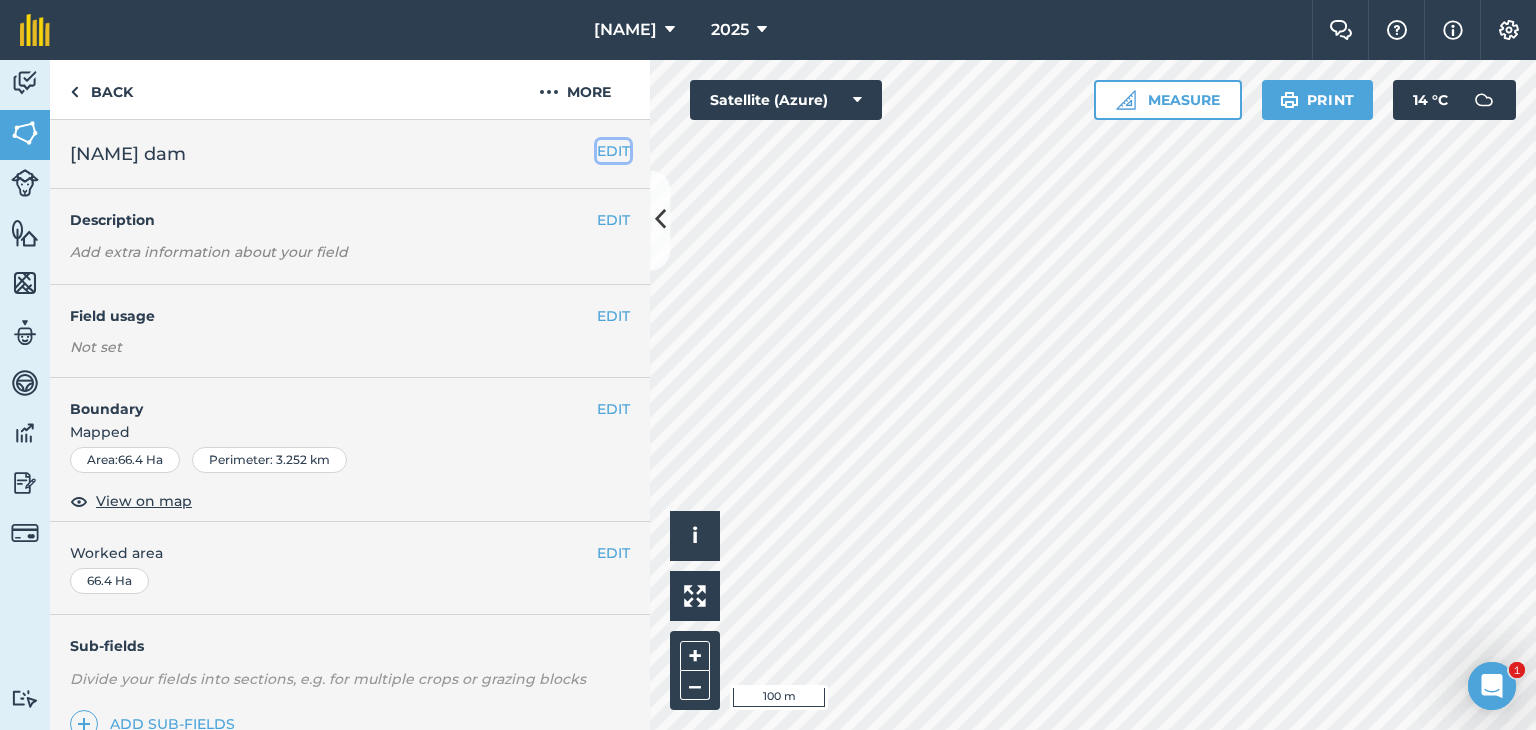 click on "EDIT" at bounding box center (613, 151) 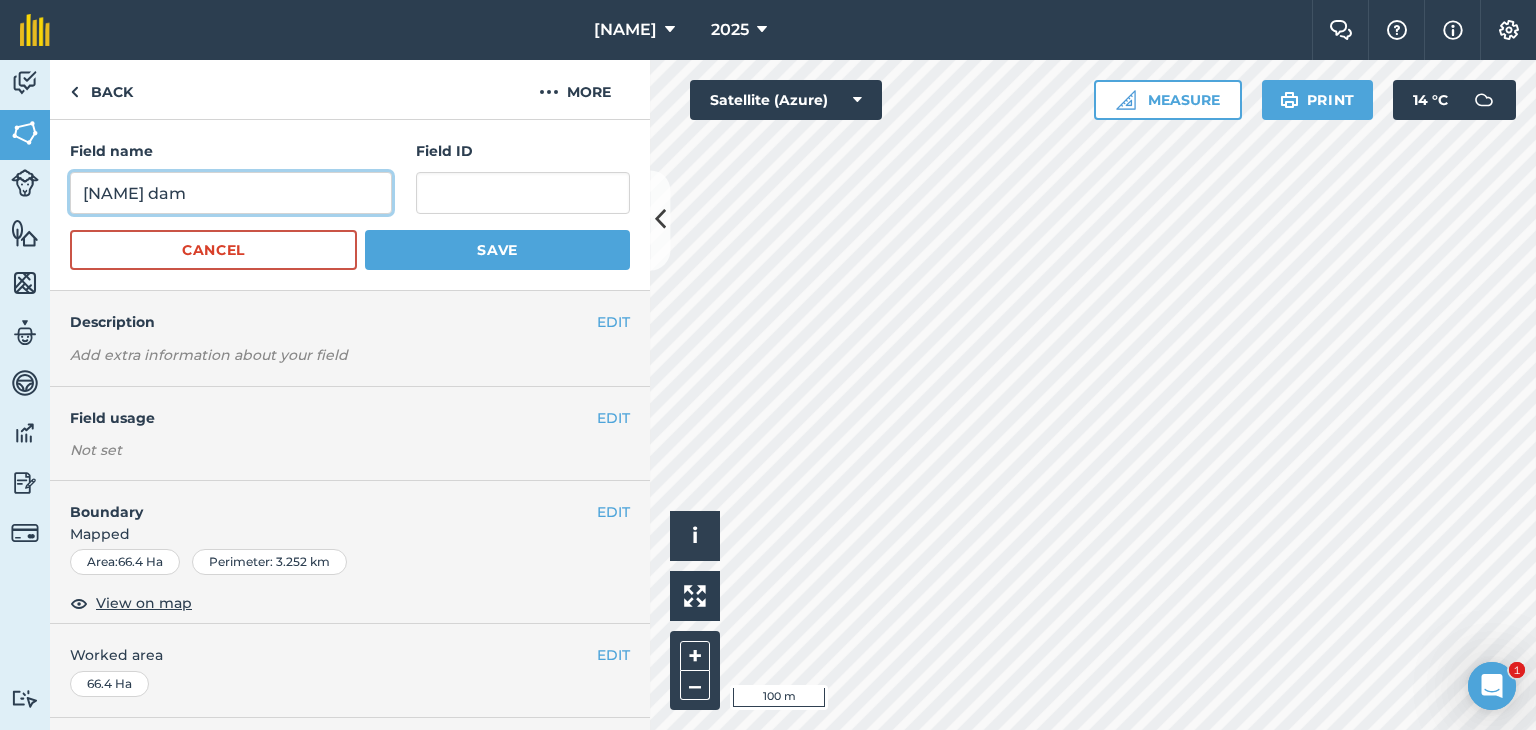 click on "[NAME] dam" at bounding box center [231, 193] 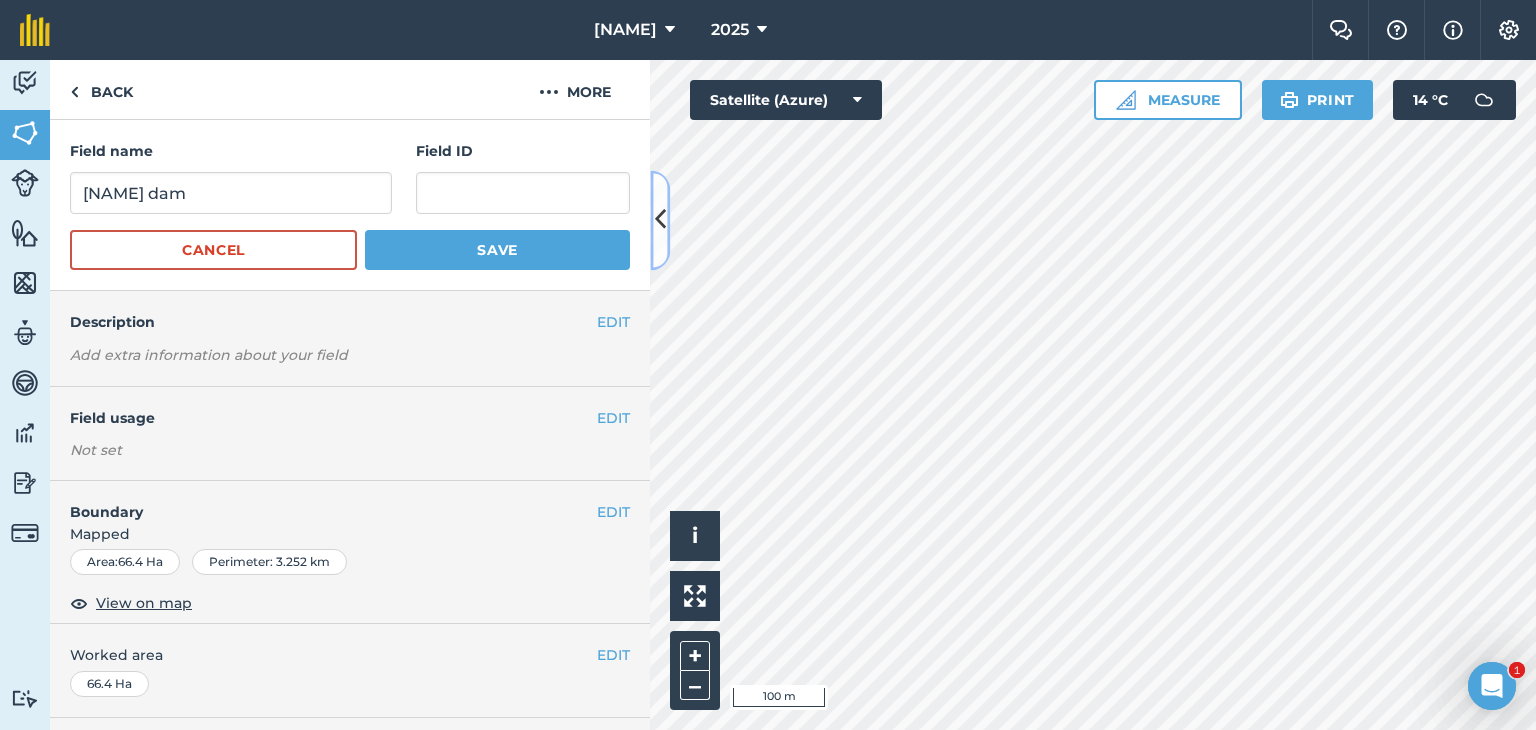 click at bounding box center (660, 220) 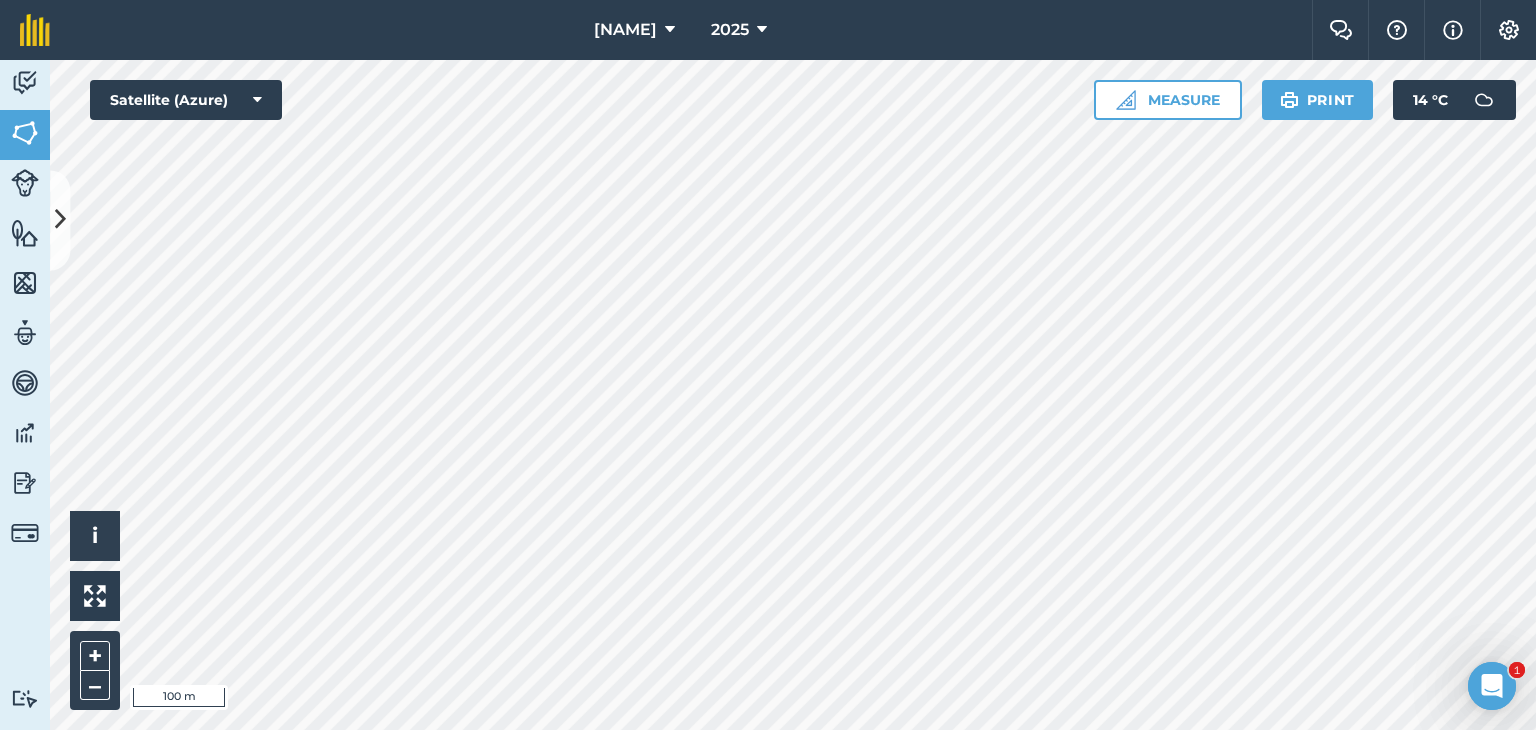 click on "[NAME] [YEAR] Farm Chat Help Info Settings [NAME]  -  [YEAR] reproduced with the permission of  Microsoft Printed on  06/08/[YEAR] Field usages No usage set [NAME] 3 NUTS-MACADAMIA OATS - rotation Other PASTURE - bull pasture PASTURE - house on the hill pasture PASTURE - kikuyu PASTURE - natural [NAME] PASTURE - rotational Peppers PINEAPPLE Pineapple  SORGHUM: FODDER/FORAGE - rotation Tjienibetu B VETCH-BITTER: EXCL.-PODS-FRESH Feature types Trees Water Activity Fields Livestock Features Maps Team Vehicles Data Reporting Billing Tutorials Tutorials   Back   More Field name [NAME] dam Field ID Cancel Save EDIT Description Add extra information about your field EDIT Field usage Not set EDIT Boundary   Mapped Area :  66.4   Ha Perimeter :   3.252   km   View on map EDIT Worked area 66.4   Ha Sub-fields   Divide your fields into sections, e.g. for multiple crops or grazing blocks   Add sub-fields Add field job Add note   Field Health To-Do Field History Reports Click to start drawing i +" at bounding box center [768, 365] 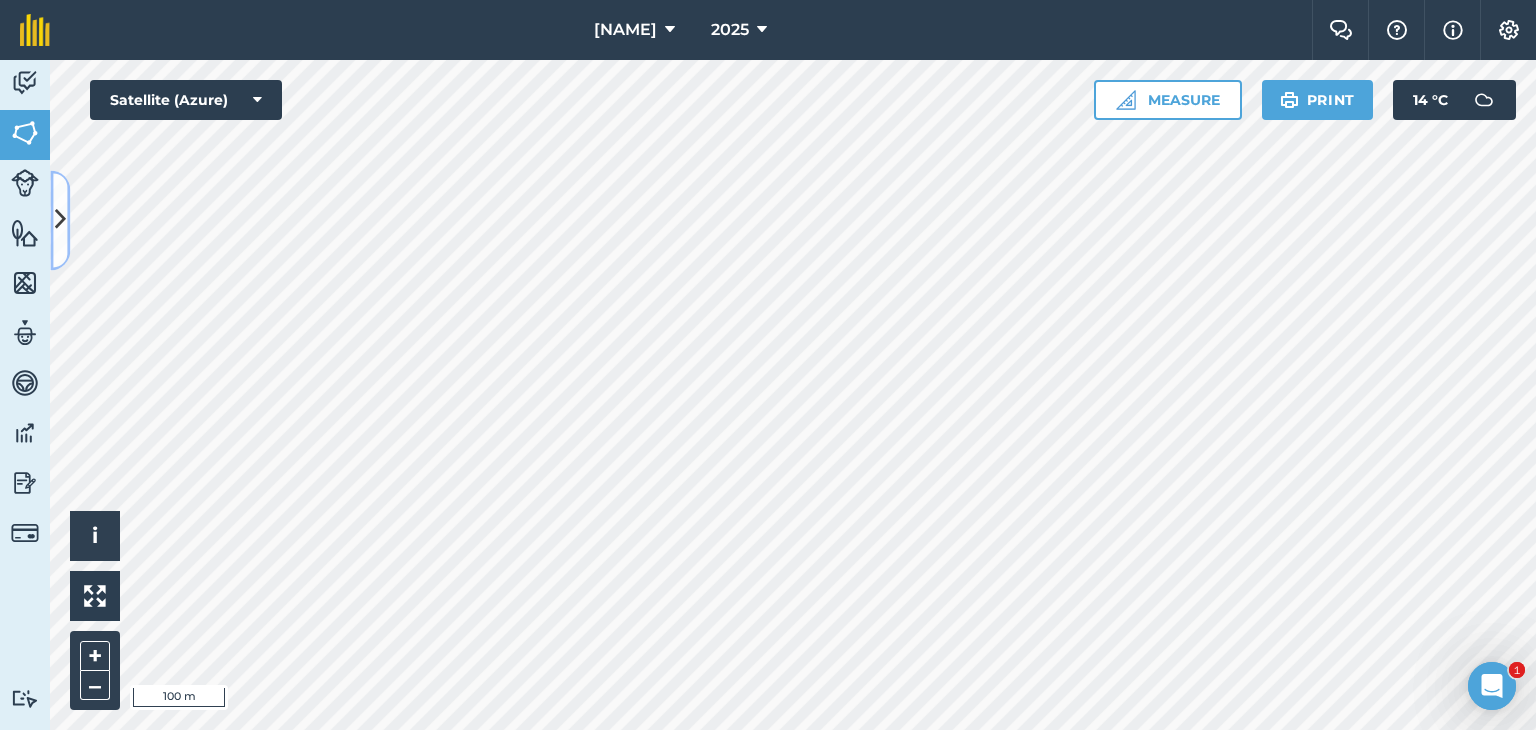 click at bounding box center [60, 220] 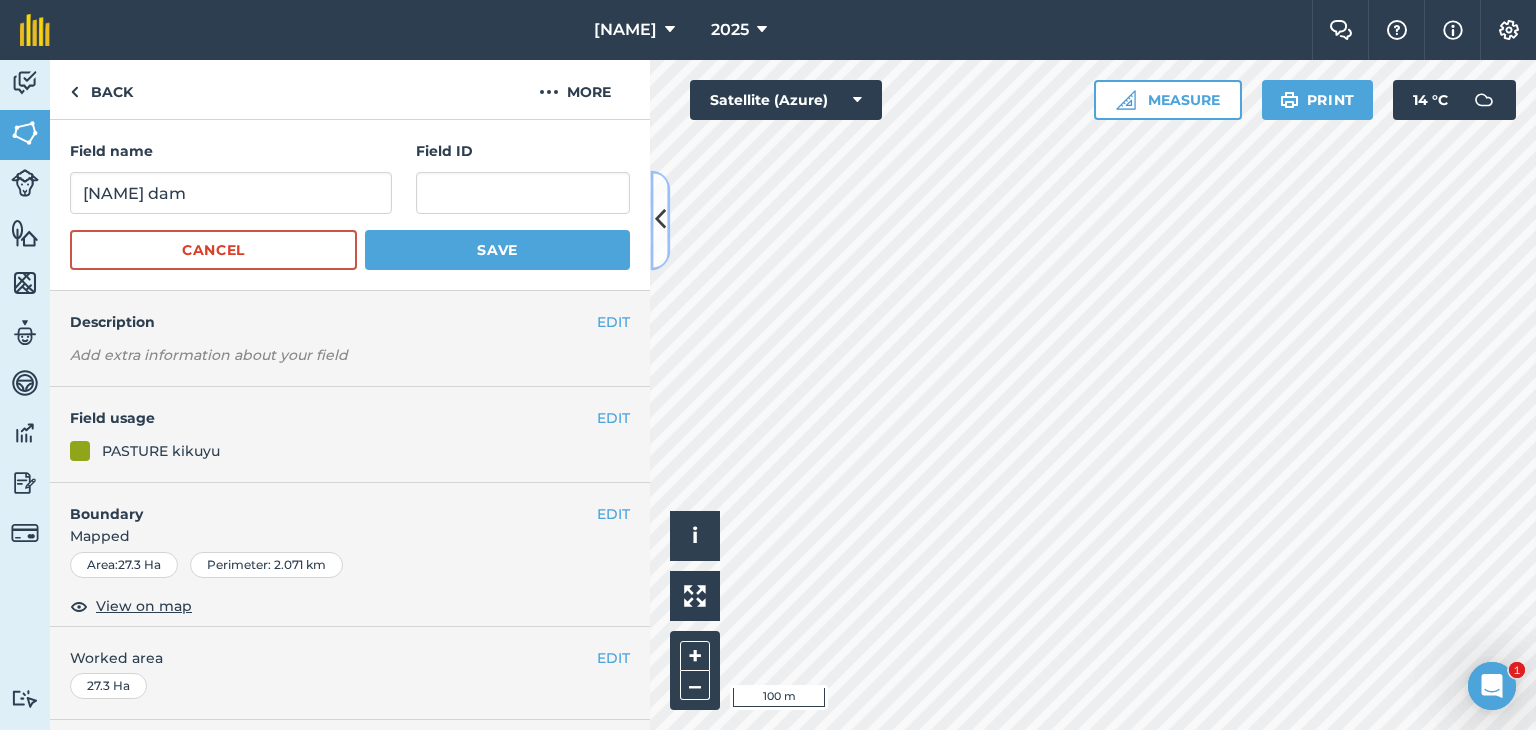 click at bounding box center [660, 220] 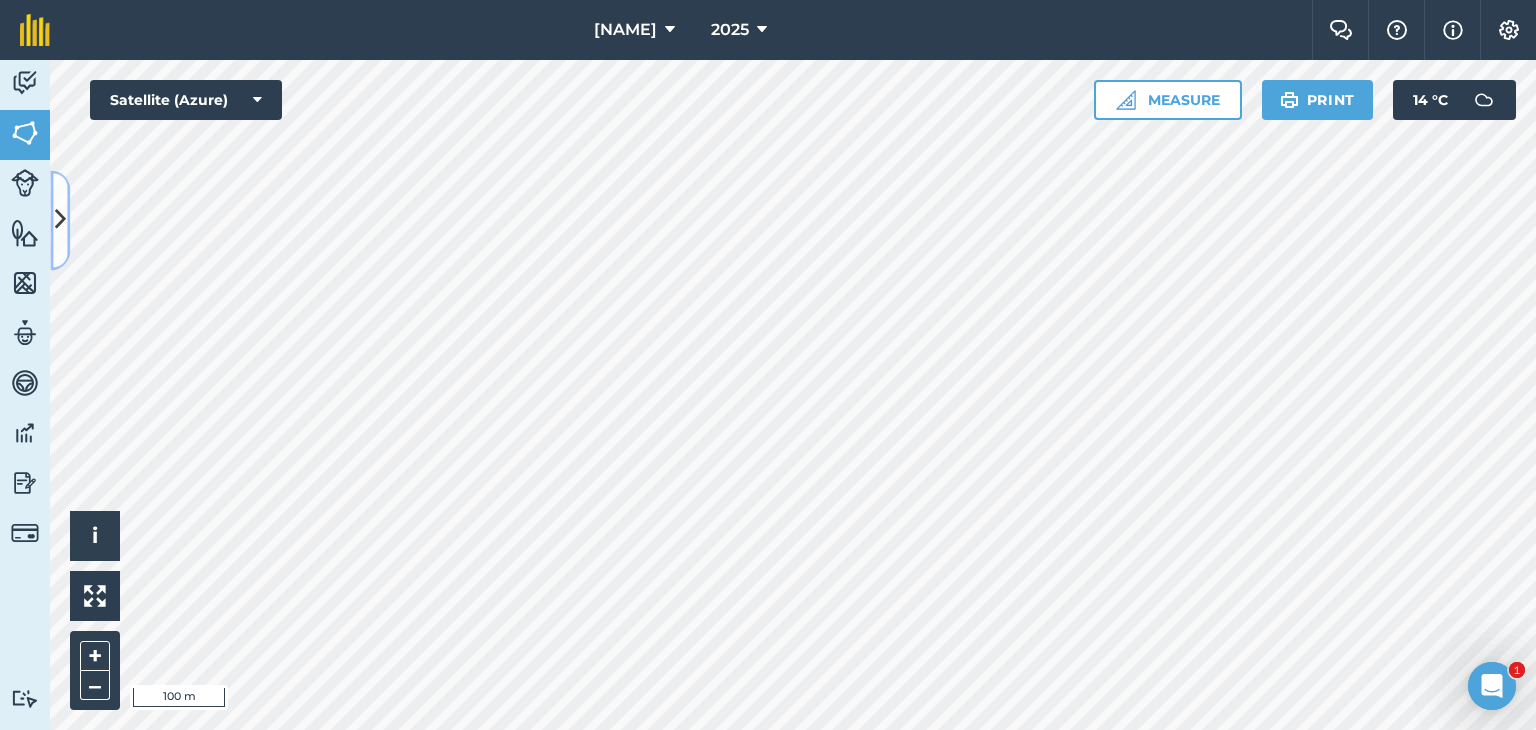 click at bounding box center (60, 220) 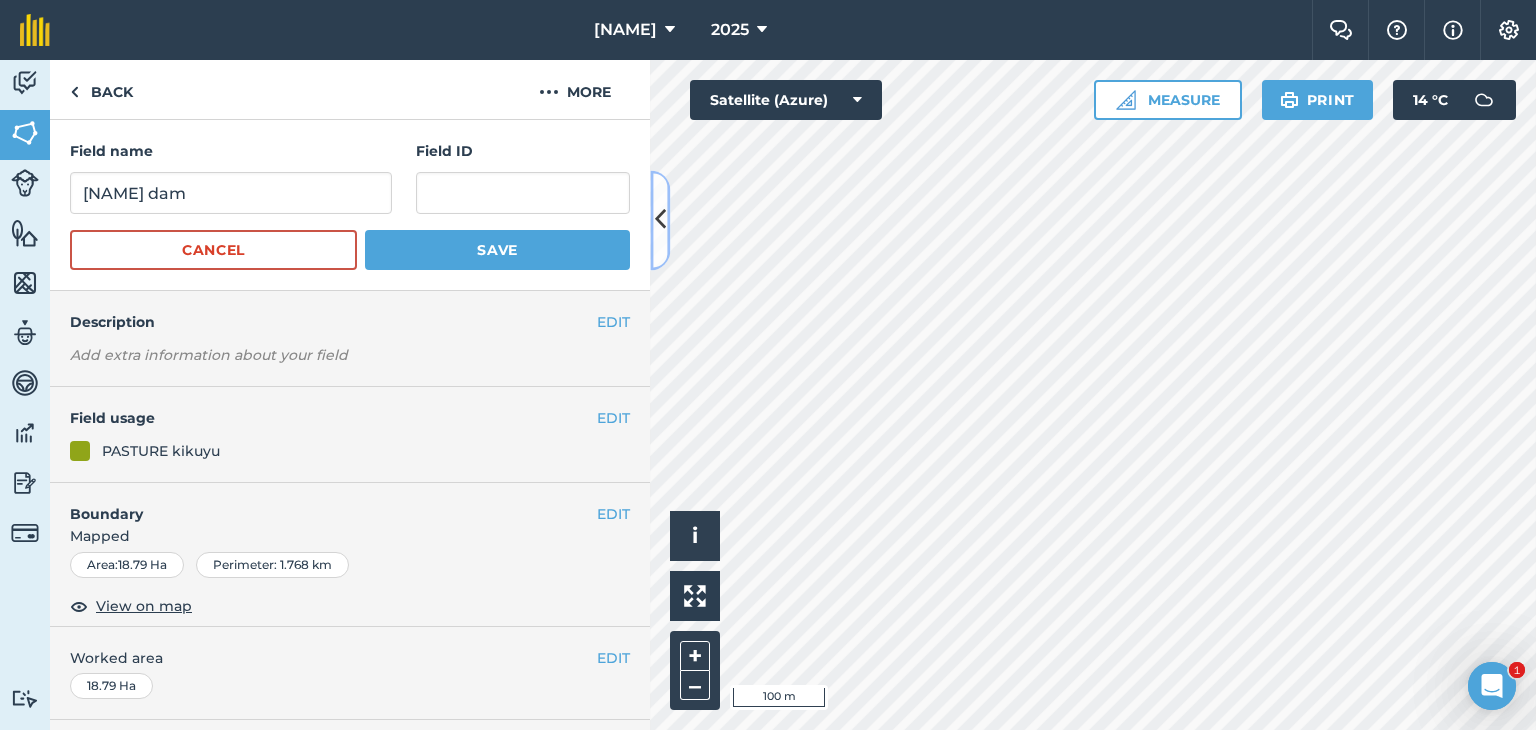 drag, startPoint x: 650, startPoint y: 267, endPoint x: 636, endPoint y: 129, distance: 138.70833 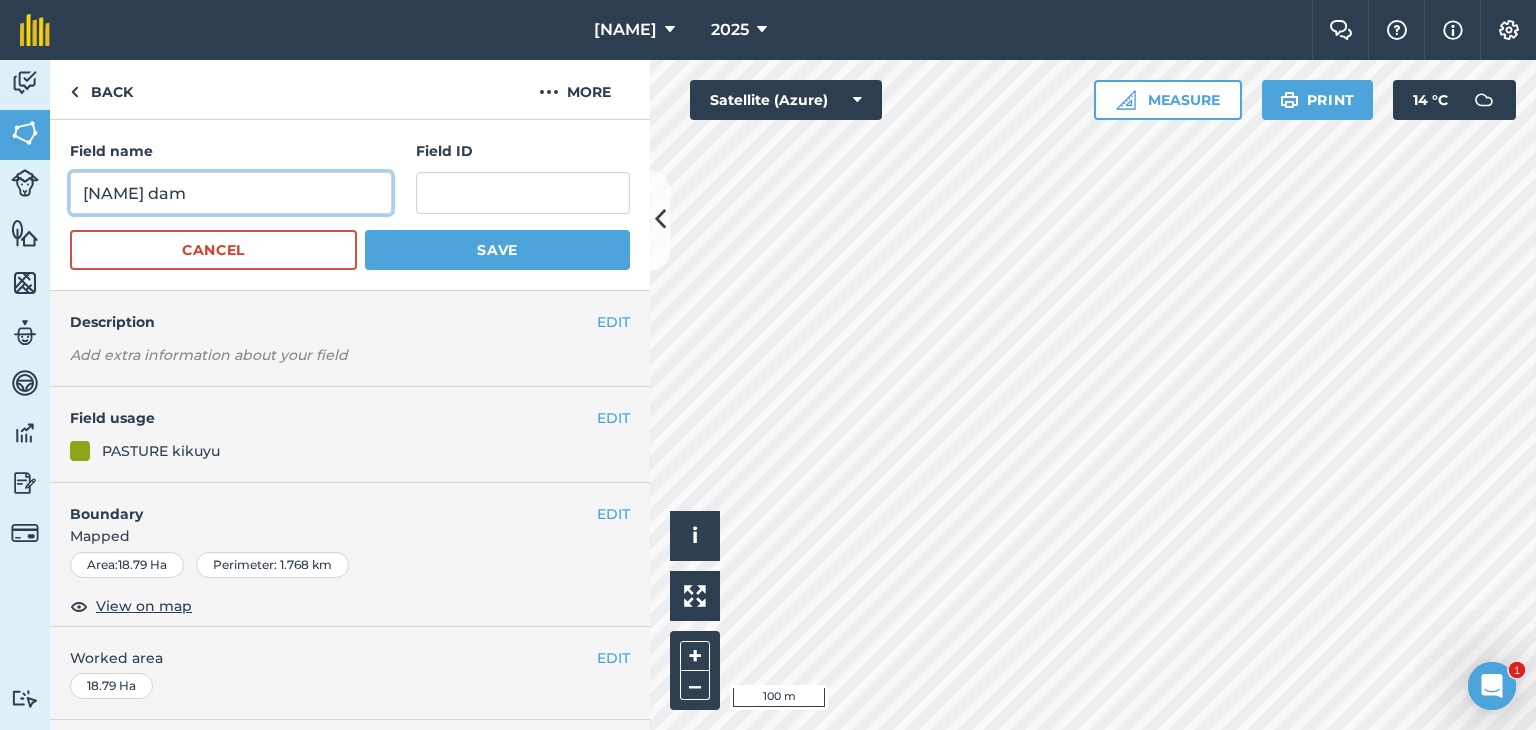 click on "[NAME] dam" at bounding box center (231, 193) 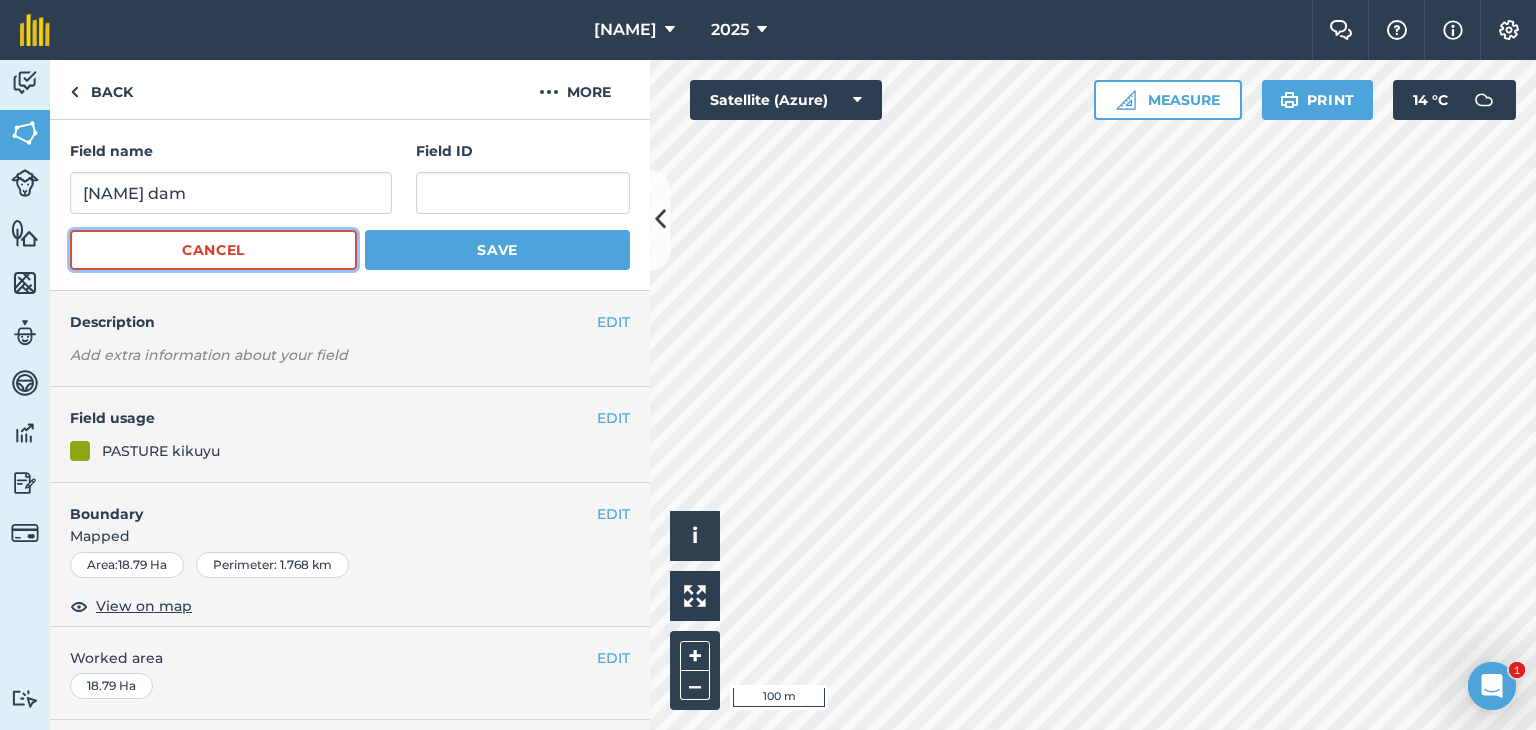 click on "Cancel" at bounding box center (213, 250) 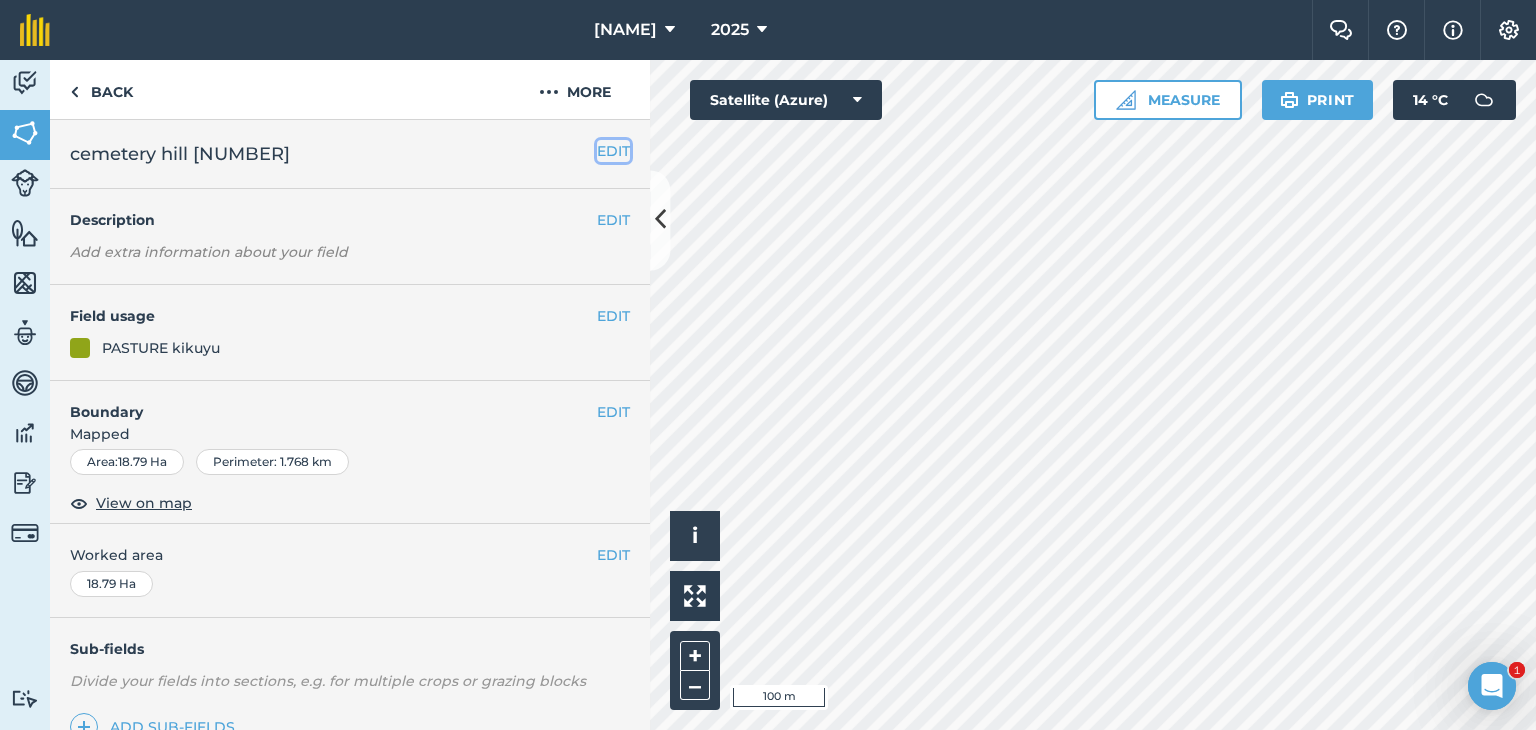 click on "EDIT" at bounding box center (613, 151) 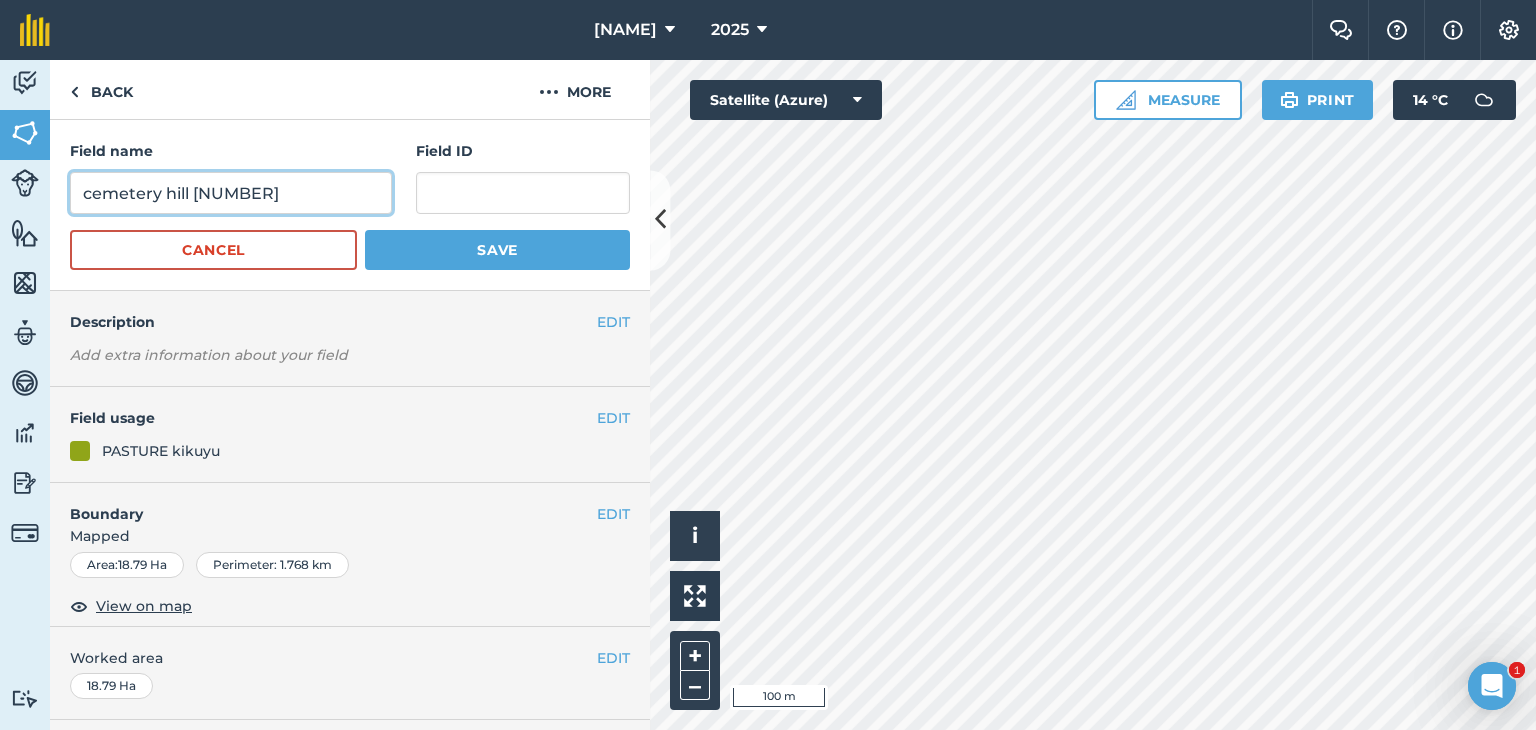 click on "cemetery hill [NUMBER]" at bounding box center [231, 193] 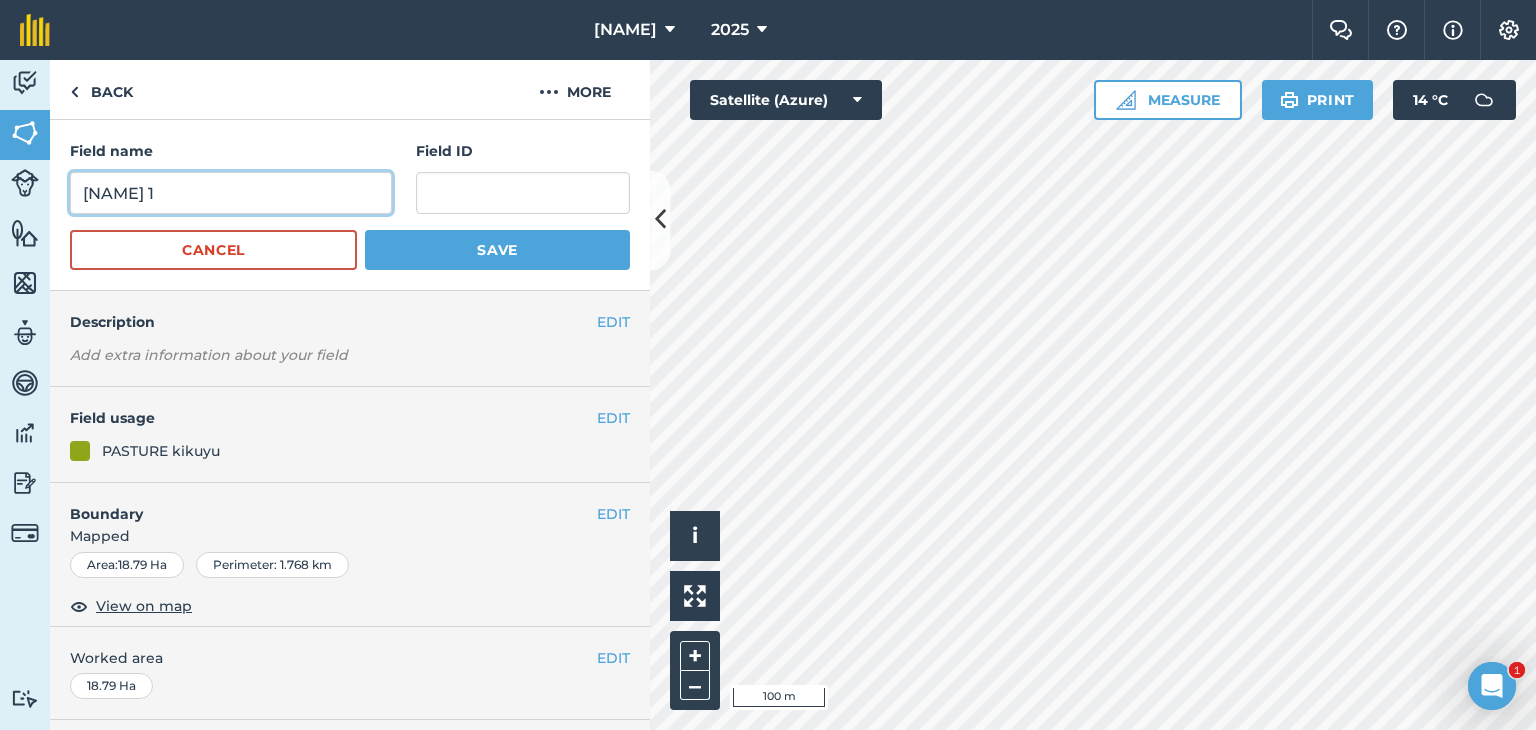 type on "[NAME] 1" 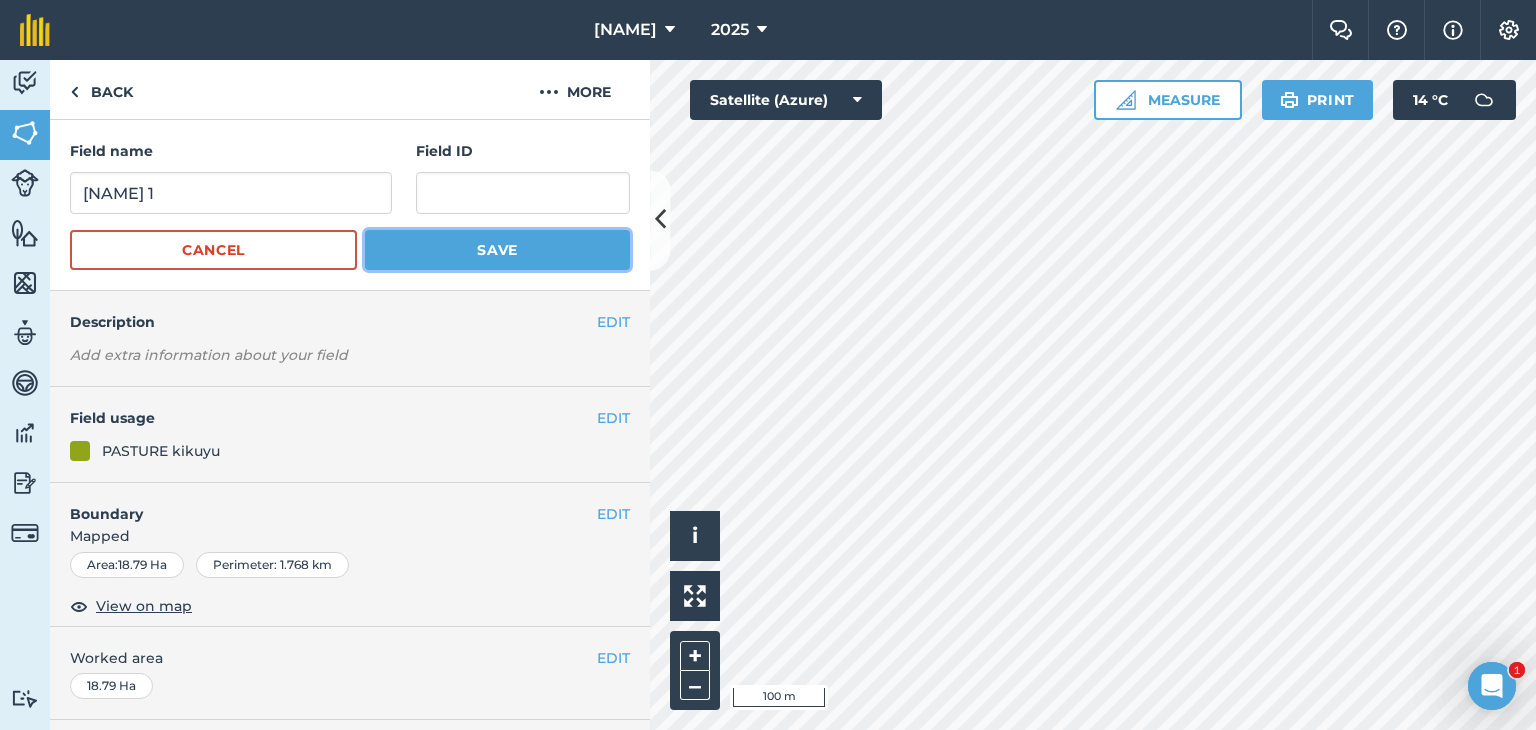 click on "Save" at bounding box center [497, 250] 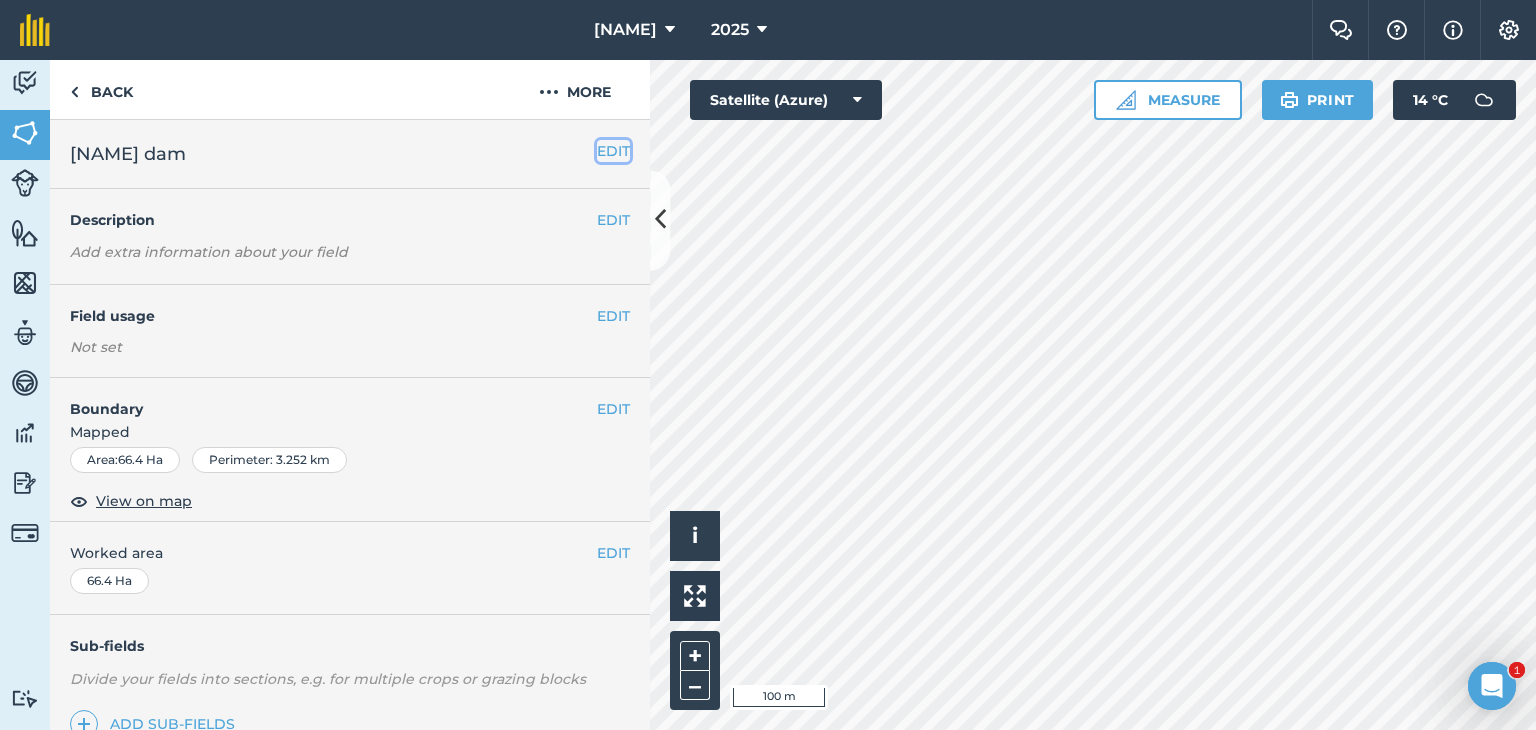 click on "EDIT" at bounding box center (613, 151) 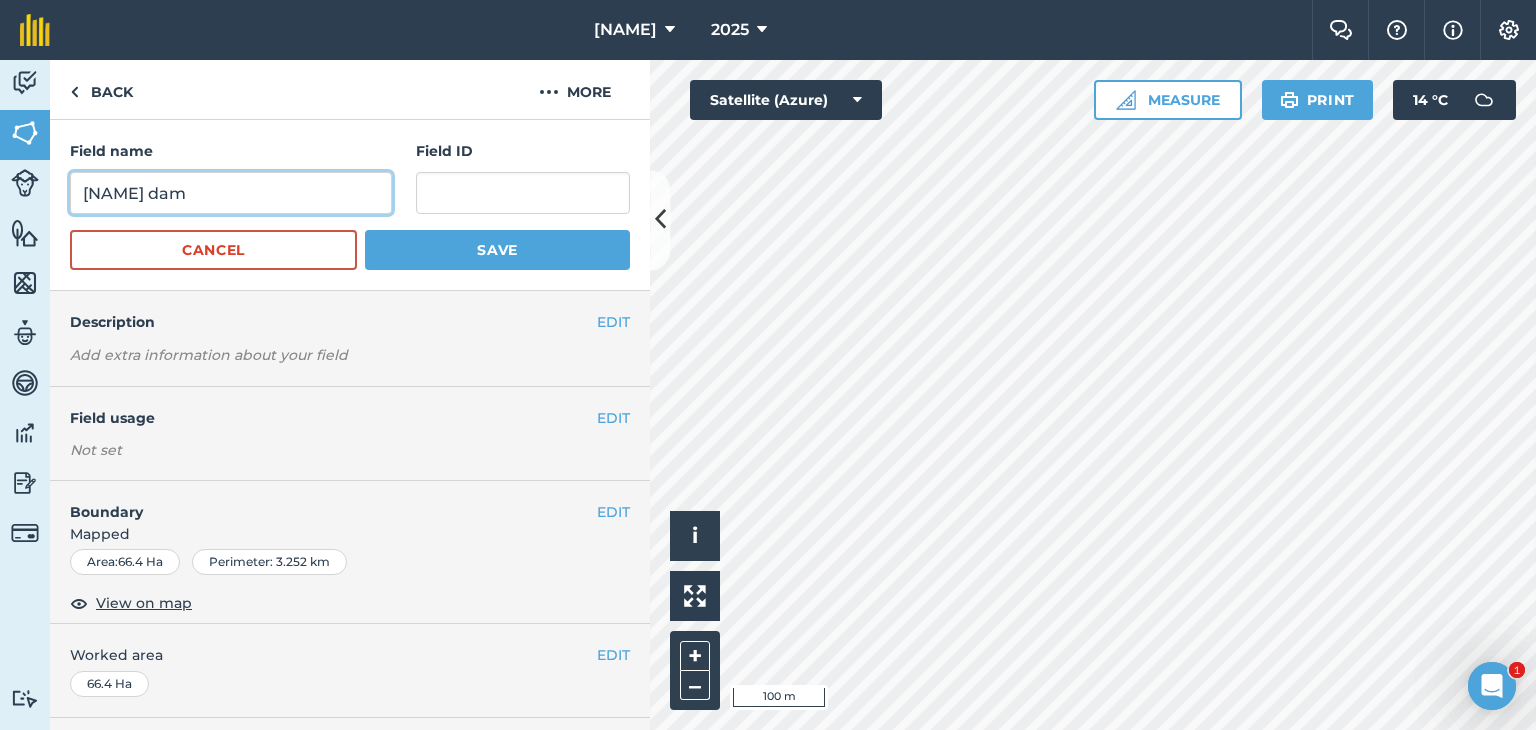 click on "[NAME] dam" at bounding box center (231, 193) 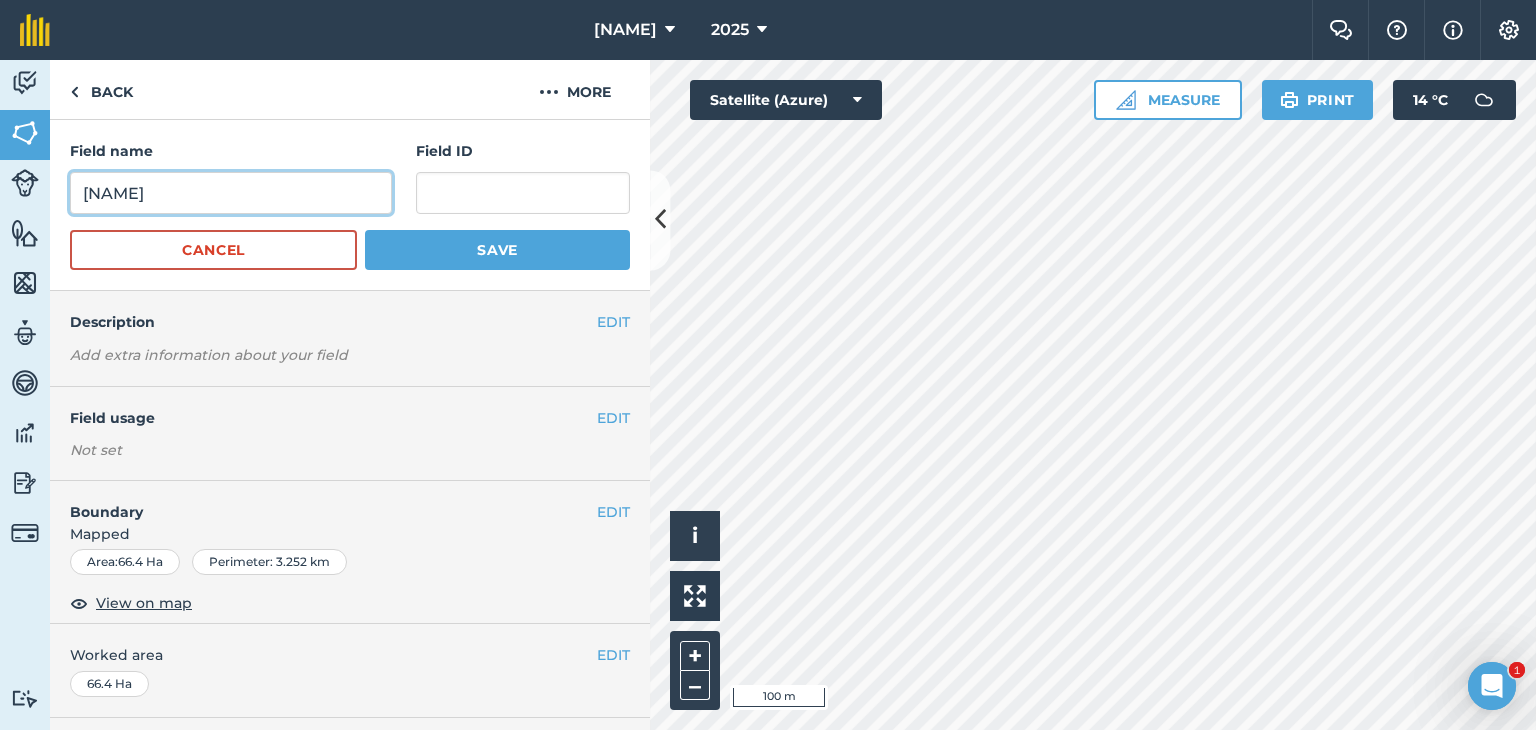 type on "v" 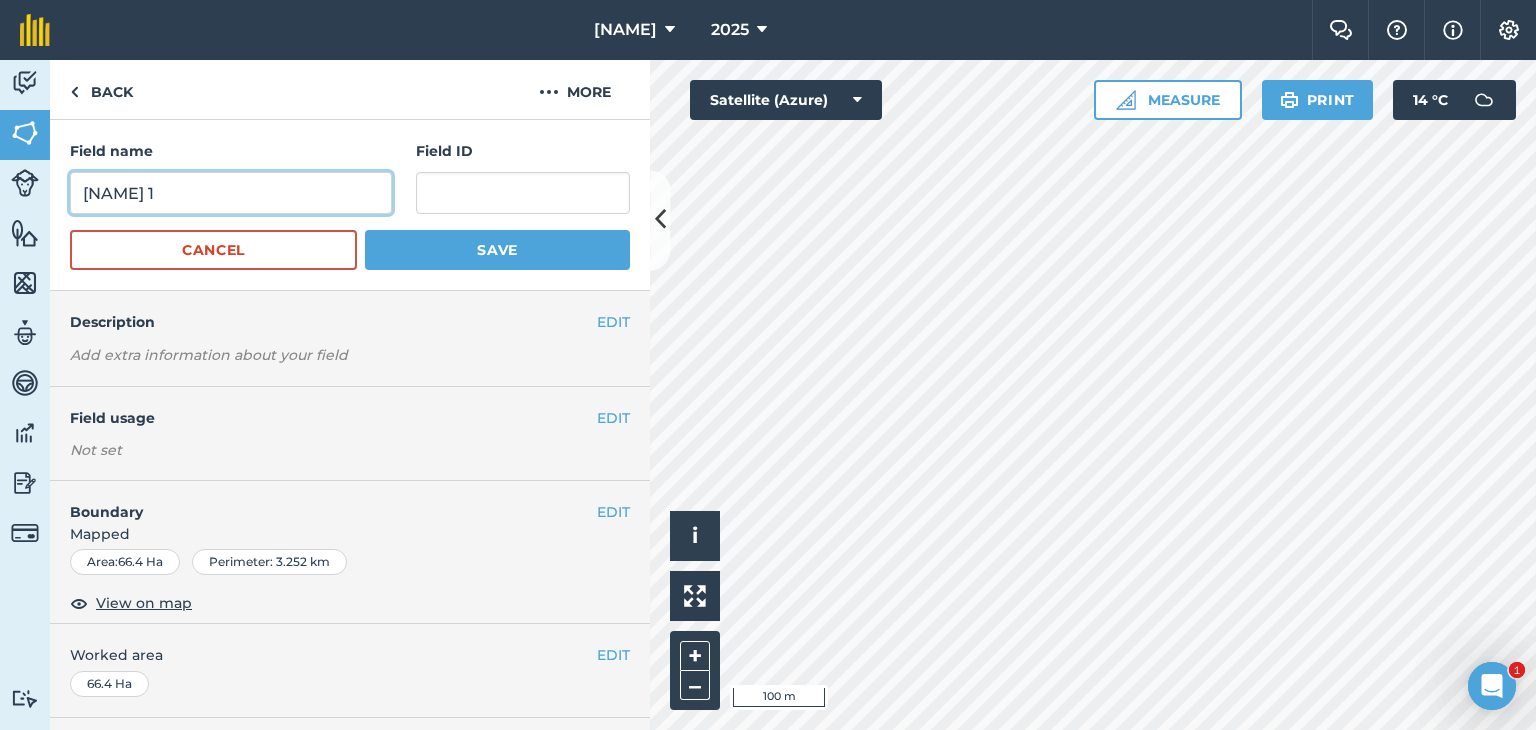 type on "[NAME] 1" 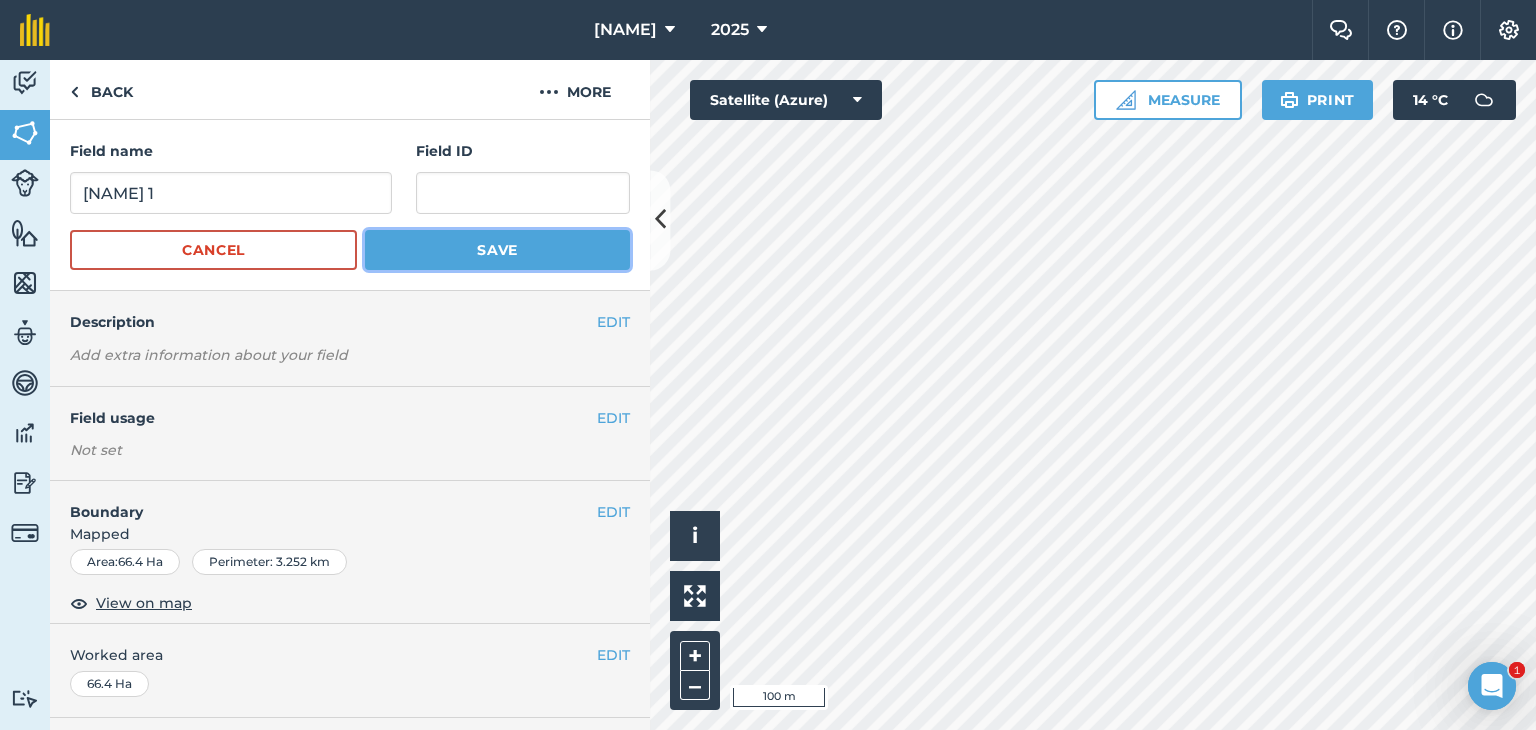 click on "Save" at bounding box center [497, 250] 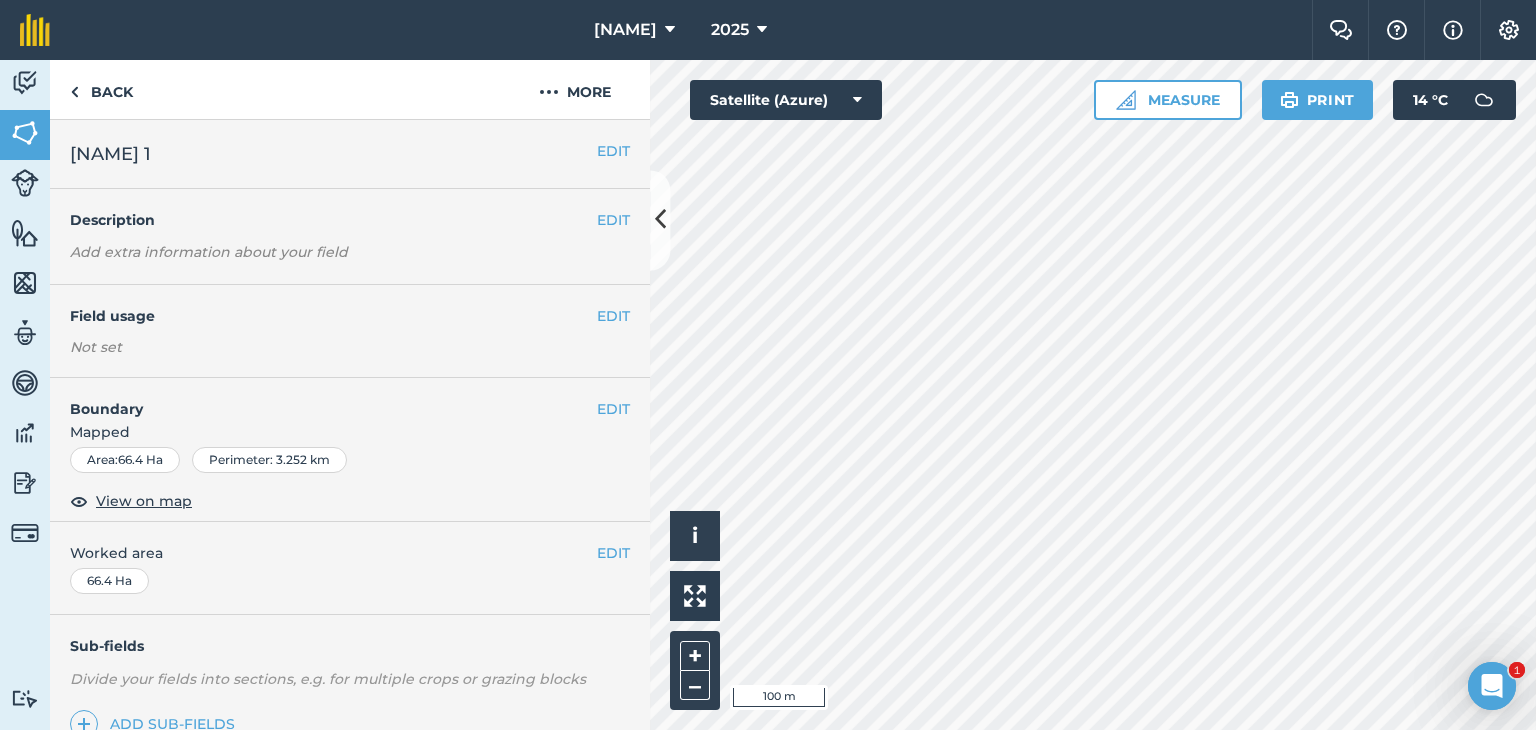click on "Limestonehill [YEAR] Farm Chat Help Info Settings Limestonehill - [YEAR] Reproduced with the permission of Microsoft Printed on [DATE] Field usages No usage set fikizolo [NUMBER] NUTS-MACADAMIA OATS rotation Other PASTURE bull pasture PASTURE house on the hill pasture PASTURE kikuyu PASTURE natural veldt PASTURE rotational Peppers PINEAPPLE Pineapple SORGHUM: FODDER/FORAGE rotation Tjienibetu B VETCH-BITTER: EXCL.-PODS-FRESH Feature types Trees Water Activity Fields Livestock Features Maps Team Vehicles Data Reporting Billing Tutorials Tutorials Back More EDIT sqagplegwu [NUMBER] EDIT Description Add extra information about your field EDIT Field usage Not set EDIT Boundary Mapped Area 66.4 Ha Perimeter 3.252 km View on map EDIT Worked area 66.4 Ha Sub-fields Divide your fields into sections e.g. for multiple crops or grazing blocks Add sub-fields Add field job Add note Field Health To-Do Field History Reports There are no outstanding tasks for this field. i 100 m + – Measure" at bounding box center (768, 365) 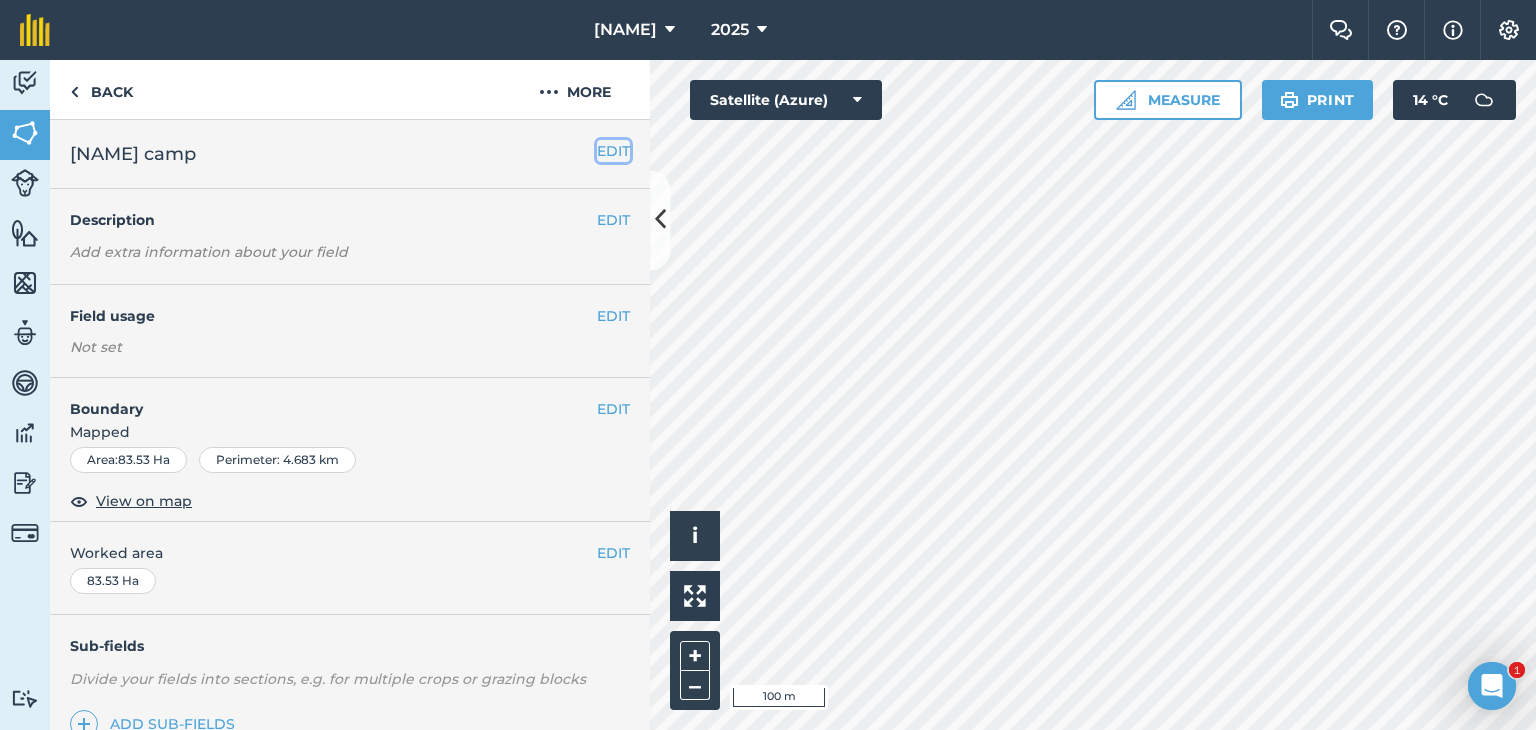 click on "EDIT" at bounding box center [613, 151] 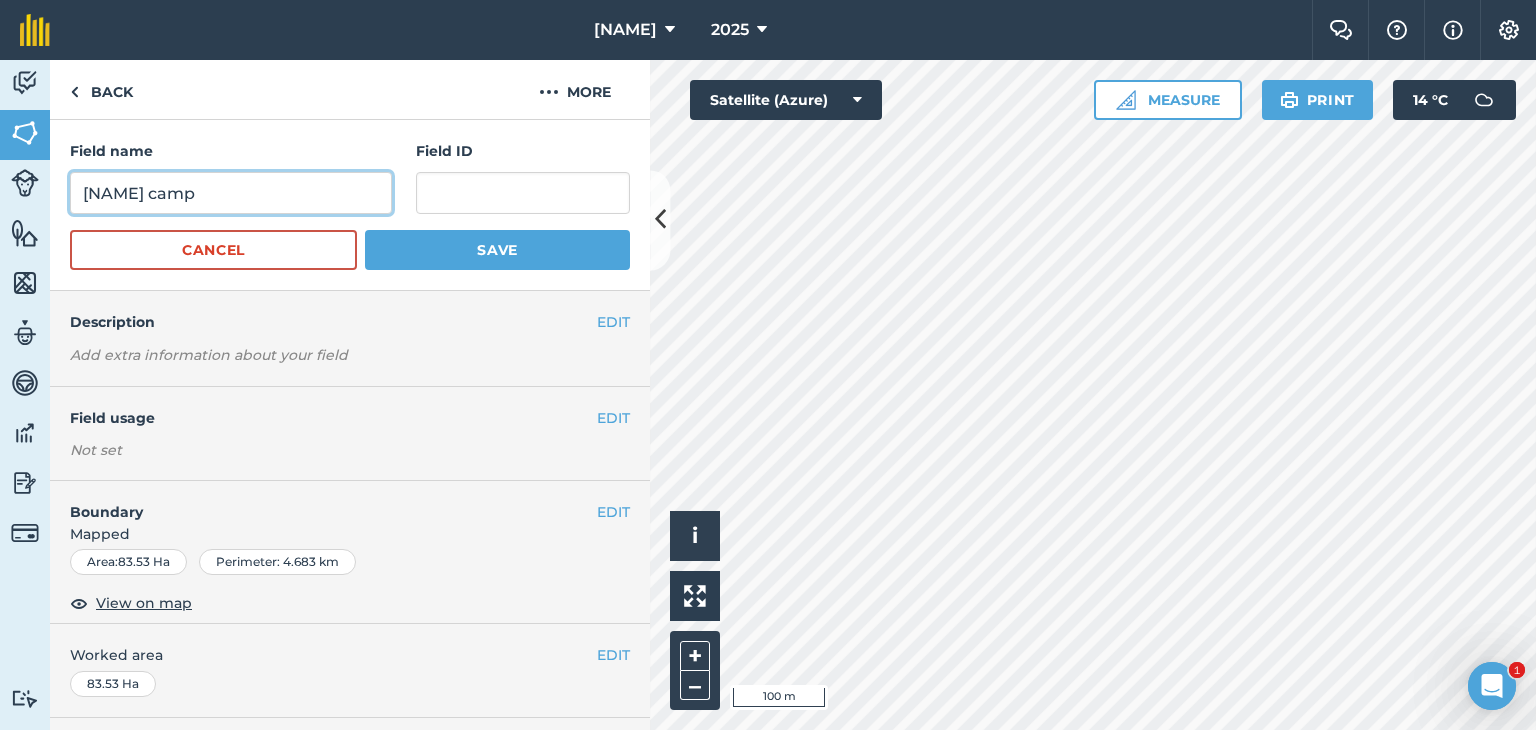 click on "[NAME] camp" at bounding box center [231, 193] 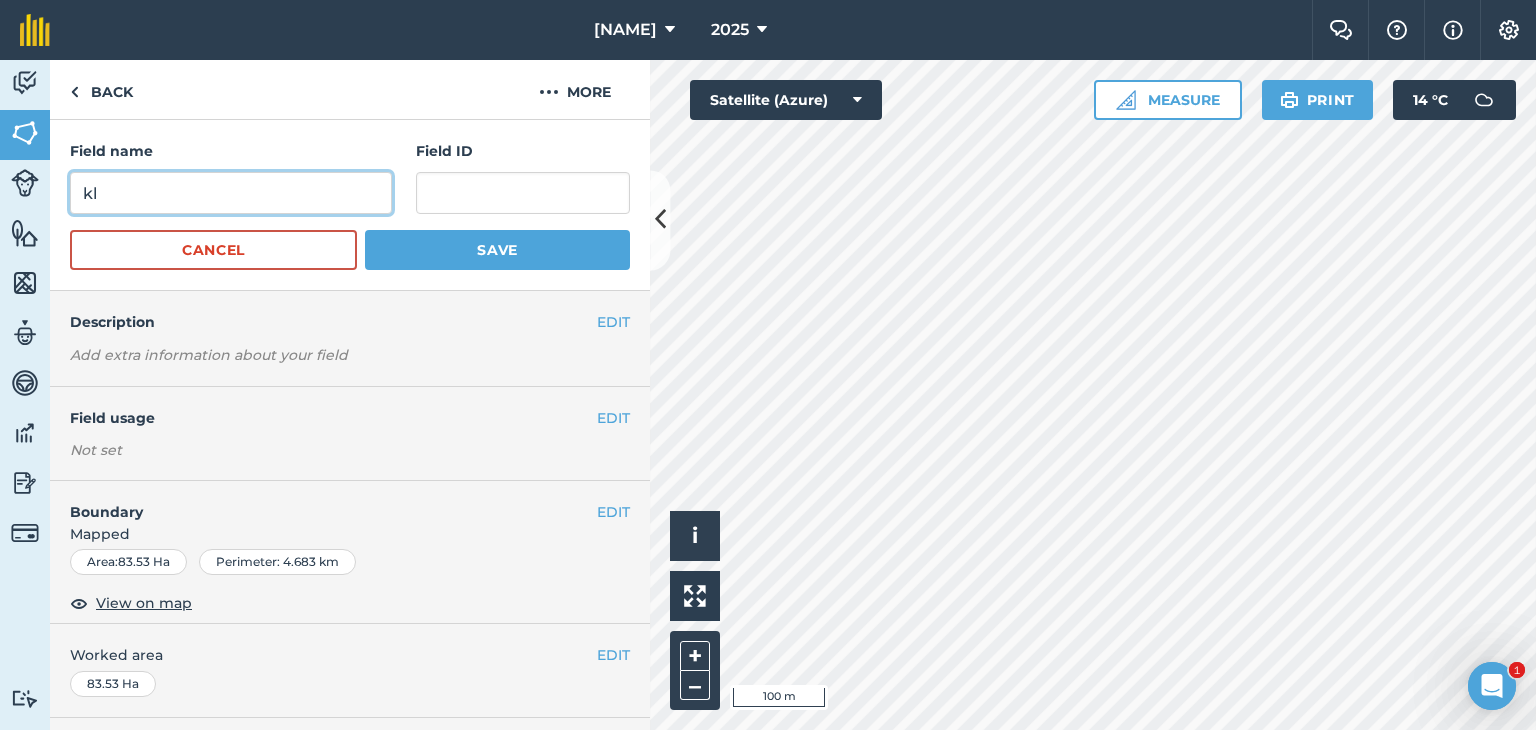type on "k" 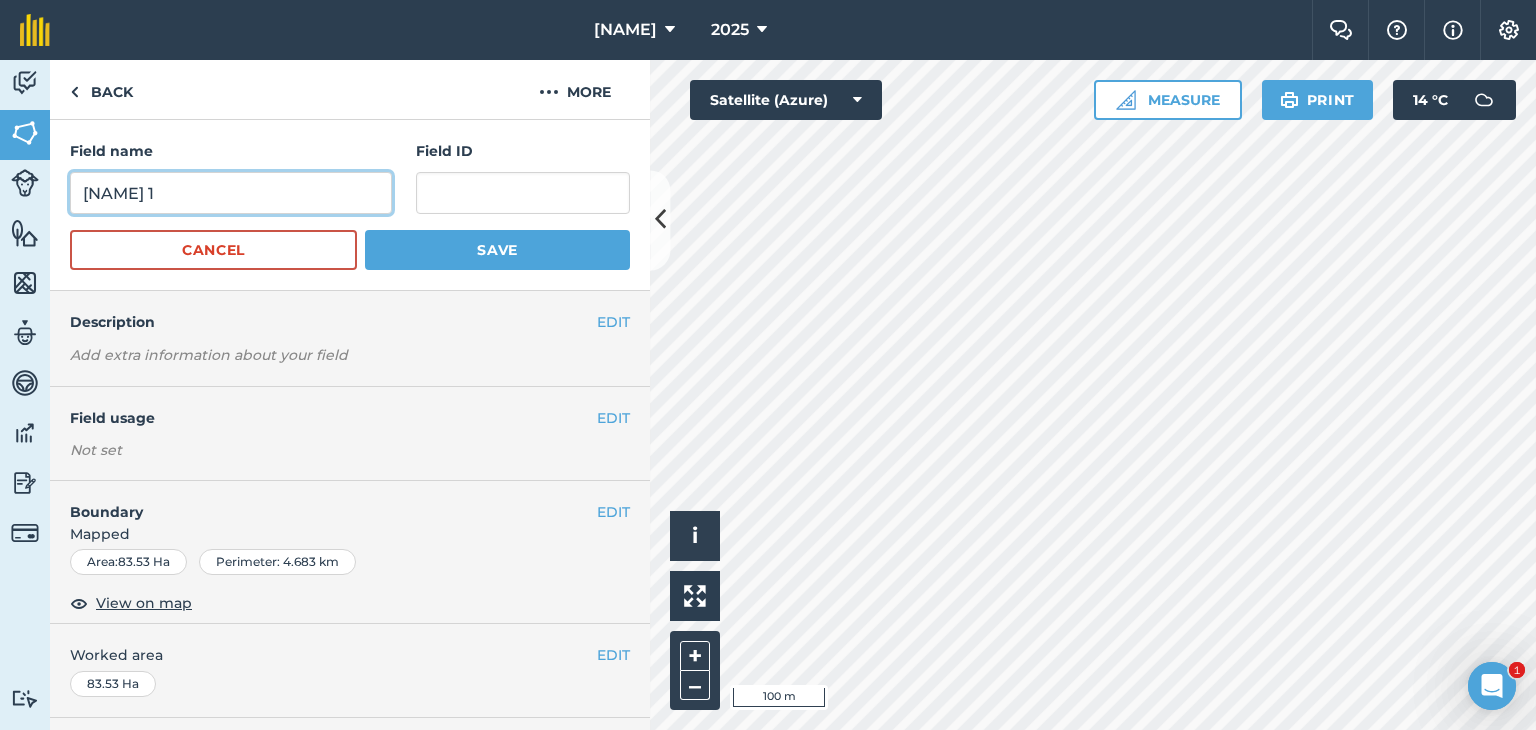 type on "[NAME] 1" 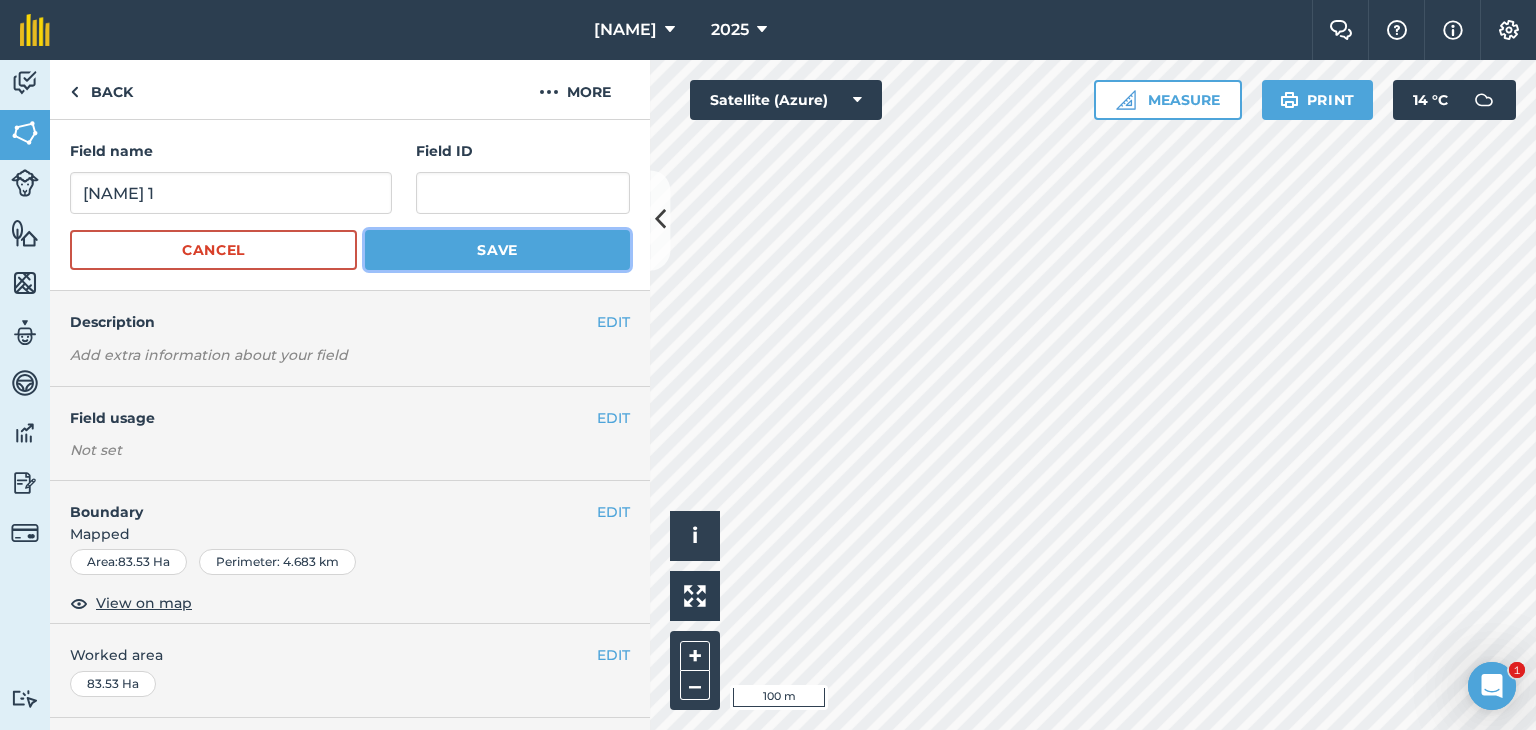 click on "Save" at bounding box center (497, 250) 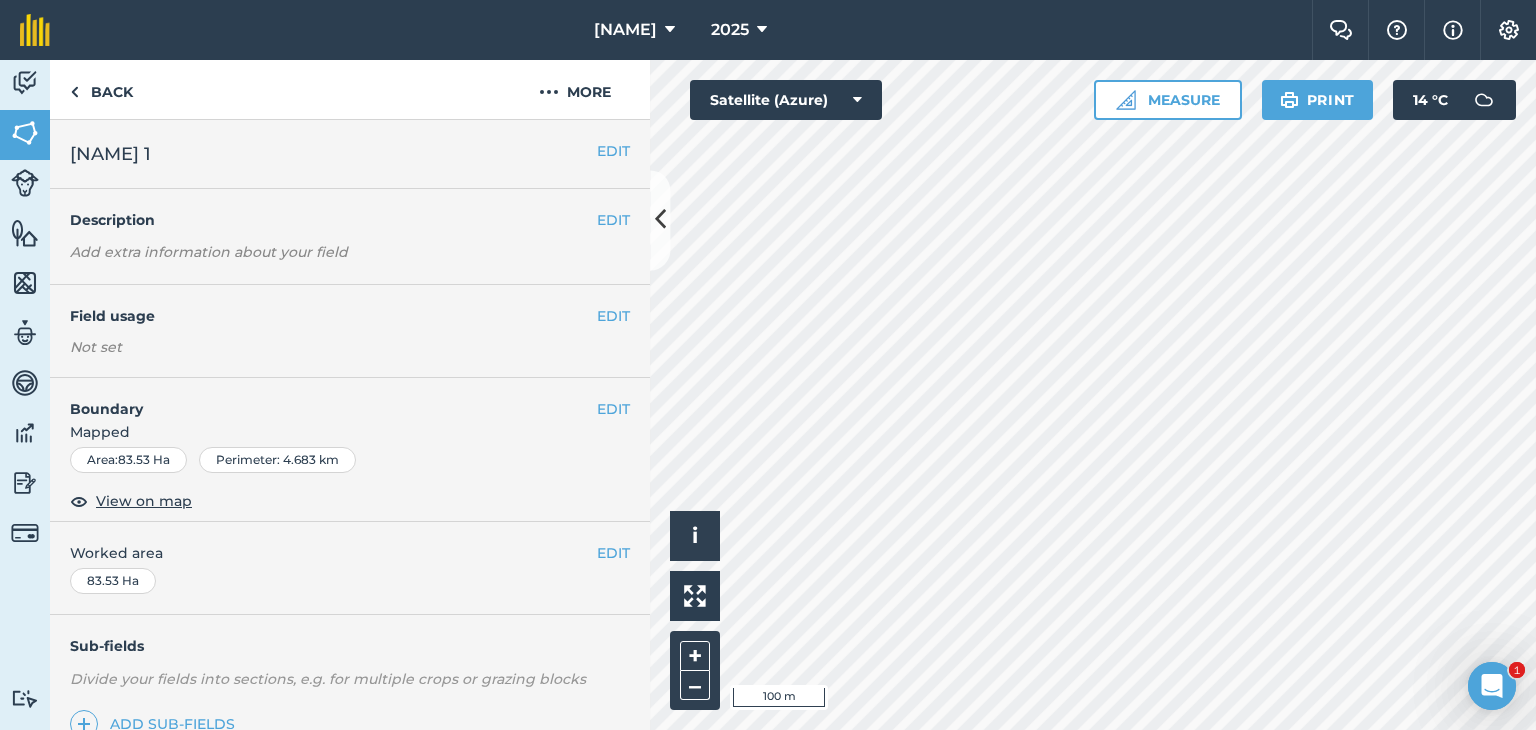 click on "[NAME] [YEAR] Farm Chat Help Info Settings [NAME]  -  [YEAR] reproduced with the permission of  Microsoft Printed on  06/08/[YEAR] Field usages No usage set [NAME] 3 NUTS-MACADAMIA OATS - rotation Other PASTURE - bull pasture PASTURE - house on the hill pasture PASTURE - kikuyu PASTURE - natural [NAME] PASTURE - rotational Peppers PINEAPPLE Pineapple  SORGHUM: FODDER/FORAGE - rotation Tjienibetu B VETCH-BITTER: EXCL.-PODS-FRESH Feature types Trees Water Activity Fields Livestock Features Maps Team Vehicles Data Reporting Billing Tutorials Tutorials   Back   More EDIT [NAME] 1 EDIT Description Add extra information about your field EDIT Field usage Not set EDIT Boundary   Mapped Area :  83.53   Ha Perimeter :   4.683   km   View on map EDIT Worked area 83.53   Ha Sub-fields   Divide your fields into sections, e.g. for multiple crops or grazing blocks   Add sub-fields Add field job Add note   Field Health To-Do Field History Reports There are no outstanding tasks for this field. i 100 m + – Print" at bounding box center (768, 365) 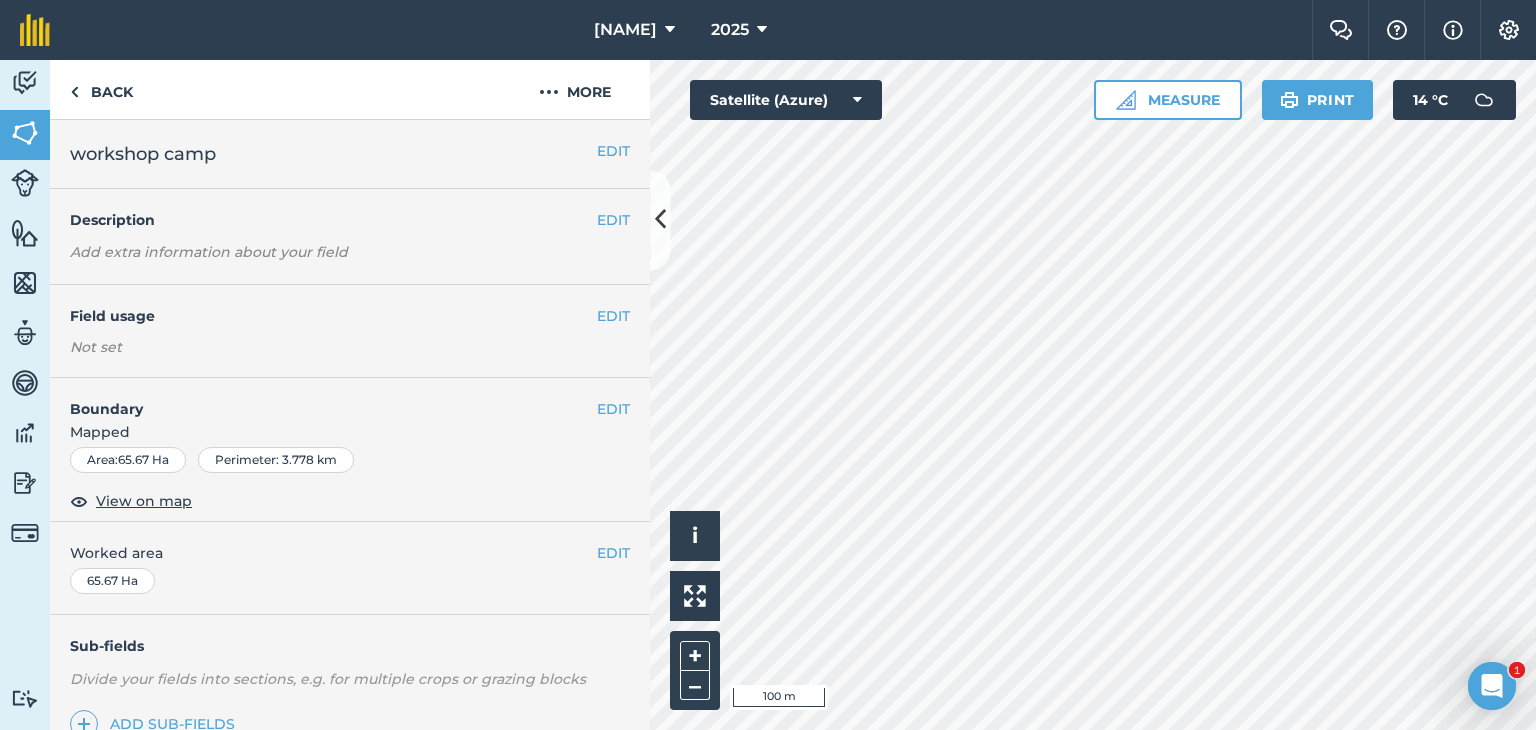 click on "[NAME] 2025 Farm Chat Help Info Settings [NAME]  -  2025 Reproduced with the permission of  Microsoft Printed on  06/08/2025 Field usages No usage set [NAME] 3 NUTS-MACADAMIA OATS - rotation Other PASTURE - bull pasture PASTURE - house on the hill pasture PASTURE - kikuyu PASTURE - natural veldt PASTURE - rotational Peppers PINEAPPLE Pineapple  SORGHUM: FODDER/FORAGE - rotation [NAME] B VETCH-BITTER: EXCL.-PODS-FRESH Feature types Trees Water Activity Fields Livestock Features Maps Team Vehicles Data Reporting Billing Tutorials Tutorials   Back   More EDIT workshop camp EDIT Description Add extra information about your field EDIT Field usage Not set EDIT Boundary   Mapped Area :  65.67   Ha Perimeter :   3.778   km   View on map EDIT Worked area 65.67   Ha Sub-fields   Divide your fields into sections, e.g. for multiple crops or grazing blocks   Add sub-fields Add field job Add note   Field Health To-Do Field History Reports There are no outstanding tasks for this field. i" at bounding box center (768, 365) 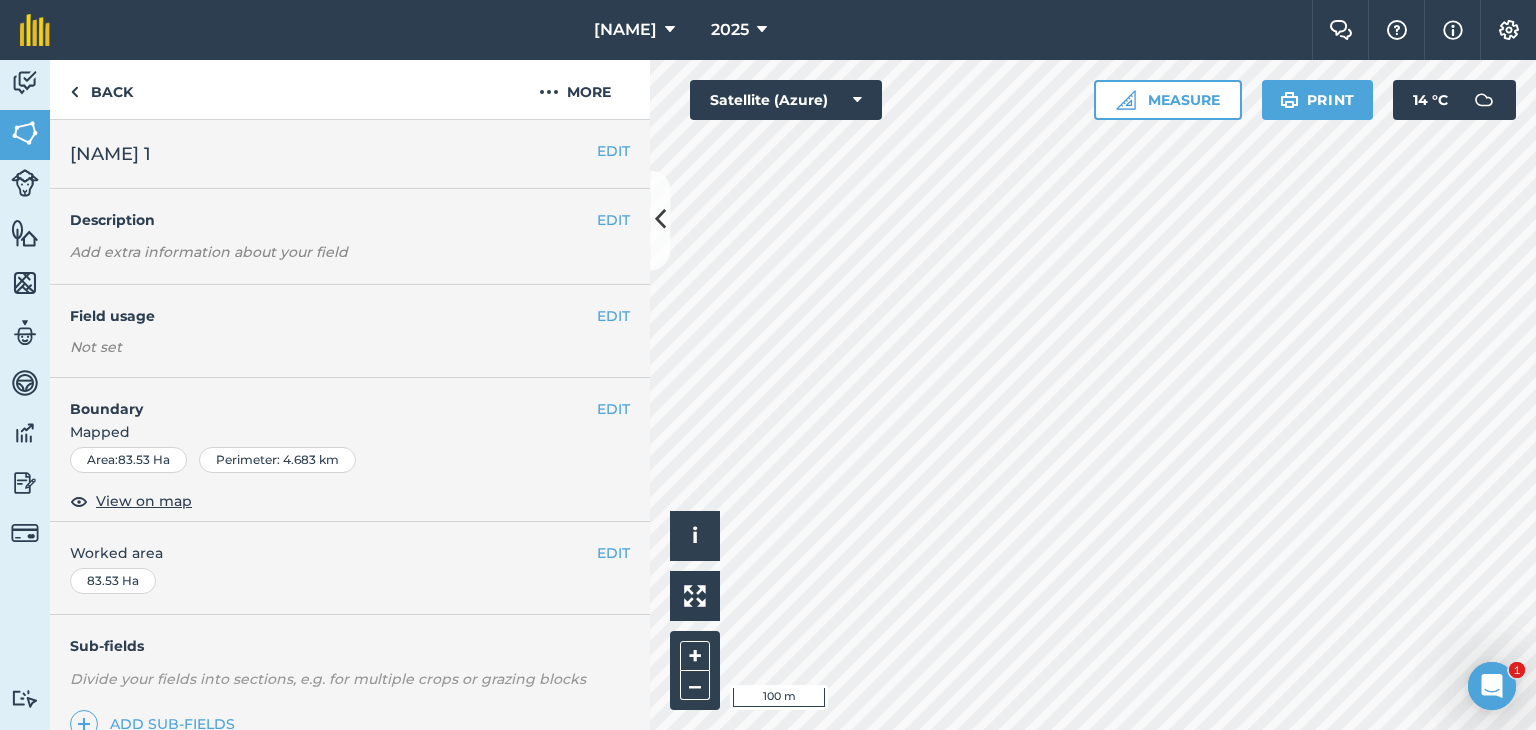 click on "[NAME] [YEAR] Farm Chat Help Info Settings [NAME]  -  [YEAR] reproduced with the permission of  Microsoft Printed on  06/08/[YEAR] Field usages No usage set [NAME] 3 NUTS-MACADAMIA OATS - rotation Other PASTURE - bull pasture PASTURE - house on the hill pasture PASTURE - kikuyu PASTURE - natural [NAME] PASTURE - rotational Peppers PINEAPPLE Pineapple  SORGHUM: FODDER/FORAGE - rotation Tjienibetu B VETCH-BITTER: EXCL.-PODS-FRESH Feature types Trees Water Activity Fields Livestock Features Maps Team Vehicles Data Reporting Billing Tutorials Tutorials   Back   More EDIT [NAME] 1 EDIT Description Add extra information about your field EDIT Field usage Not set EDIT Boundary   Mapped Area :  83.53   Ha Perimeter :   4.683   km   View on map EDIT Worked area 83.53   Ha Sub-fields   Divide your fields into sections, e.g. for multiple crops or grazing blocks   Add sub-fields Add field job Add note   Field Health To-Do Field History Reports There are no outstanding tasks for this field. i 100 m + – Print" at bounding box center (768, 365) 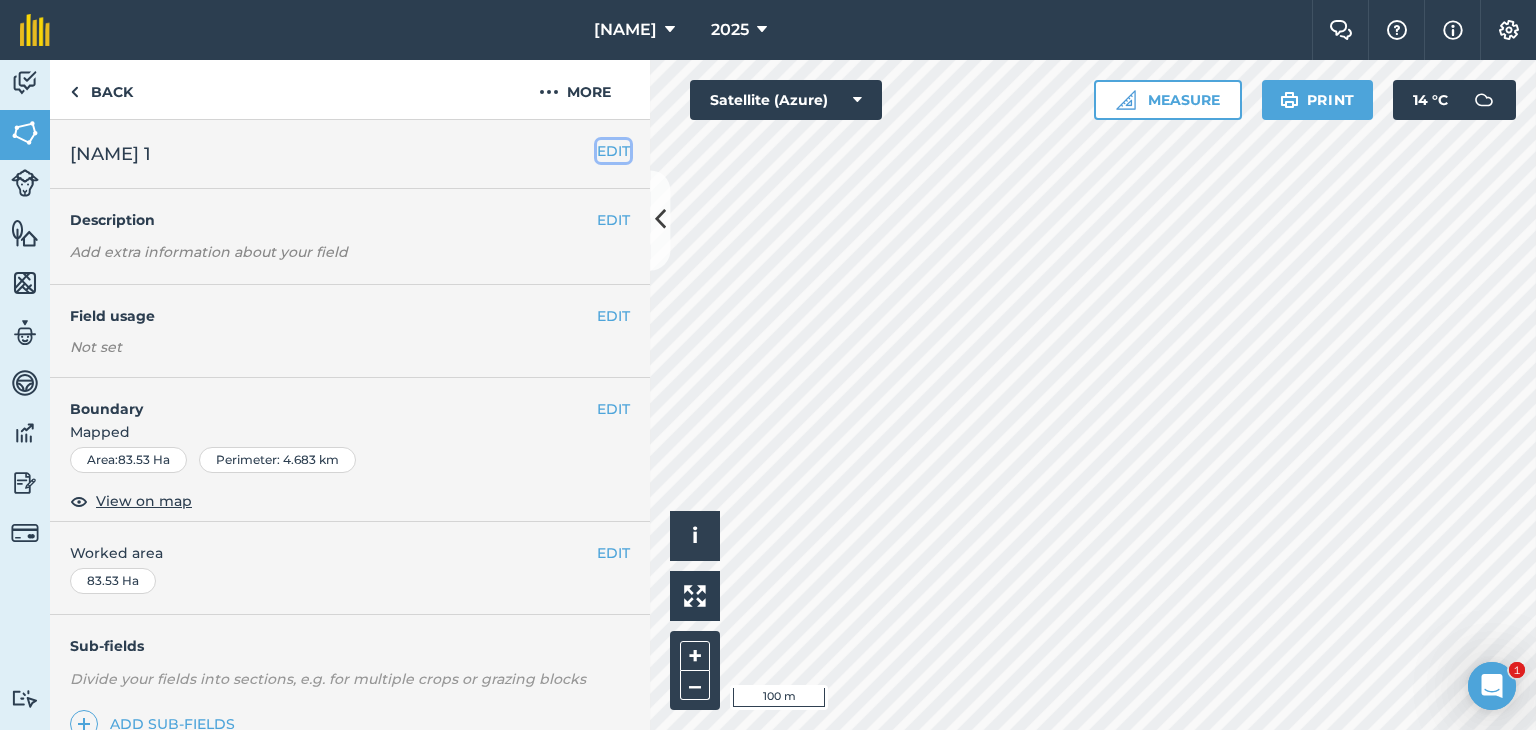 click on "EDIT" at bounding box center [613, 151] 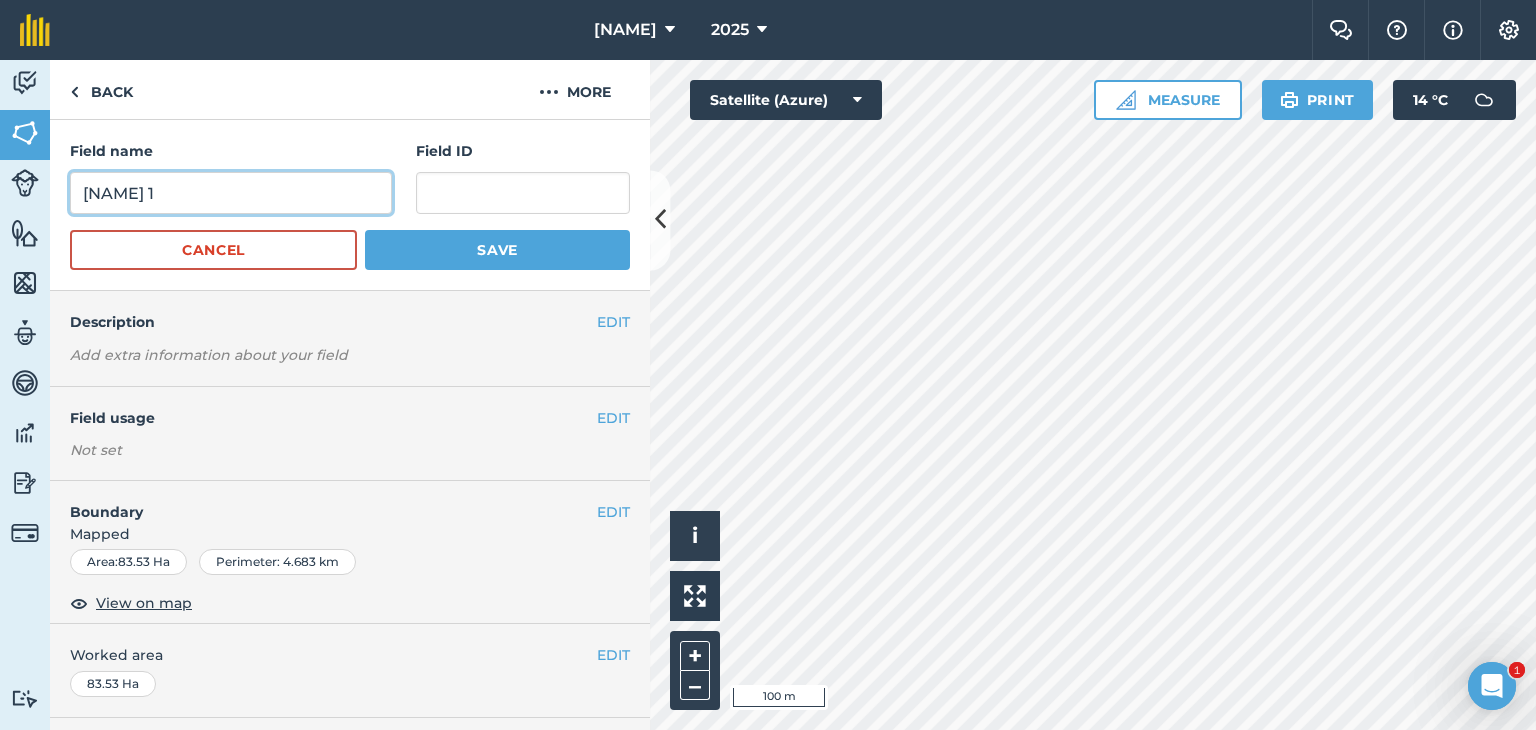 click on "[NAME] 1" at bounding box center (231, 193) 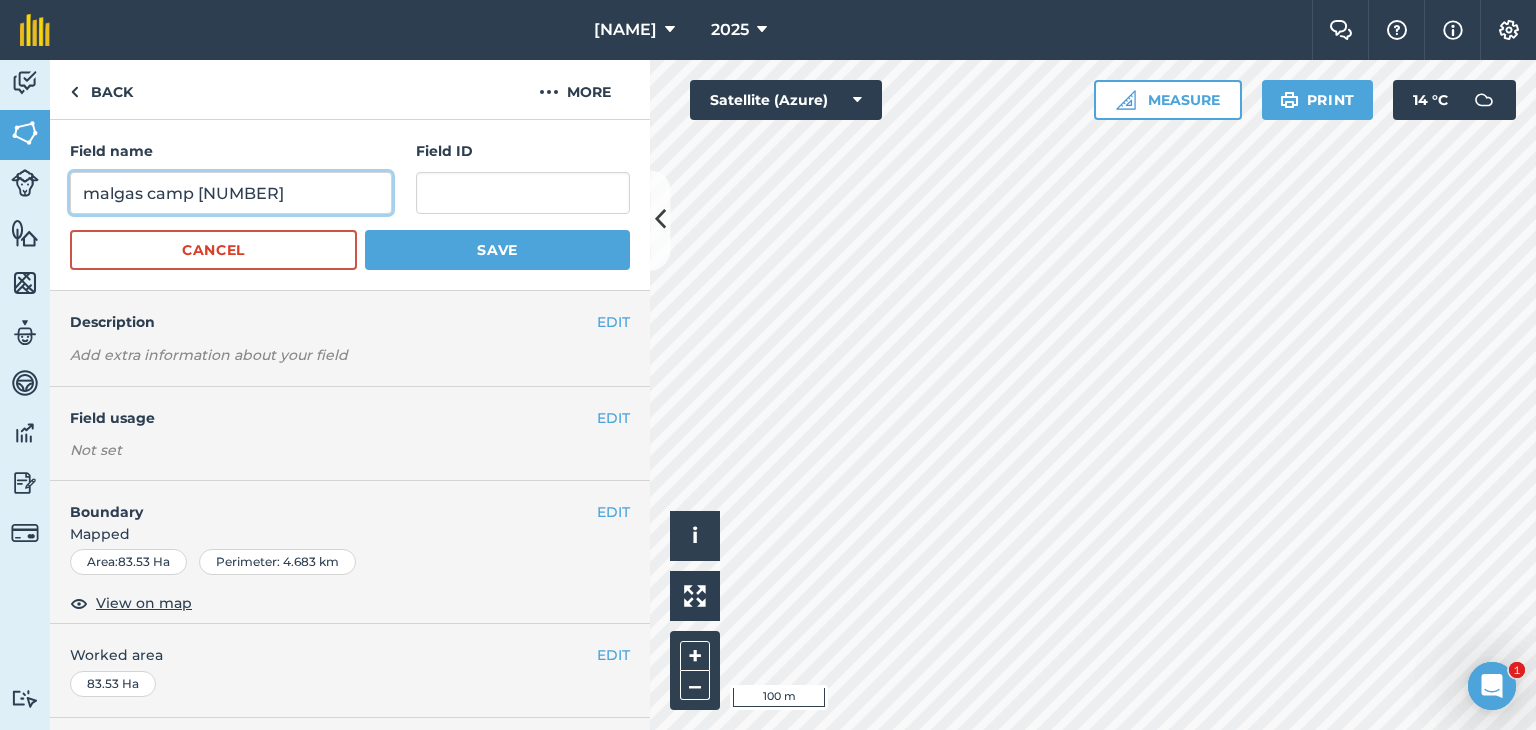 type on "malgas camp [NUMBER]" 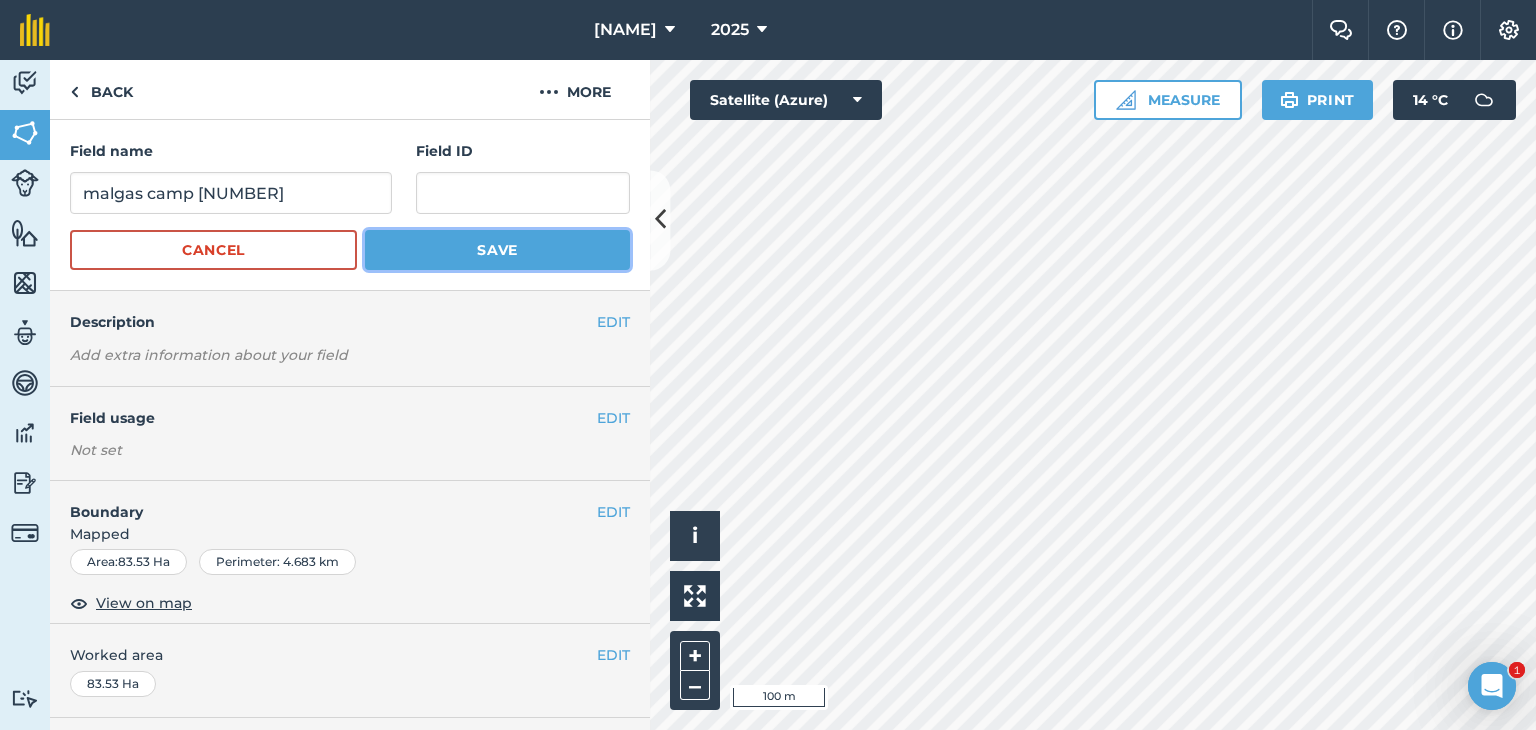 click on "Save" at bounding box center [497, 250] 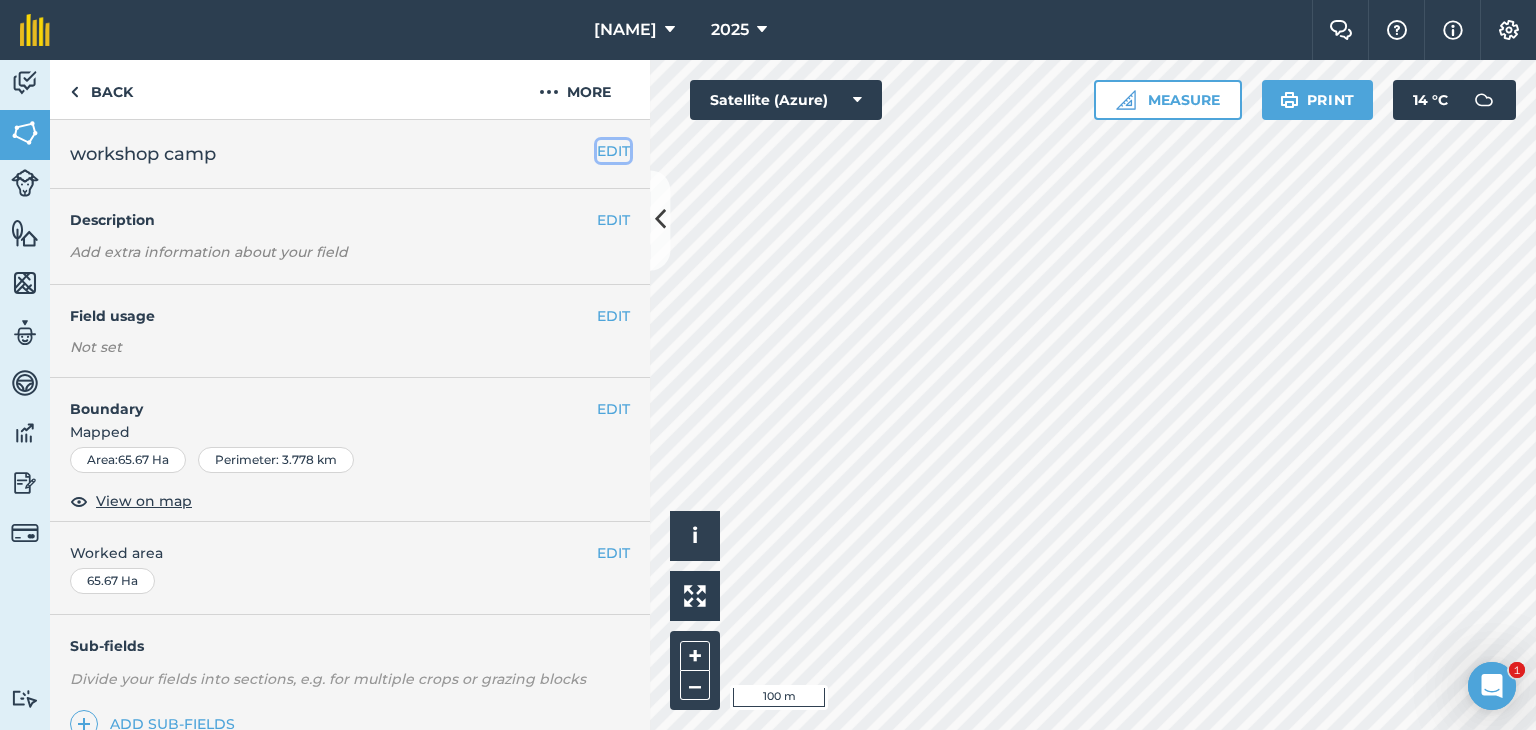click on "EDIT" at bounding box center (613, 151) 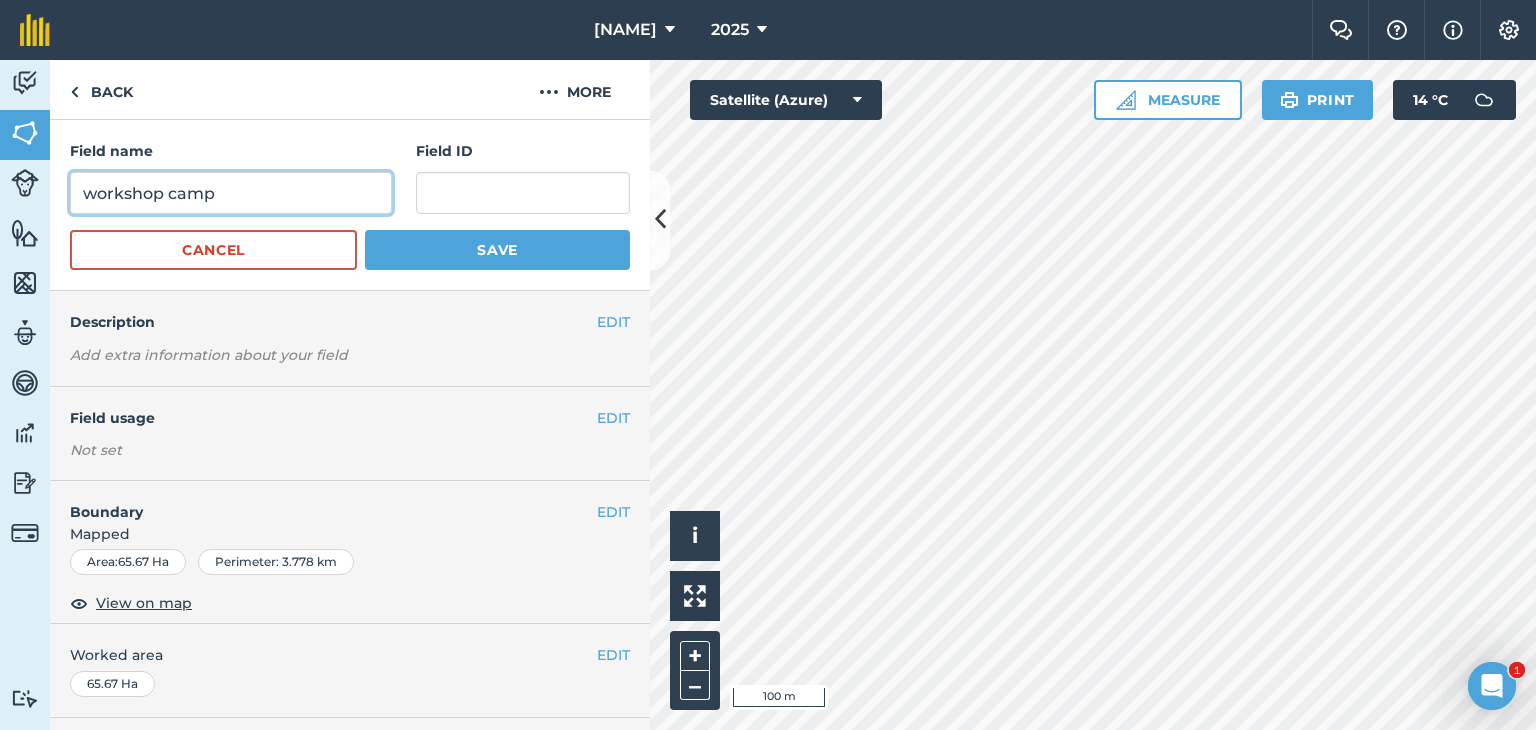 click on "workshop camp" at bounding box center [231, 193] 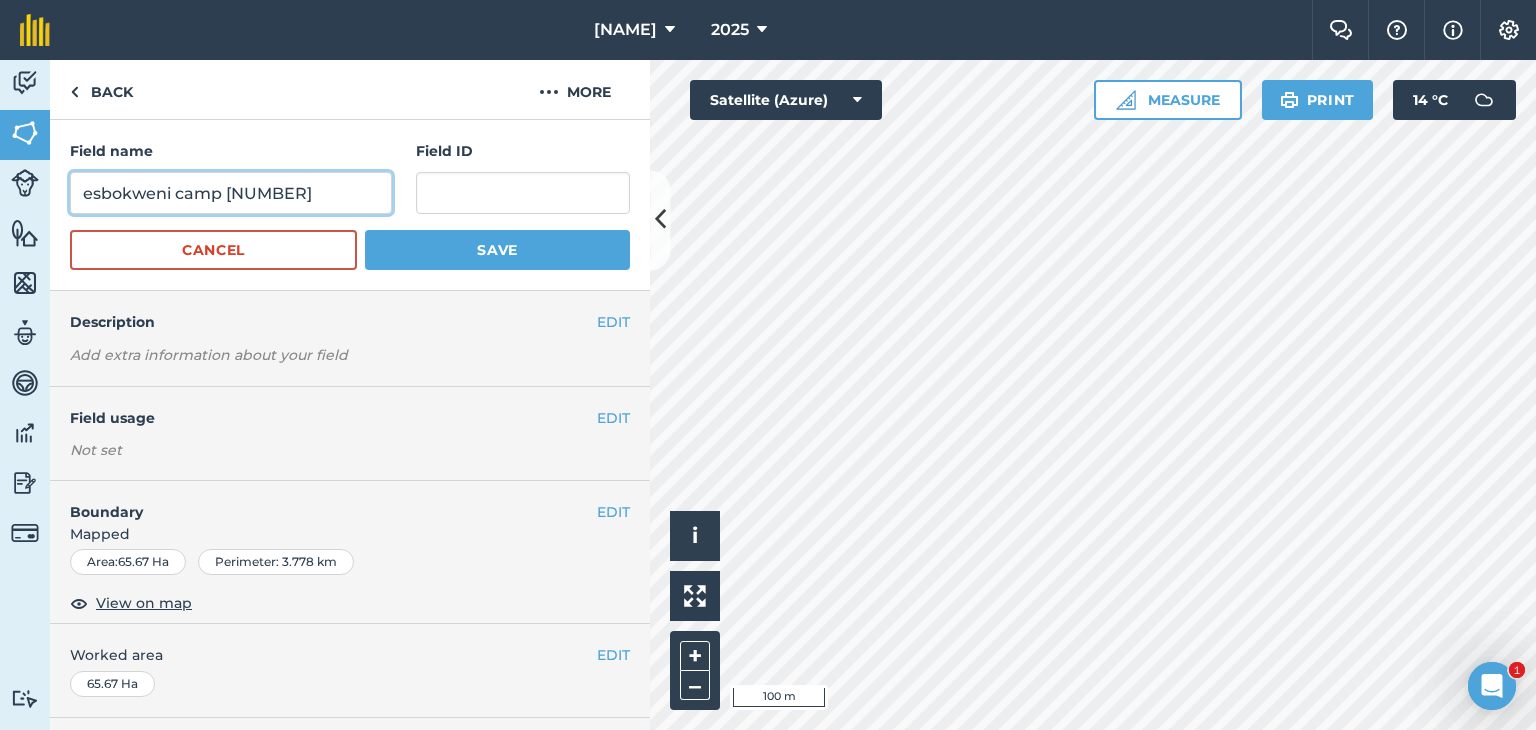 type on "esbokweni camp [NUMBER]" 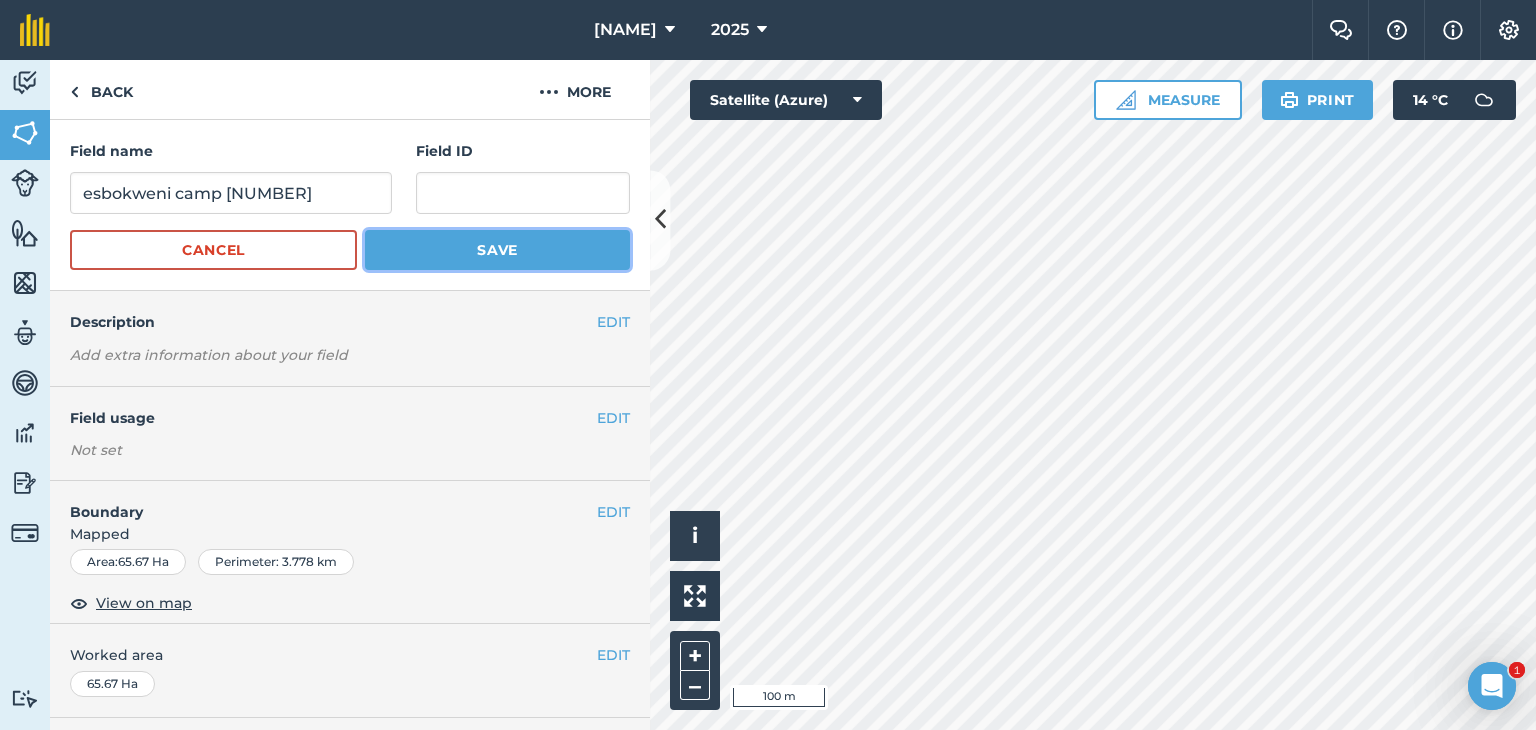 click on "Save" at bounding box center [497, 250] 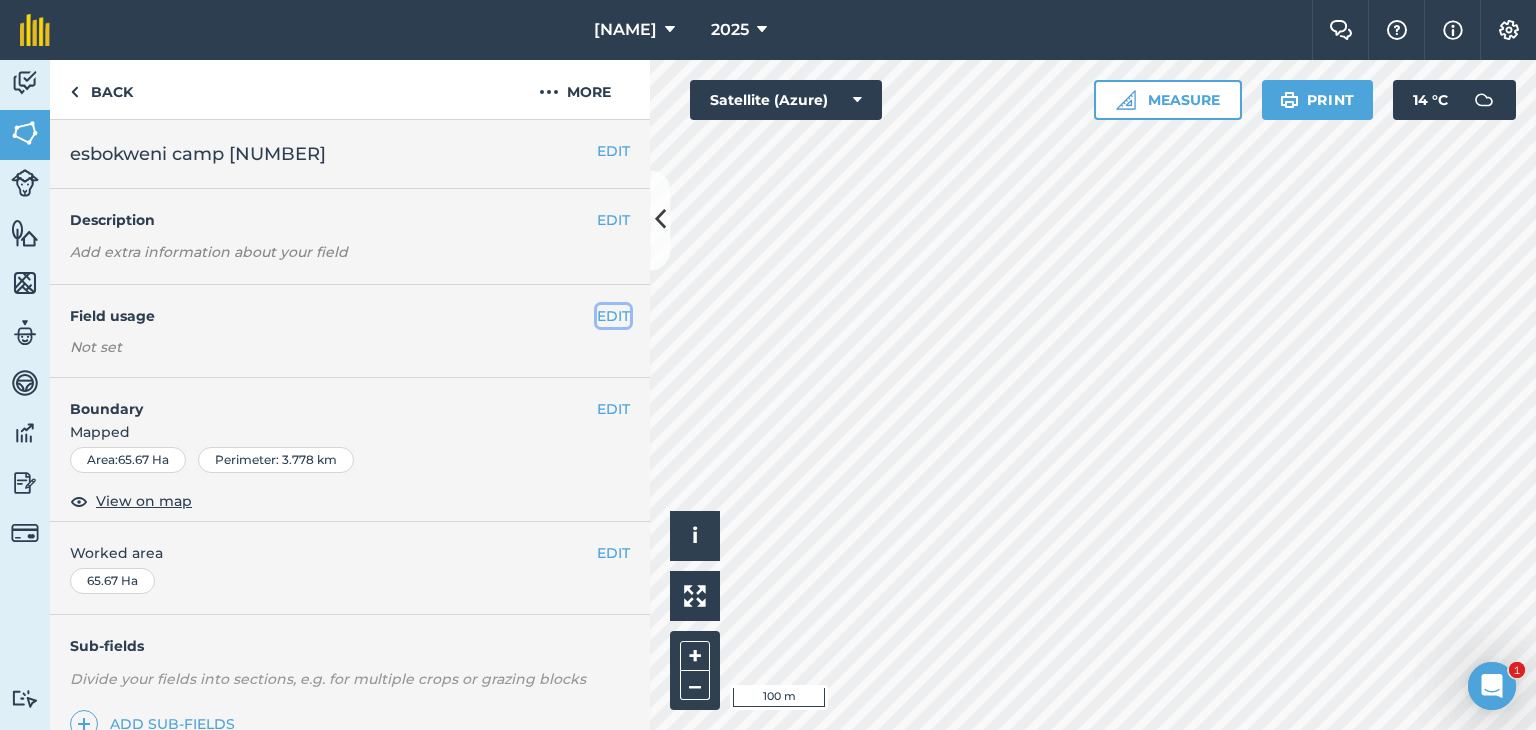 click on "EDIT" at bounding box center (613, 316) 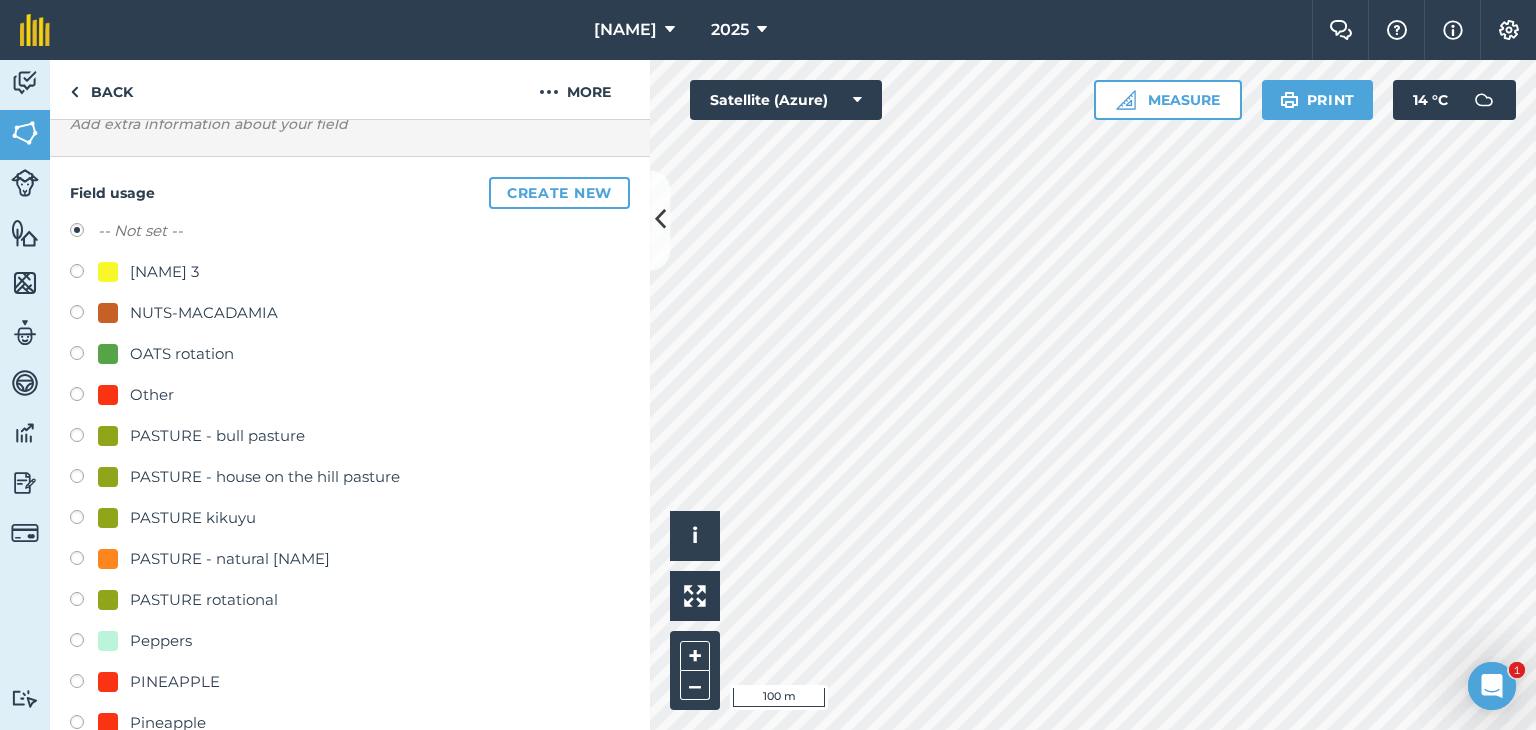 scroll, scrollTop: 140, scrollLeft: 0, axis: vertical 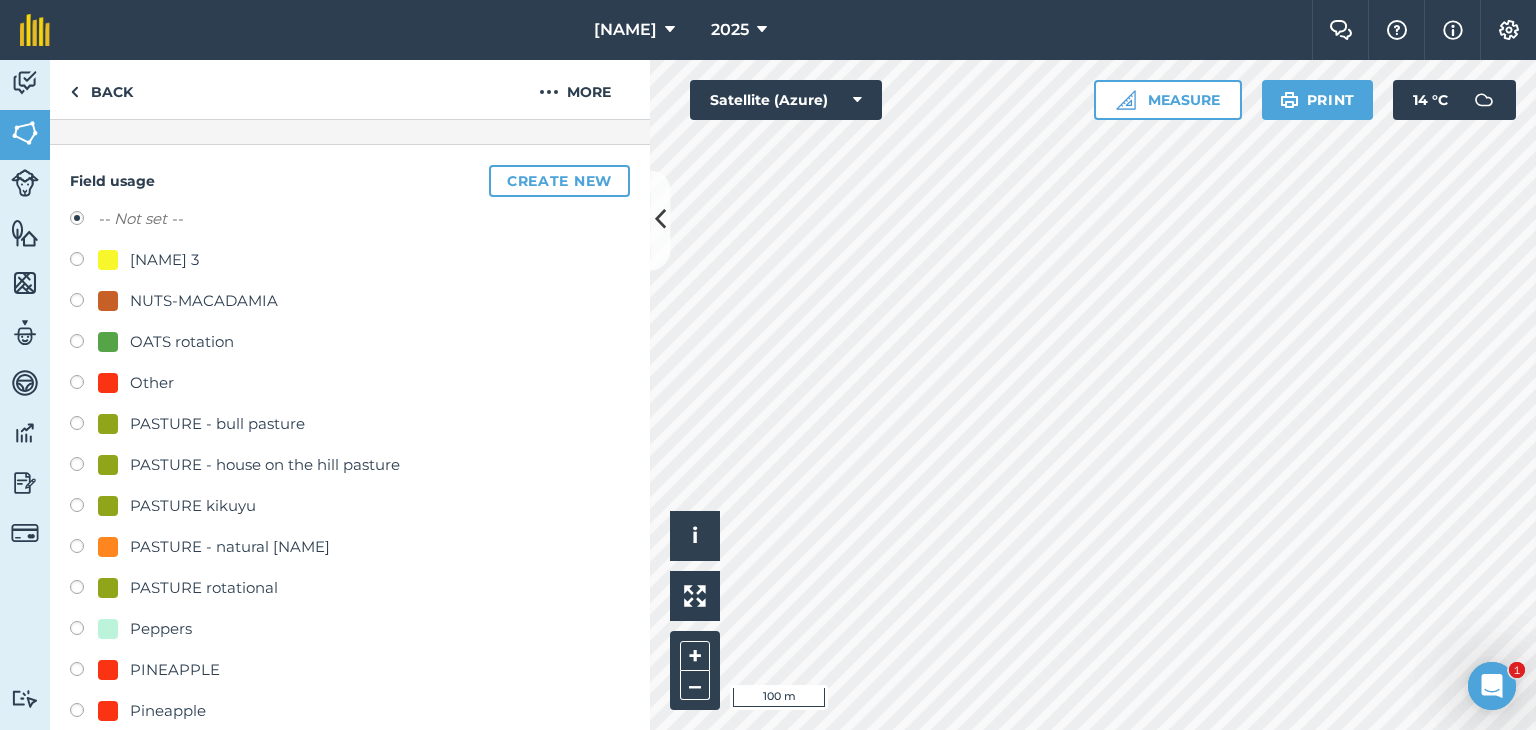 click at bounding box center (84, 549) 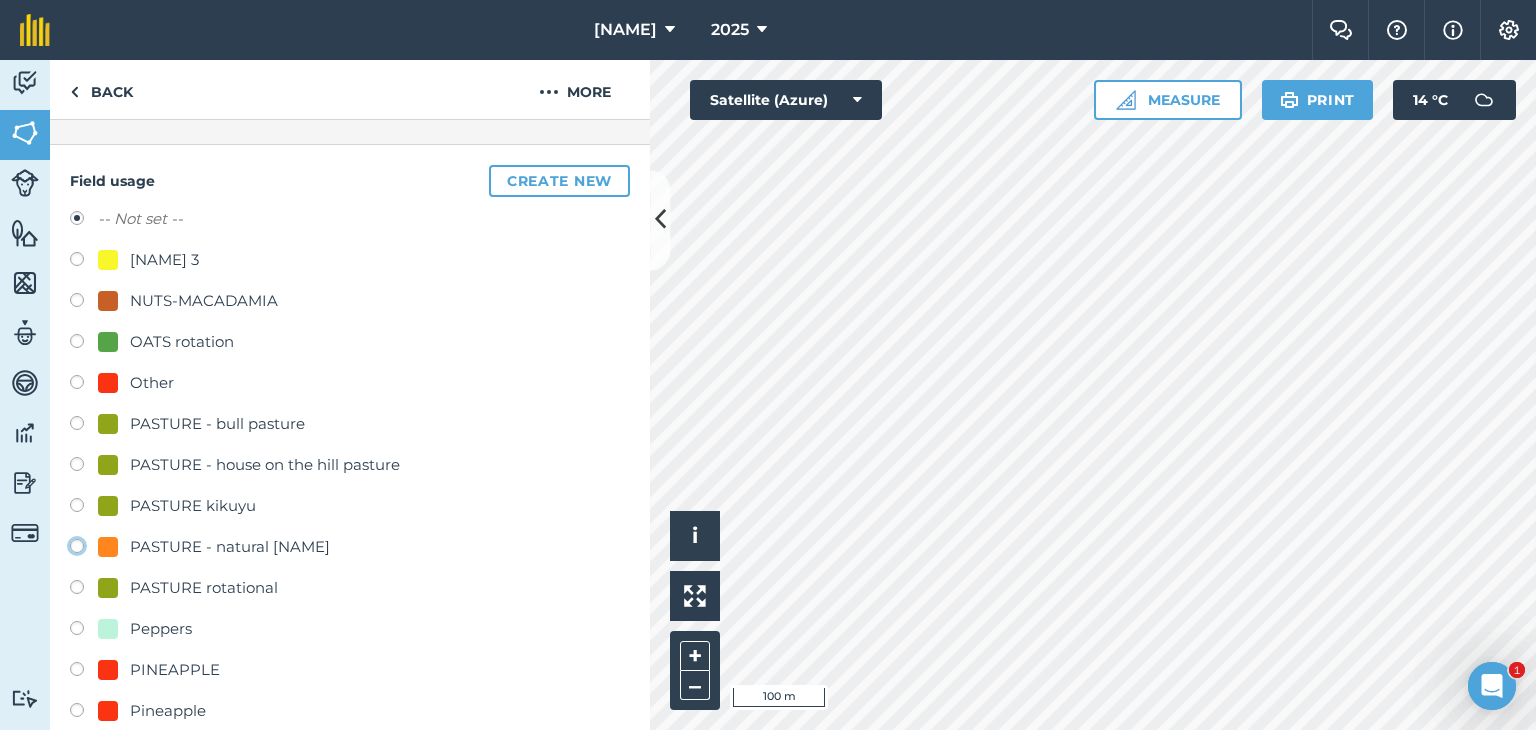 click on "PASTURE - natural [NAME]" at bounding box center [-9923, 545] 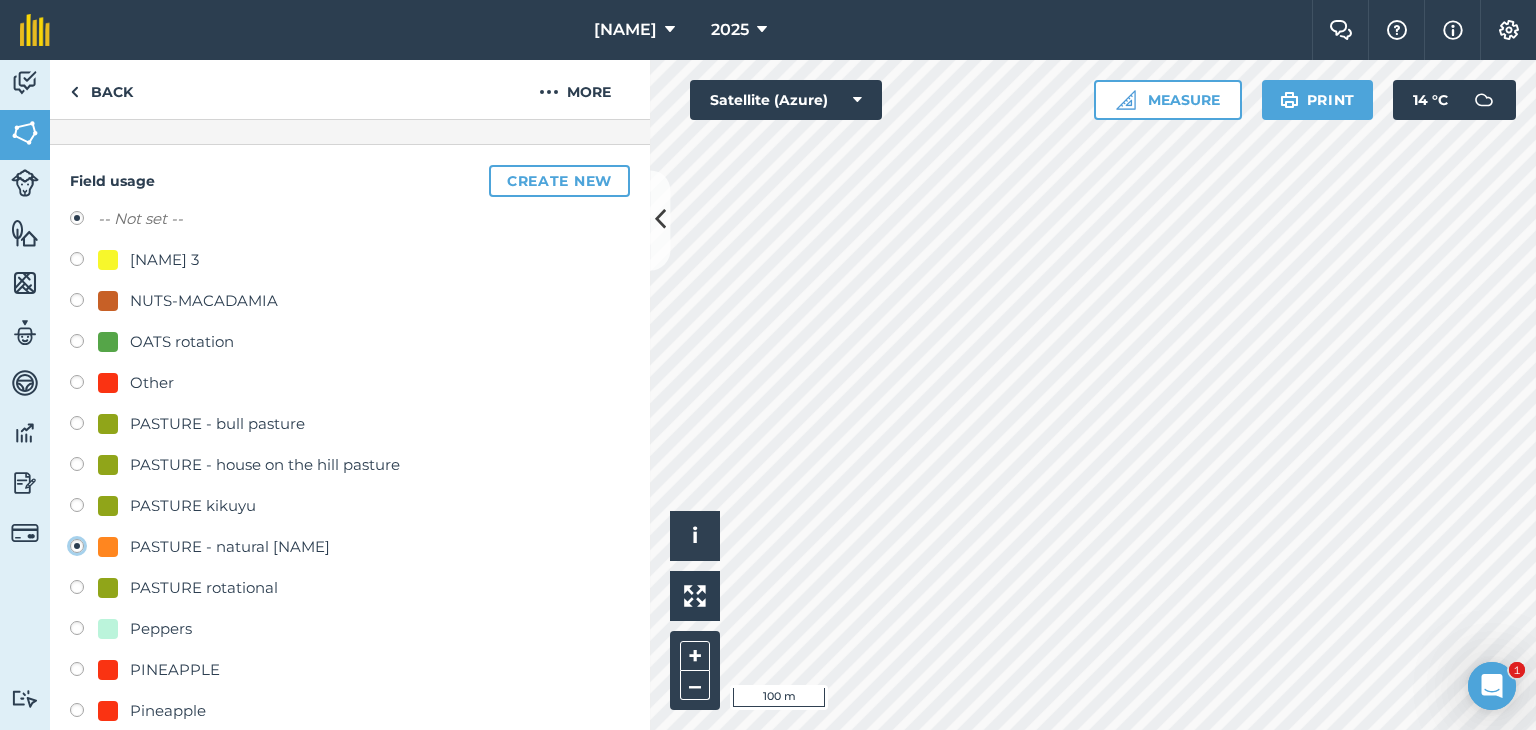 radio on "true" 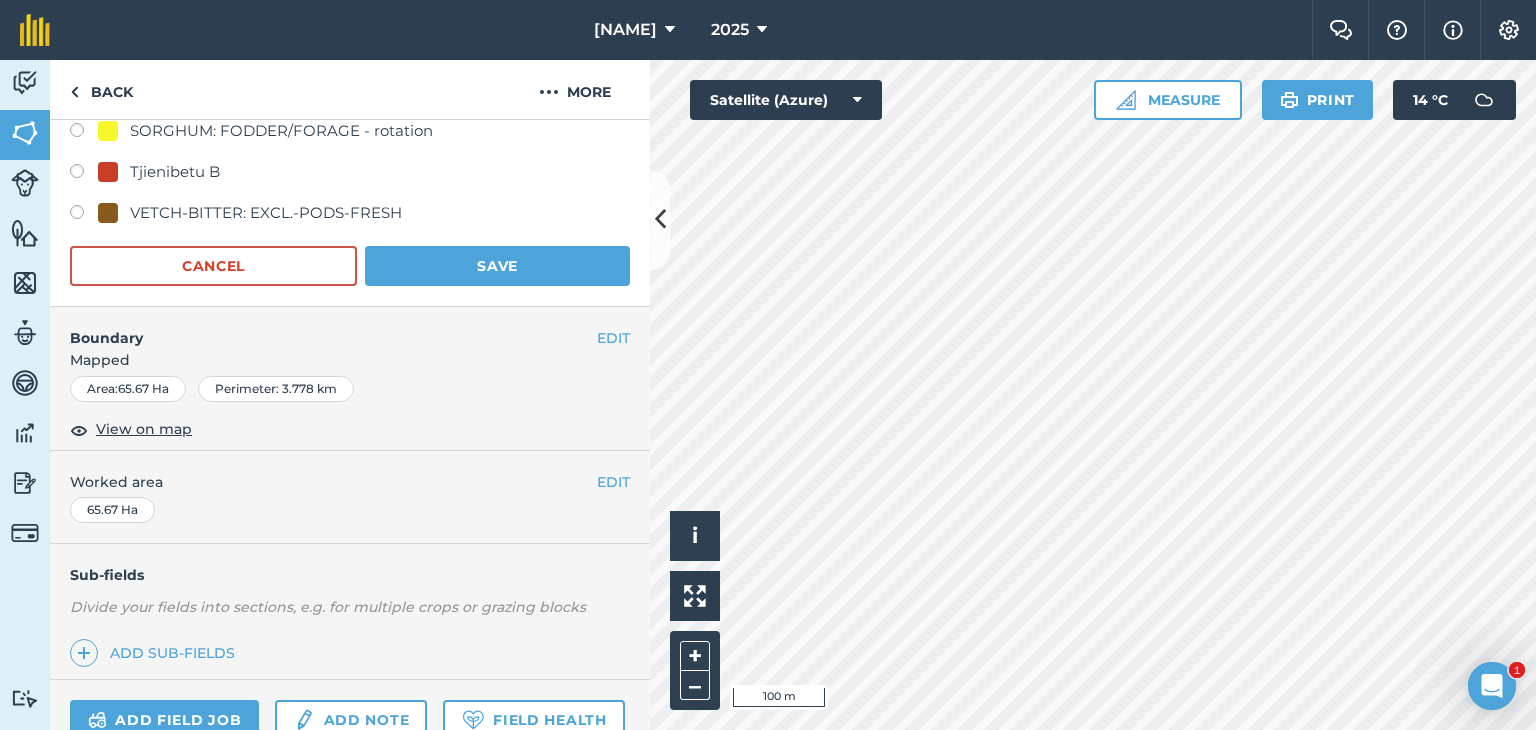 scroll, scrollTop: 848, scrollLeft: 0, axis: vertical 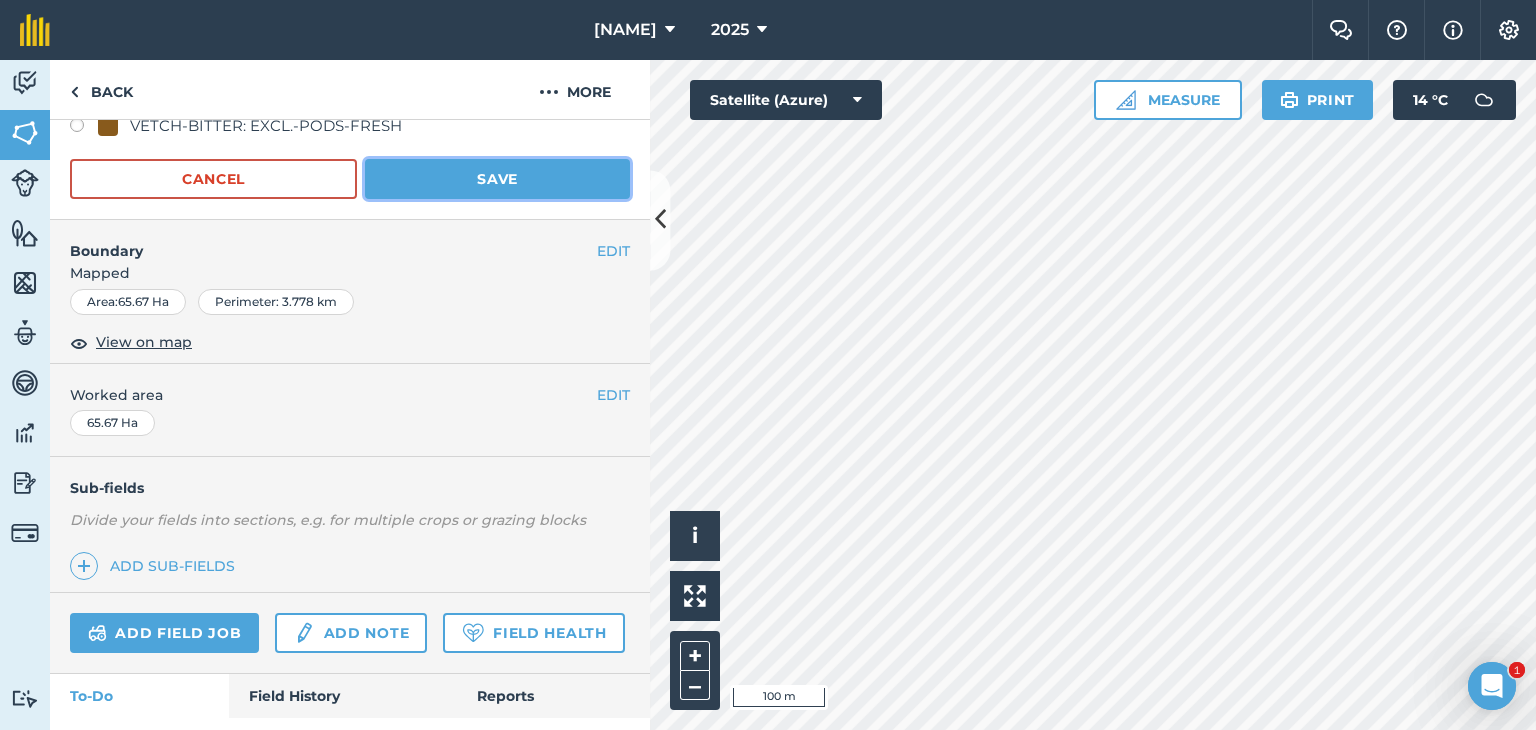 click on "Save" at bounding box center [497, 179] 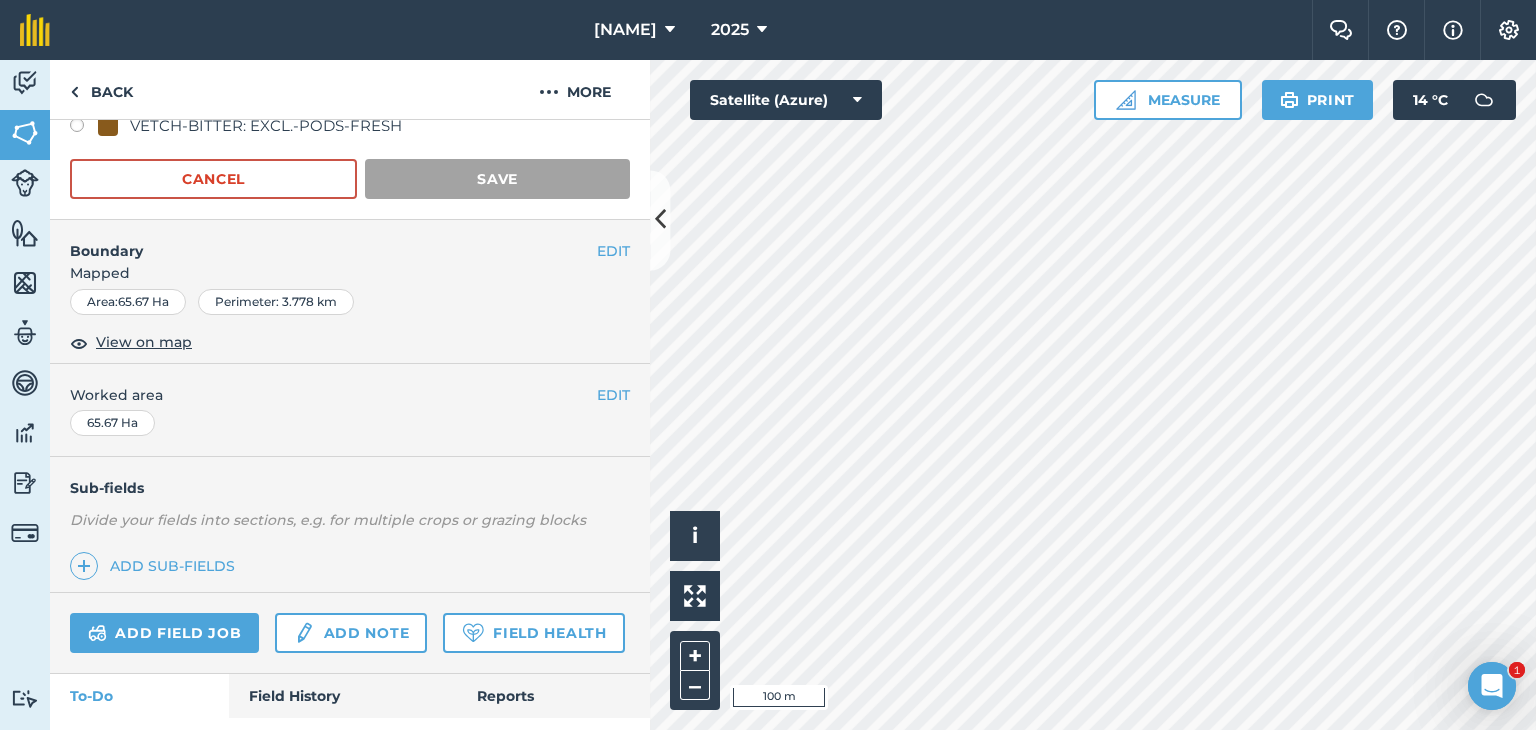 scroll, scrollTop: 264, scrollLeft: 0, axis: vertical 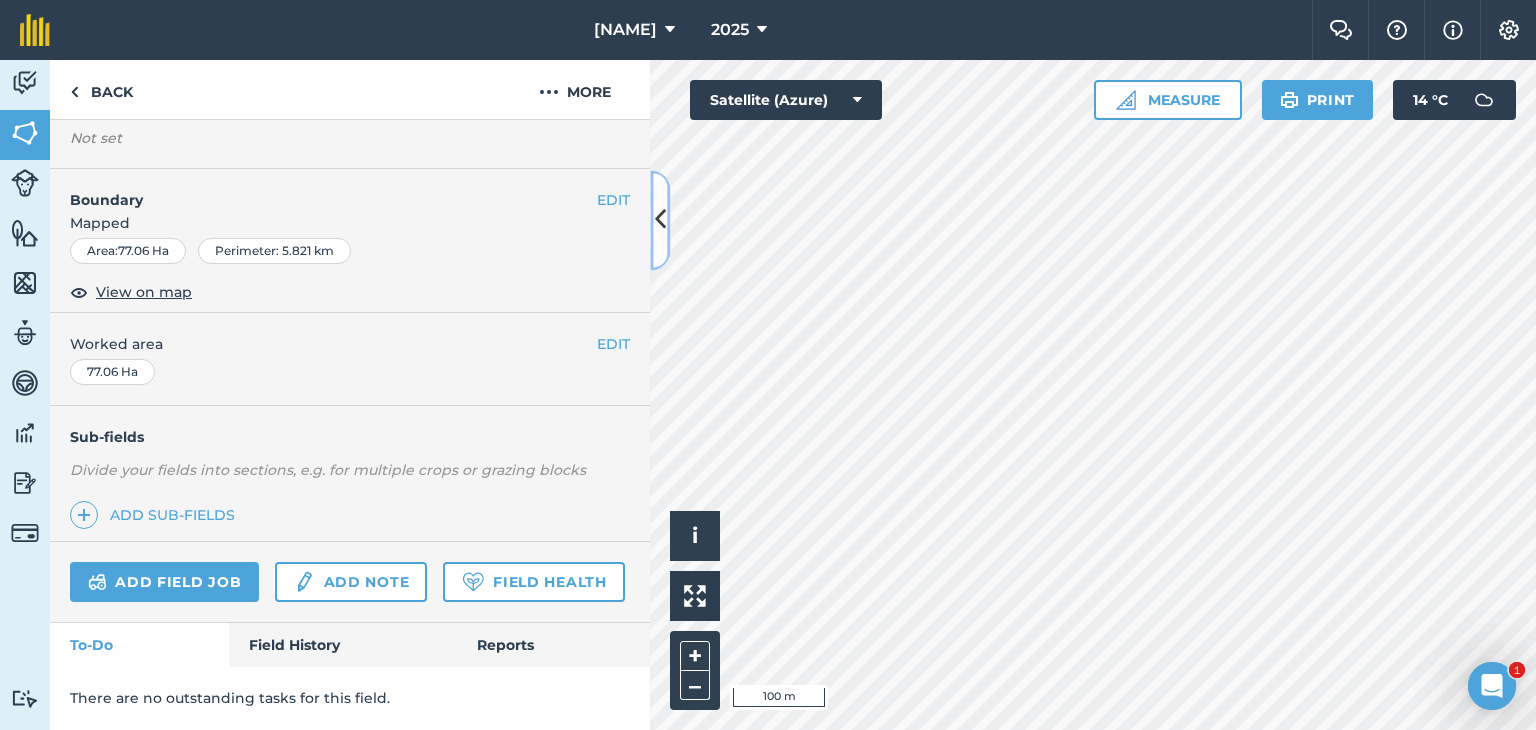 click at bounding box center (660, 220) 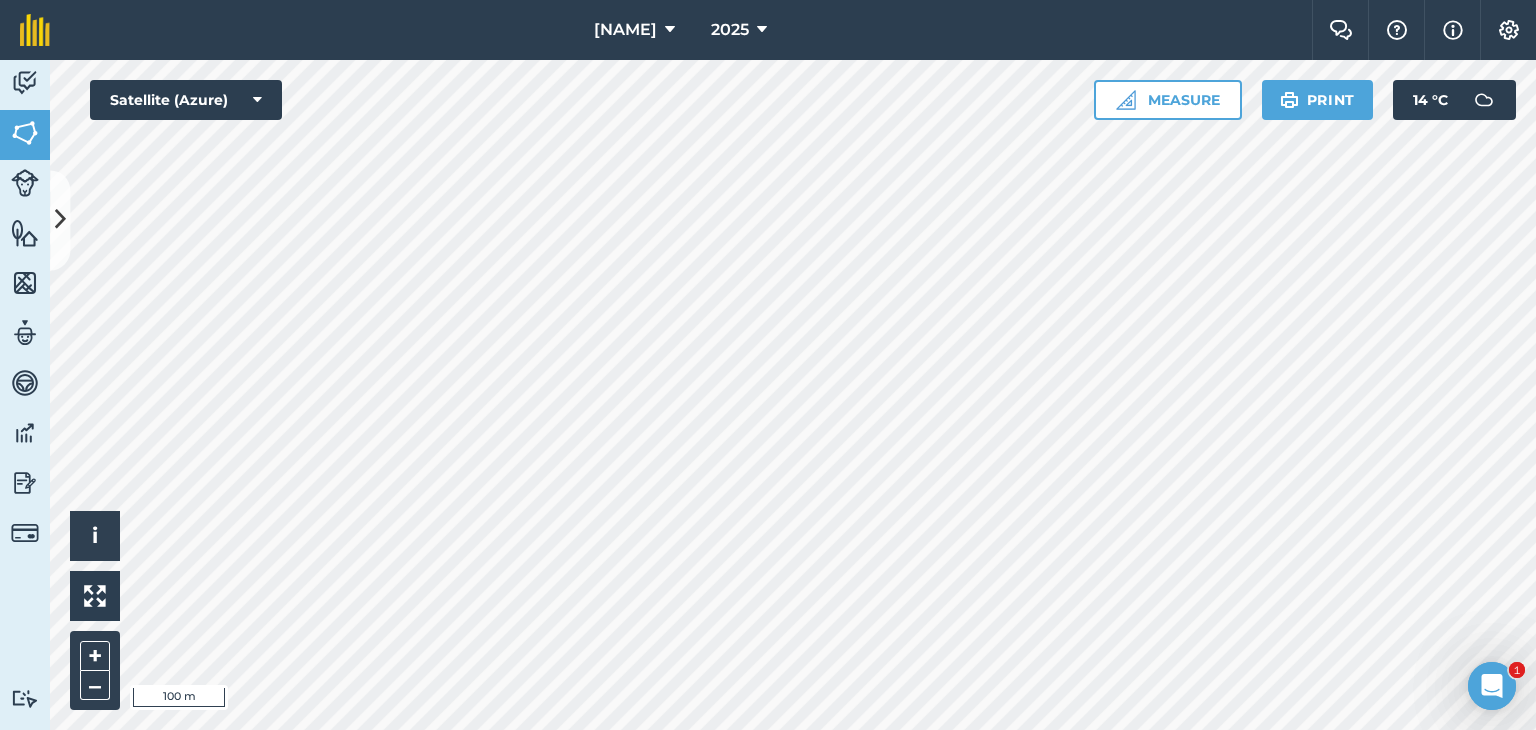 click on "[NAME] 2025 Farm Chat Help Info Settings [NAME]  -  2025 Reproduced with the permission of  Microsoft Printed on  06/08/2025 Field usages No usage set [NAME] 3 NUTS-MACADAMIA OATS - rotation Other PASTURE - bull pasture PASTURE - house on the hill pasture PASTURE - kikuyu PASTURE - natural veldt PASTURE - rotational Peppers PINEAPPLE Pineapple  SORGHUM: FODDER/FORAGE - rotation [NAME] B VETCH-BITTER: EXCL.-PODS-FRESH Feature types Trees Water Activity Fields Livestock Features Maps Team Vehicles Data Reporting Billing Tutorials Tutorials   Back   More EDIT school EDIT Description Add extra information about your field EDIT Field usage Not set EDIT Boundary   Mapped Area :  77.06   Ha Perimeter :   5.821   km   View on map EDIT Worked area 77.06   Ha Sub-fields   Divide your fields into sections, e.g. for multiple crops or grazing blocks   Add sub-fields Add field job Add note   Field Health To-Do Field History Reports There are no outstanding tasks for this field. i 100 m +" at bounding box center (768, 365) 